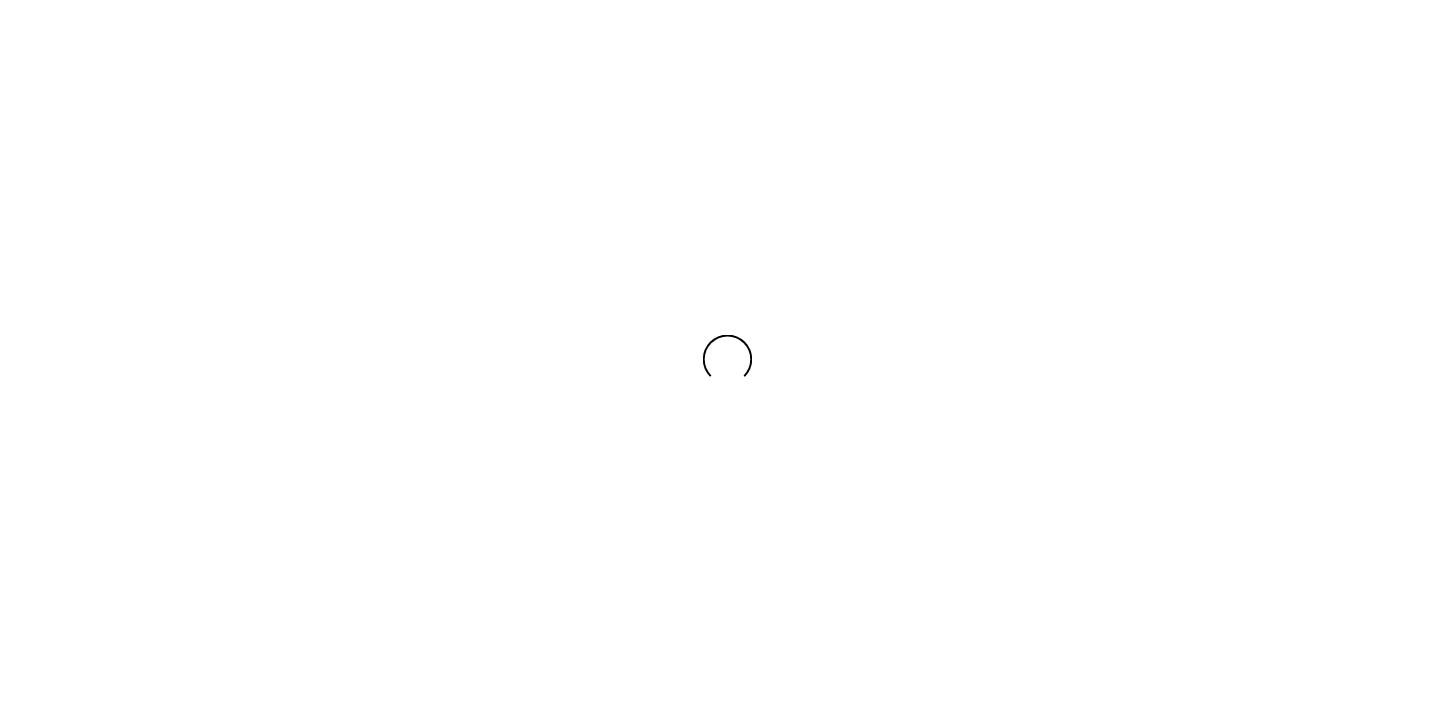scroll, scrollTop: 0, scrollLeft: 0, axis: both 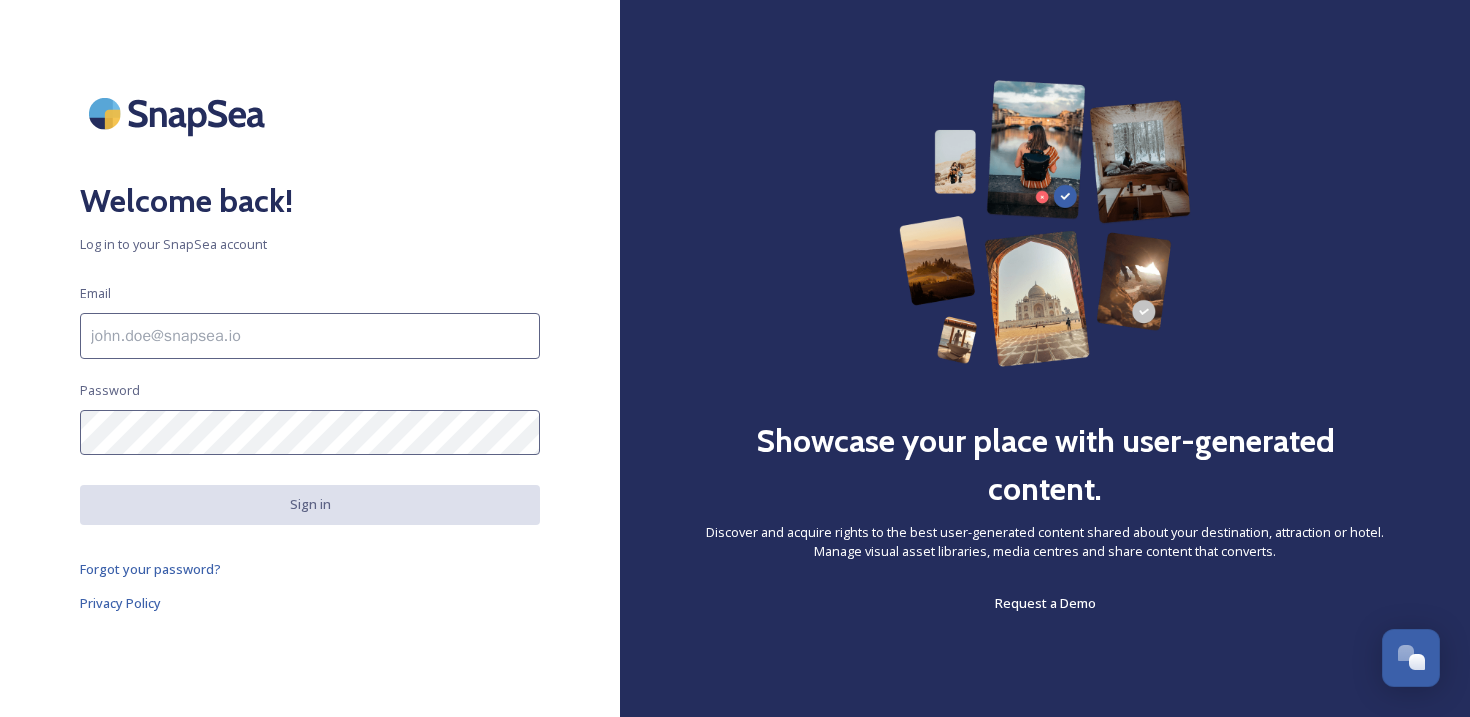 click at bounding box center (310, 336) 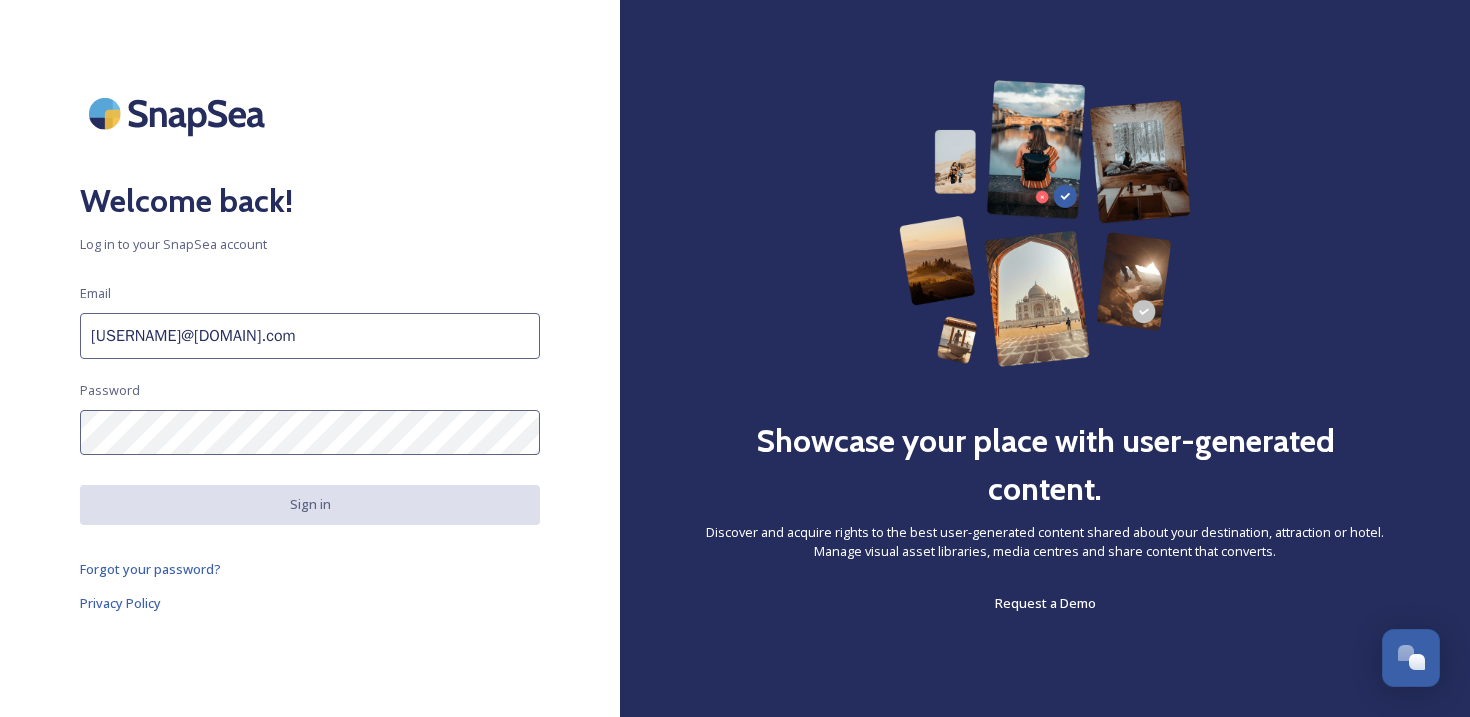 type on "[USERNAME]@[DOMAIN].com" 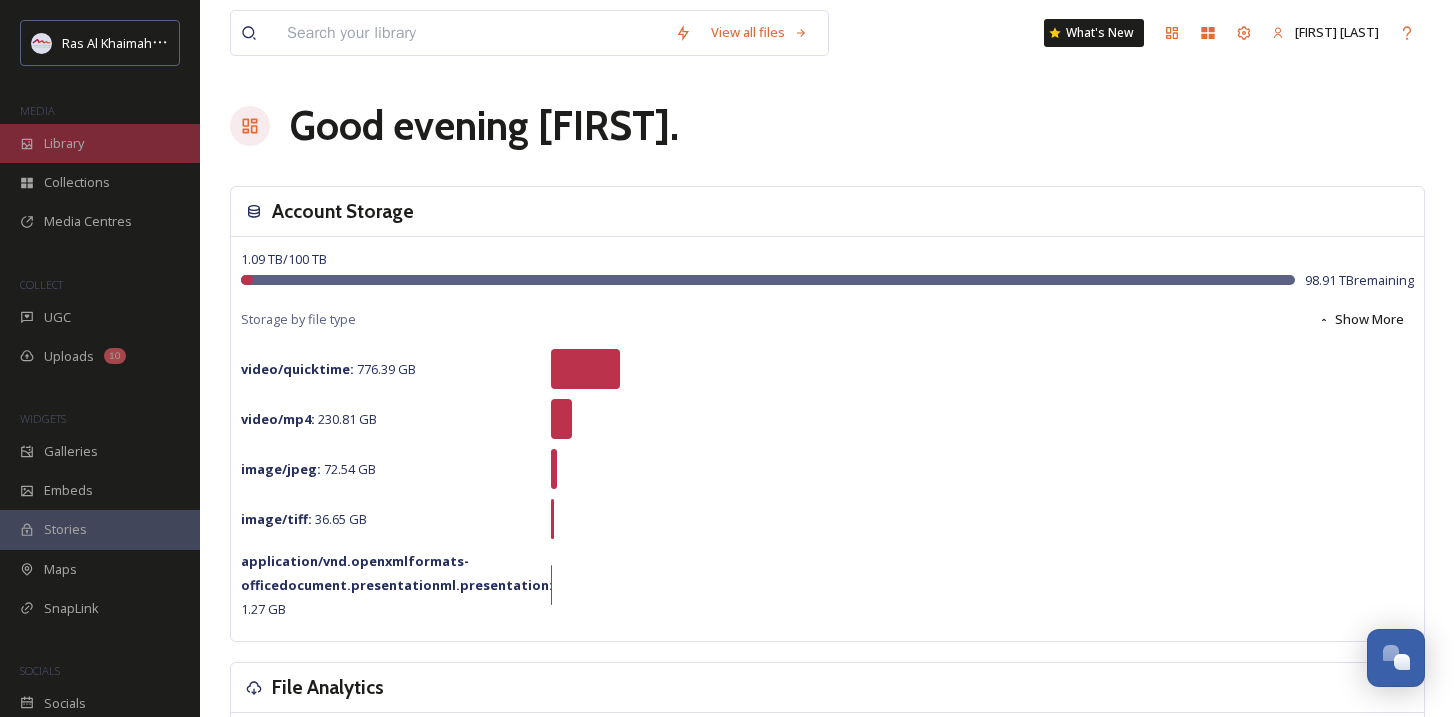 click on "Library" at bounding box center [100, 143] 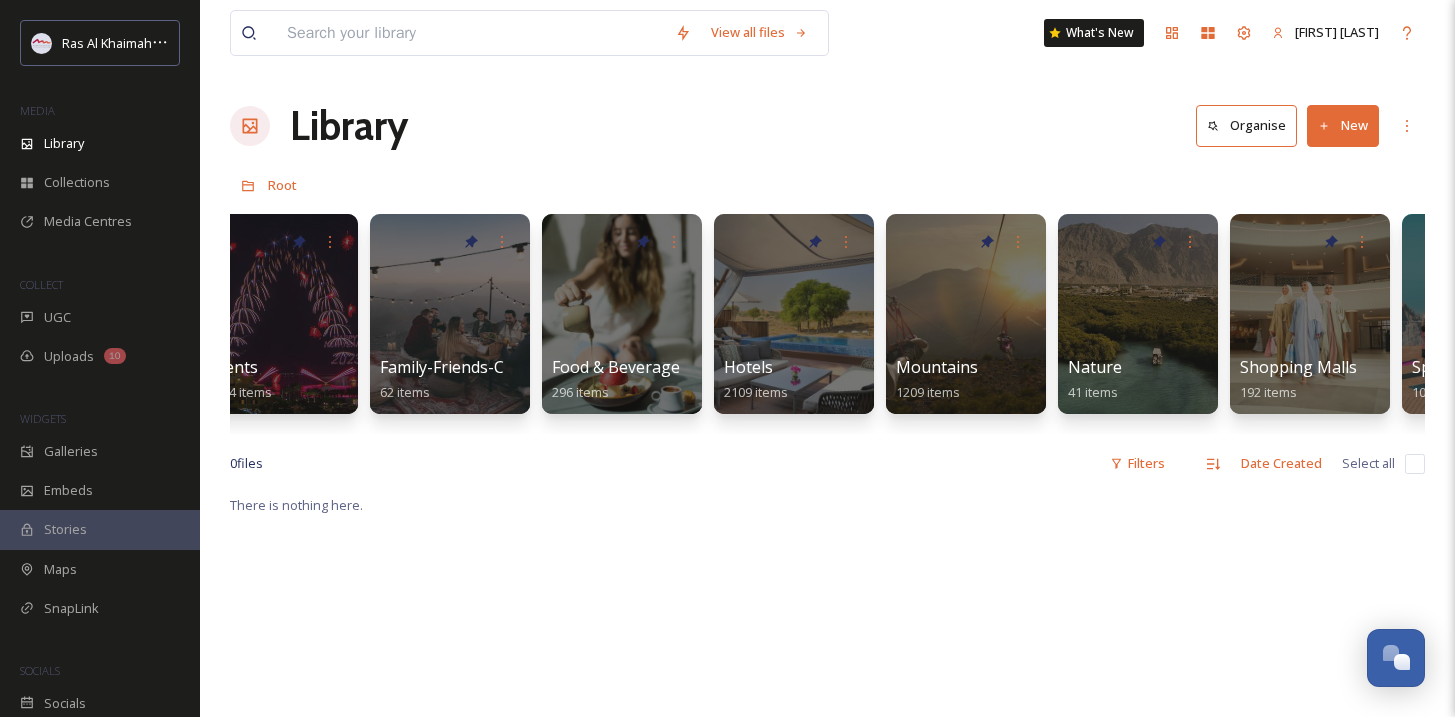 scroll, scrollTop: 0, scrollLeft: 815, axis: horizontal 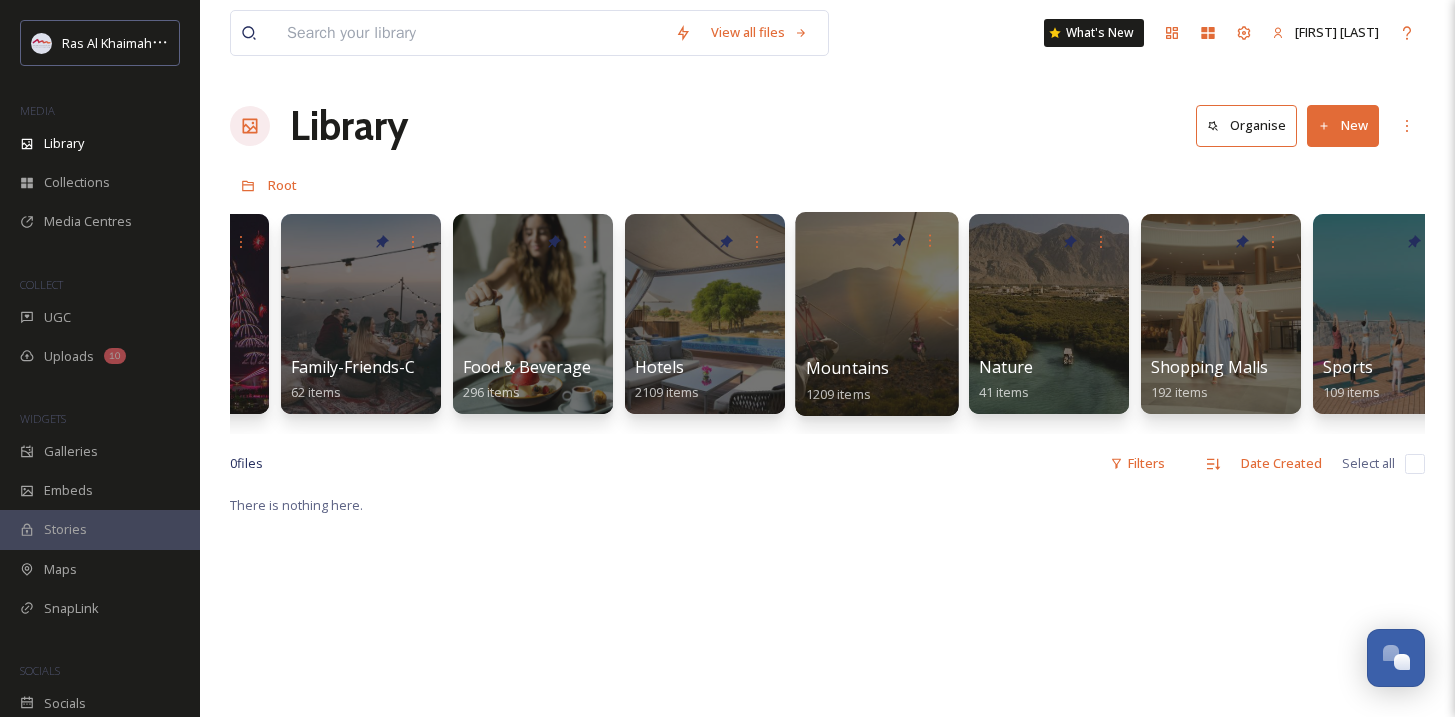 click at bounding box center [876, 314] 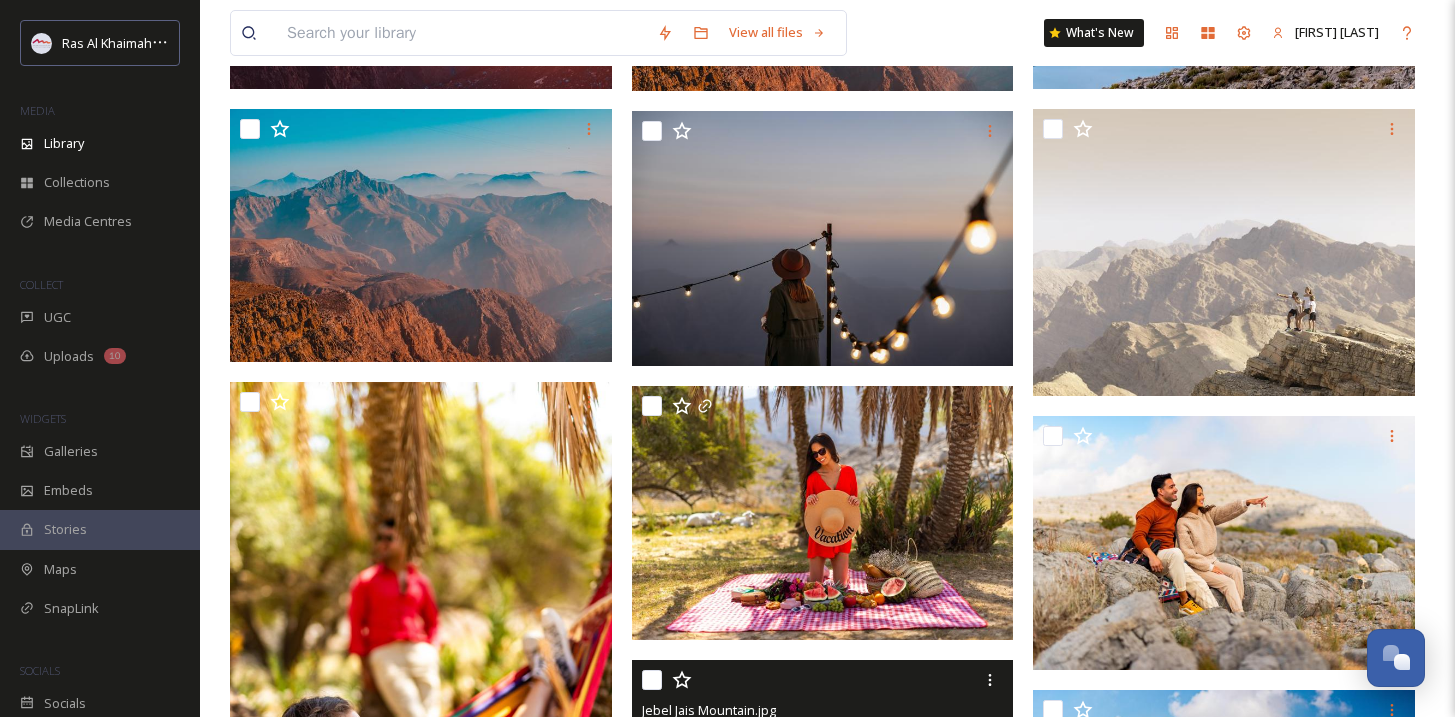 scroll, scrollTop: 0, scrollLeft: 0, axis: both 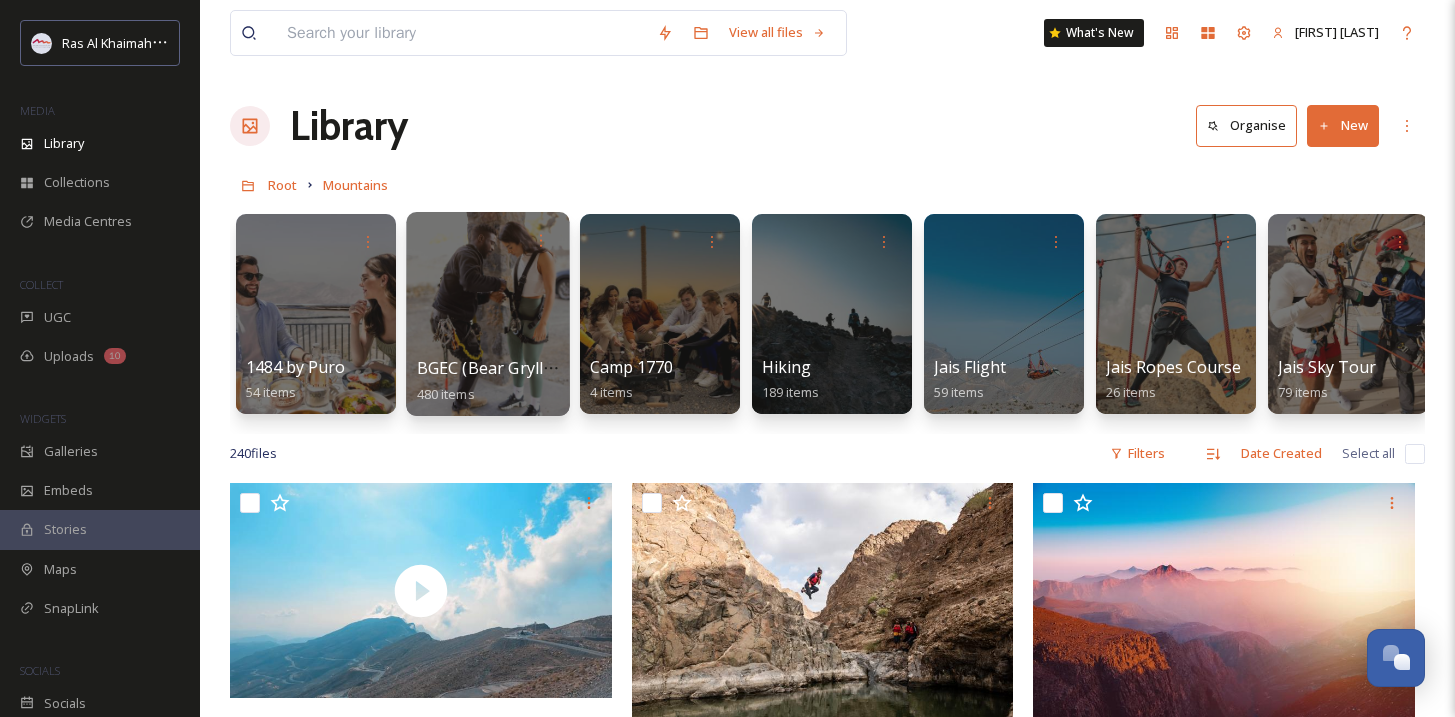 click at bounding box center [487, 314] 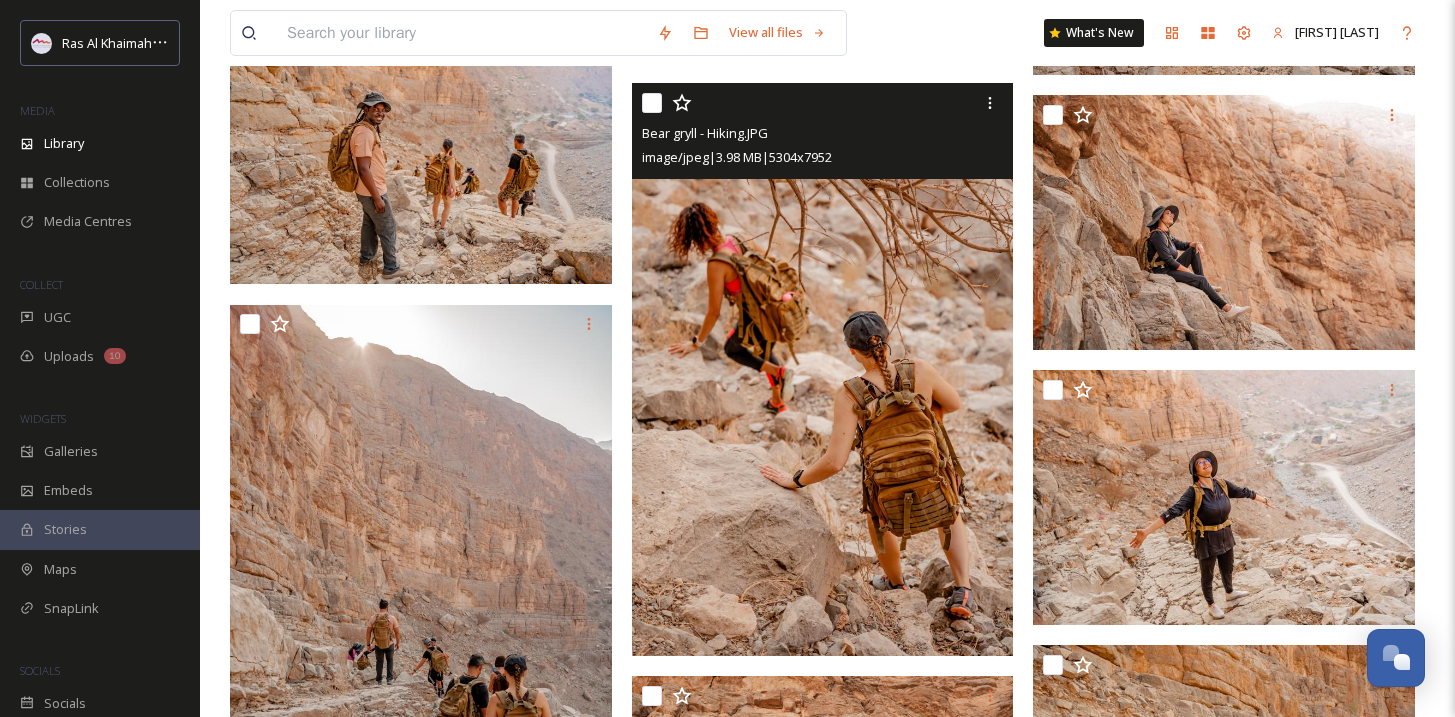 scroll, scrollTop: 13584, scrollLeft: 0, axis: vertical 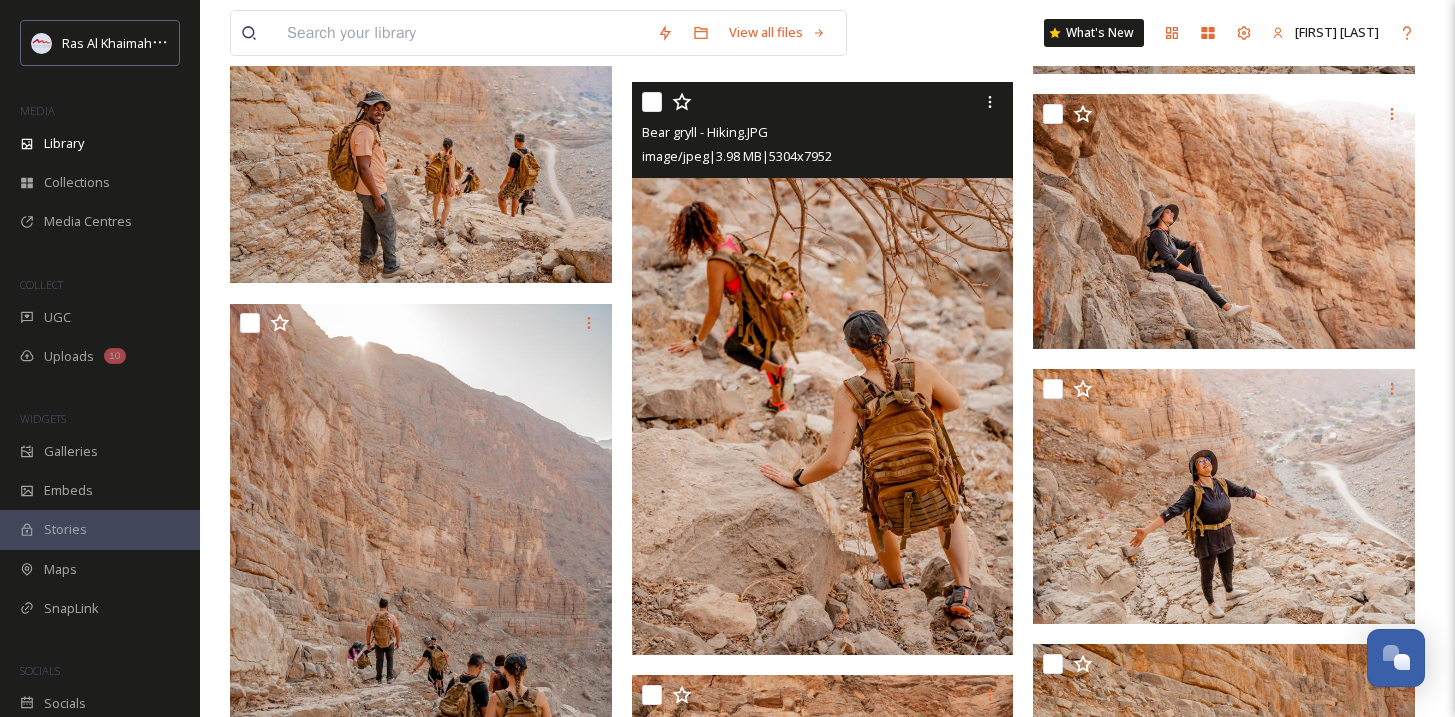 click at bounding box center [823, 368] 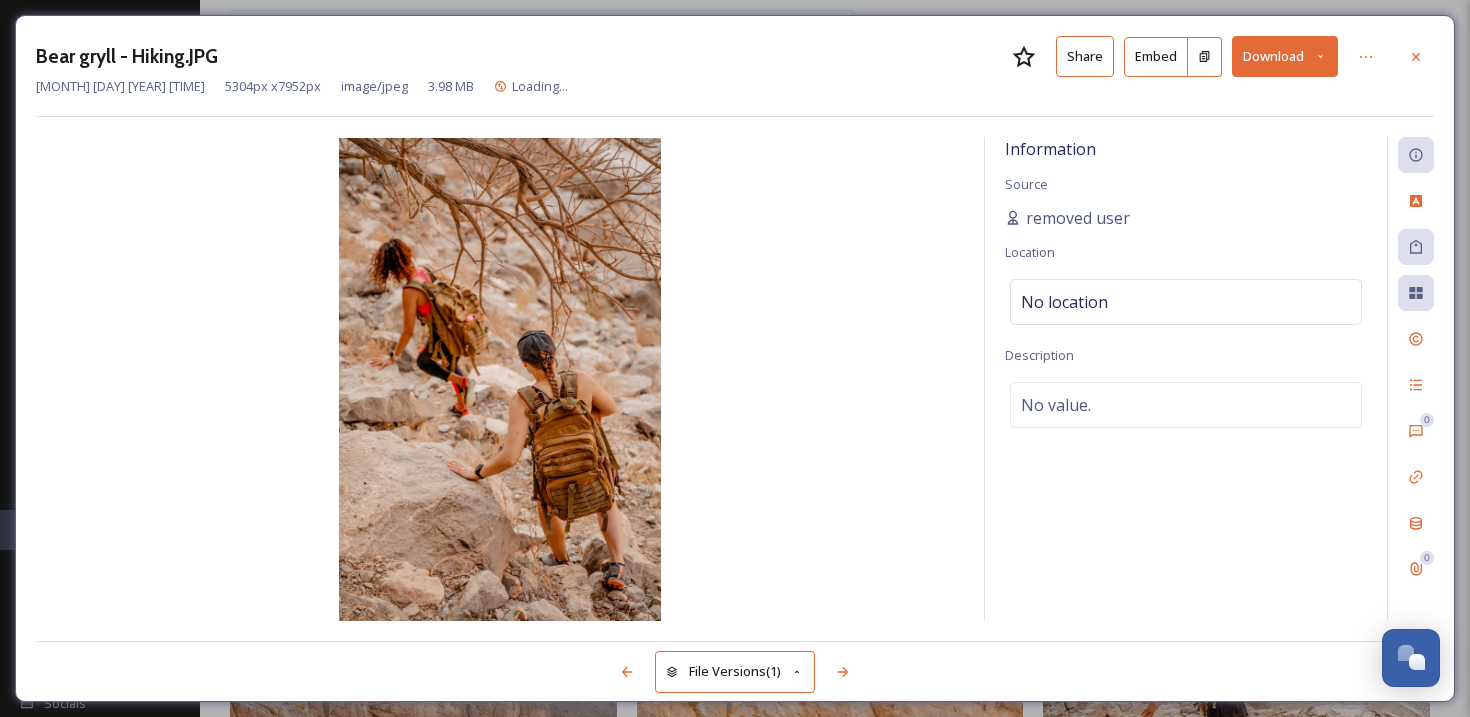 click on "Download" at bounding box center [1285, 56] 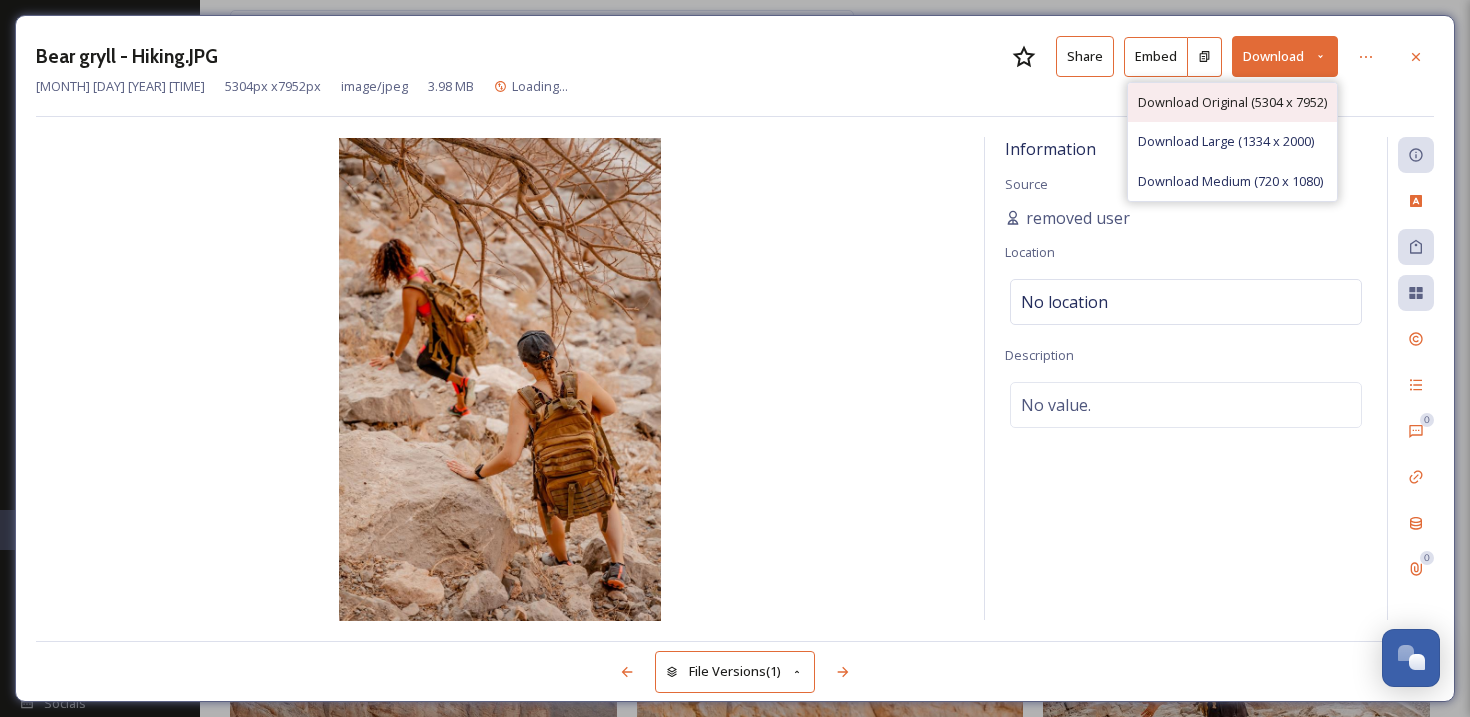 click on "Download Original (5304 x 7952)" at bounding box center (1232, 102) 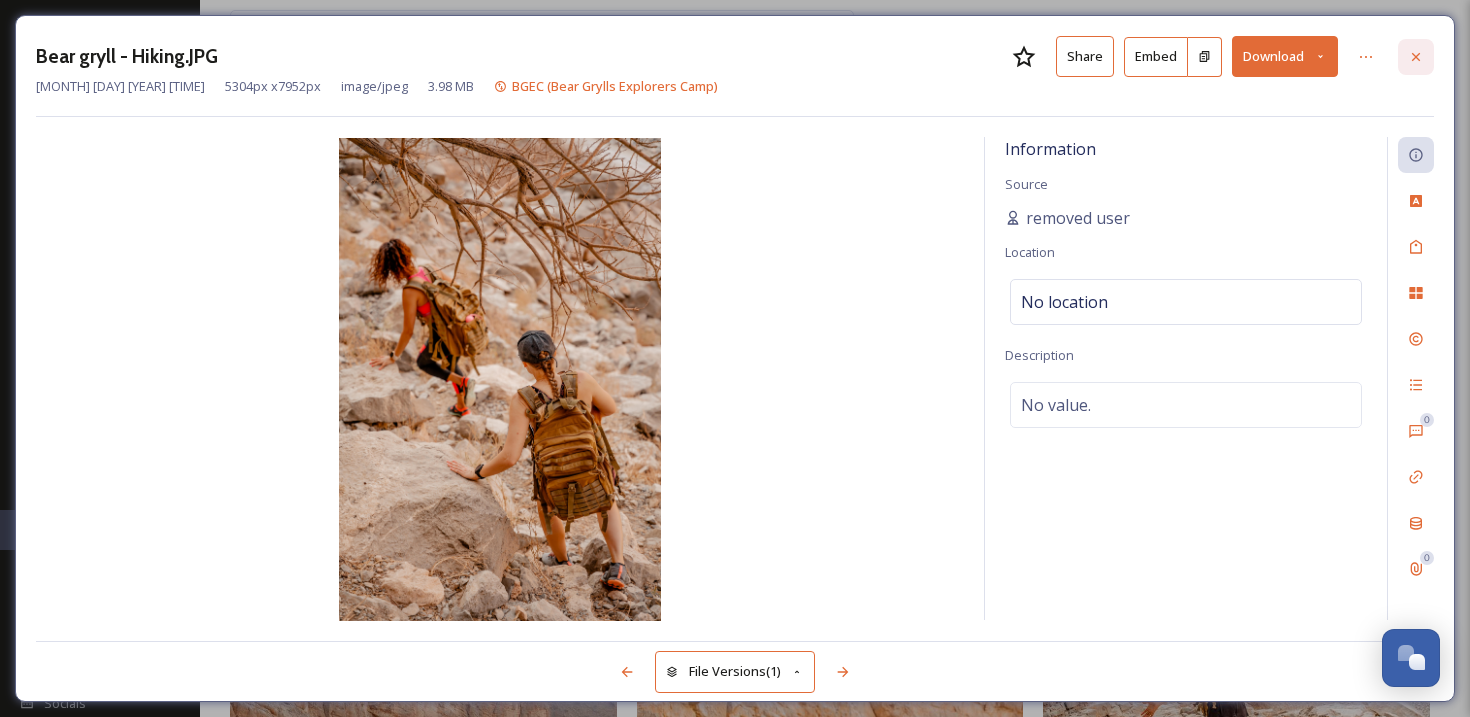 click 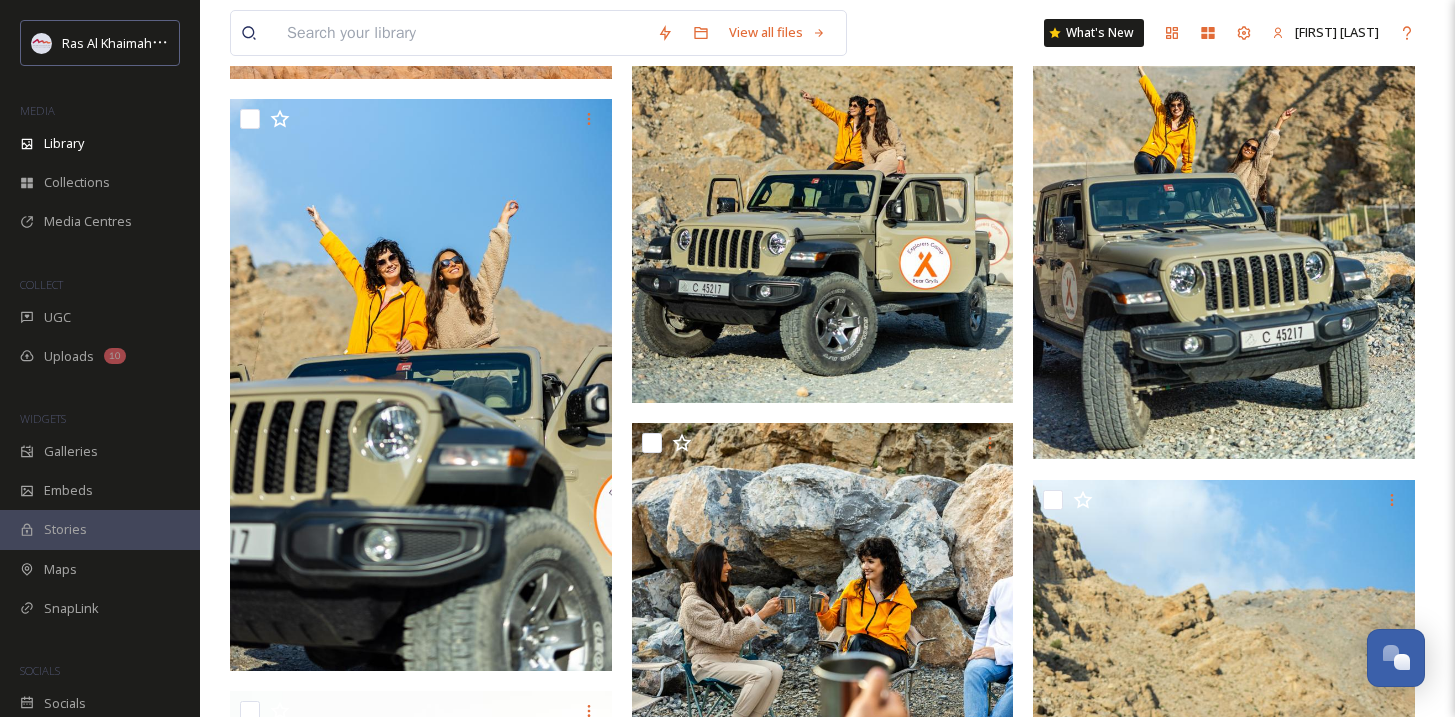 scroll, scrollTop: 5192, scrollLeft: 0, axis: vertical 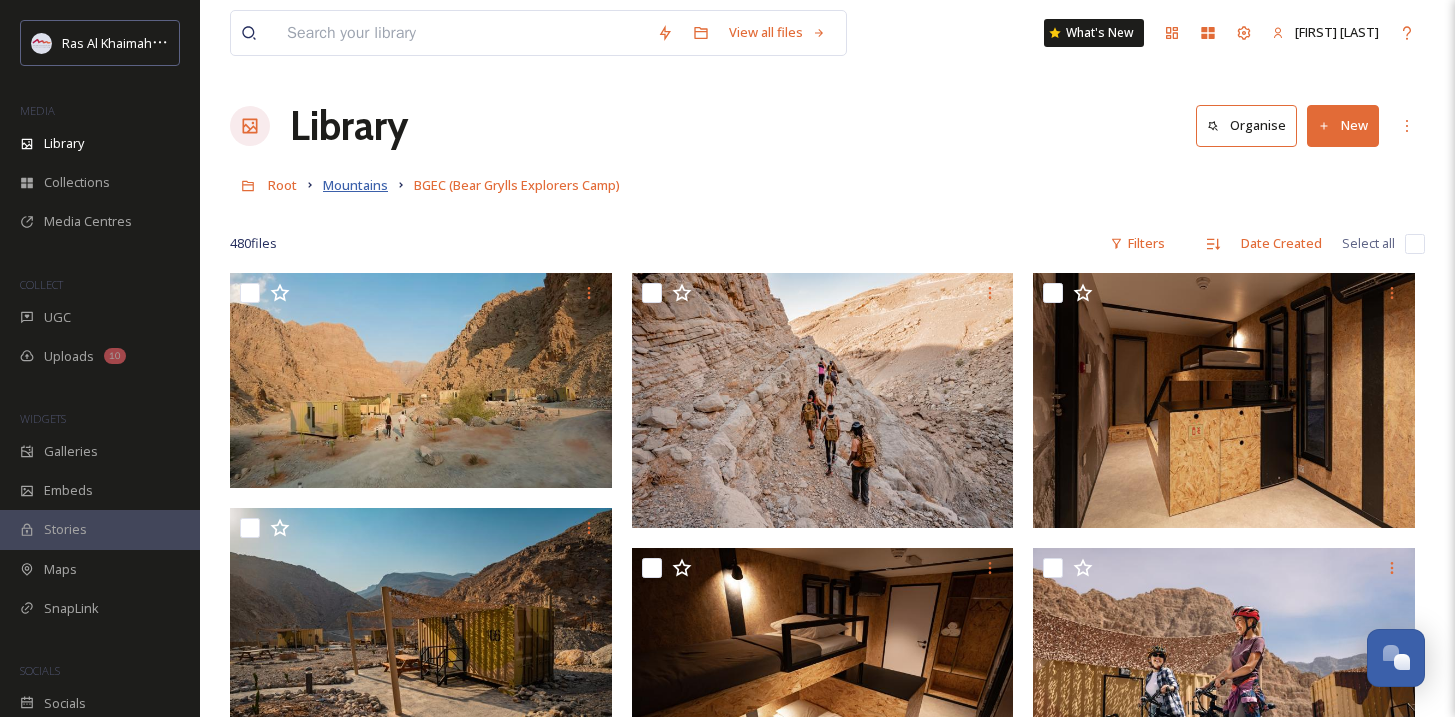 click on "Mountains" at bounding box center [355, 185] 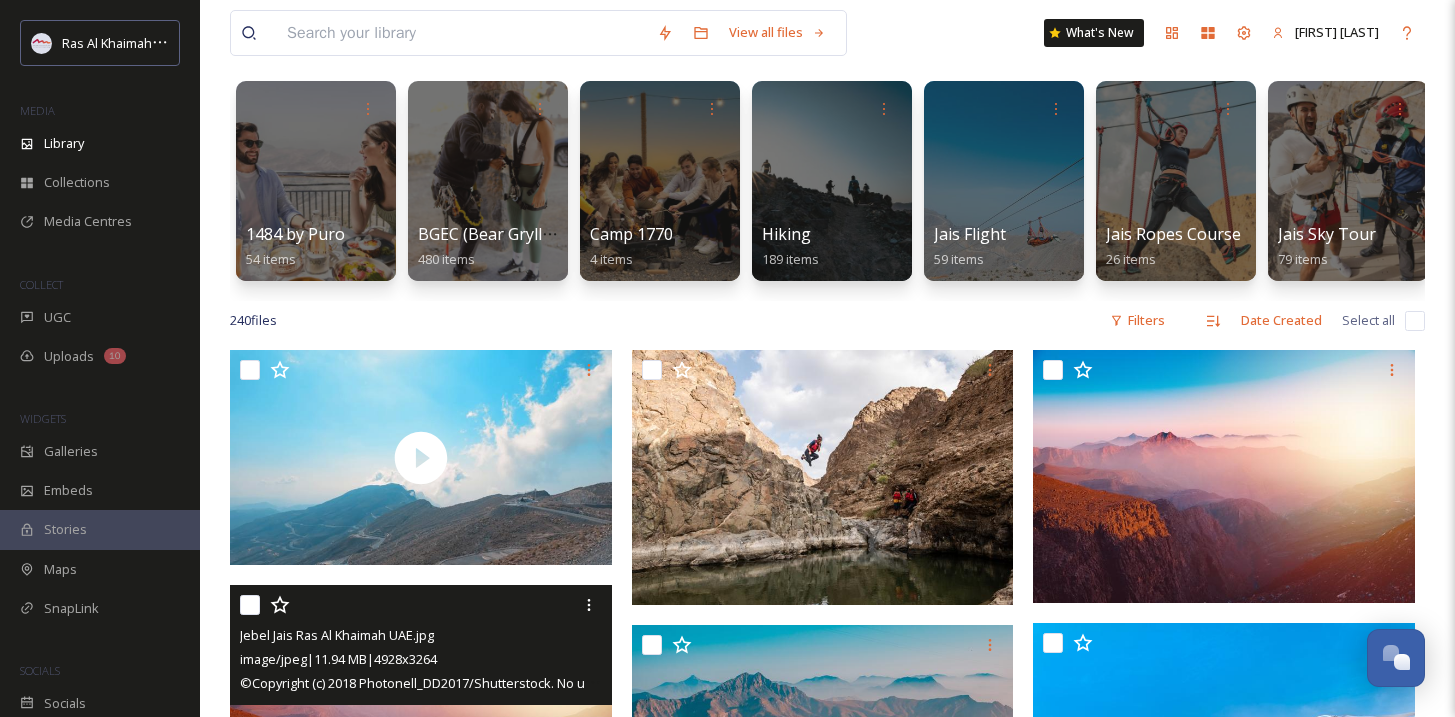 scroll, scrollTop: 183, scrollLeft: 0, axis: vertical 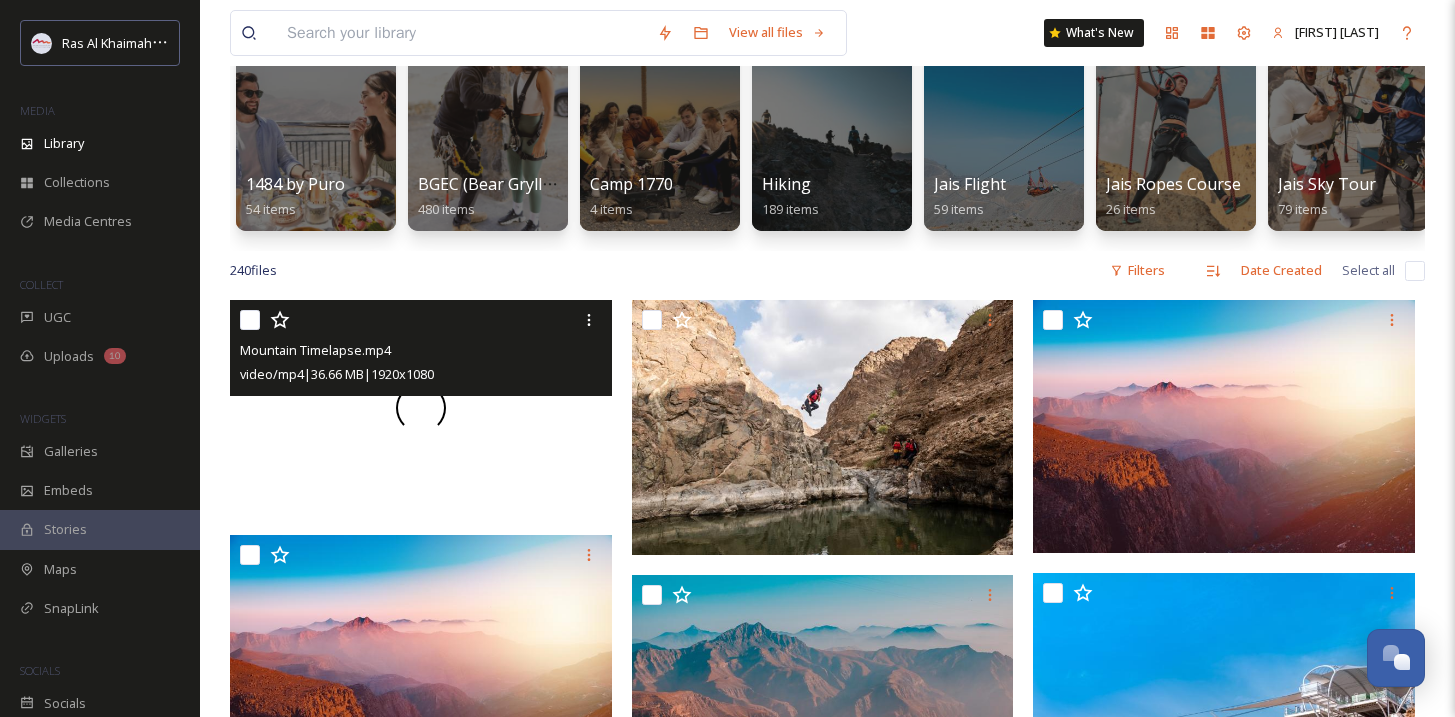 click at bounding box center [421, 407] 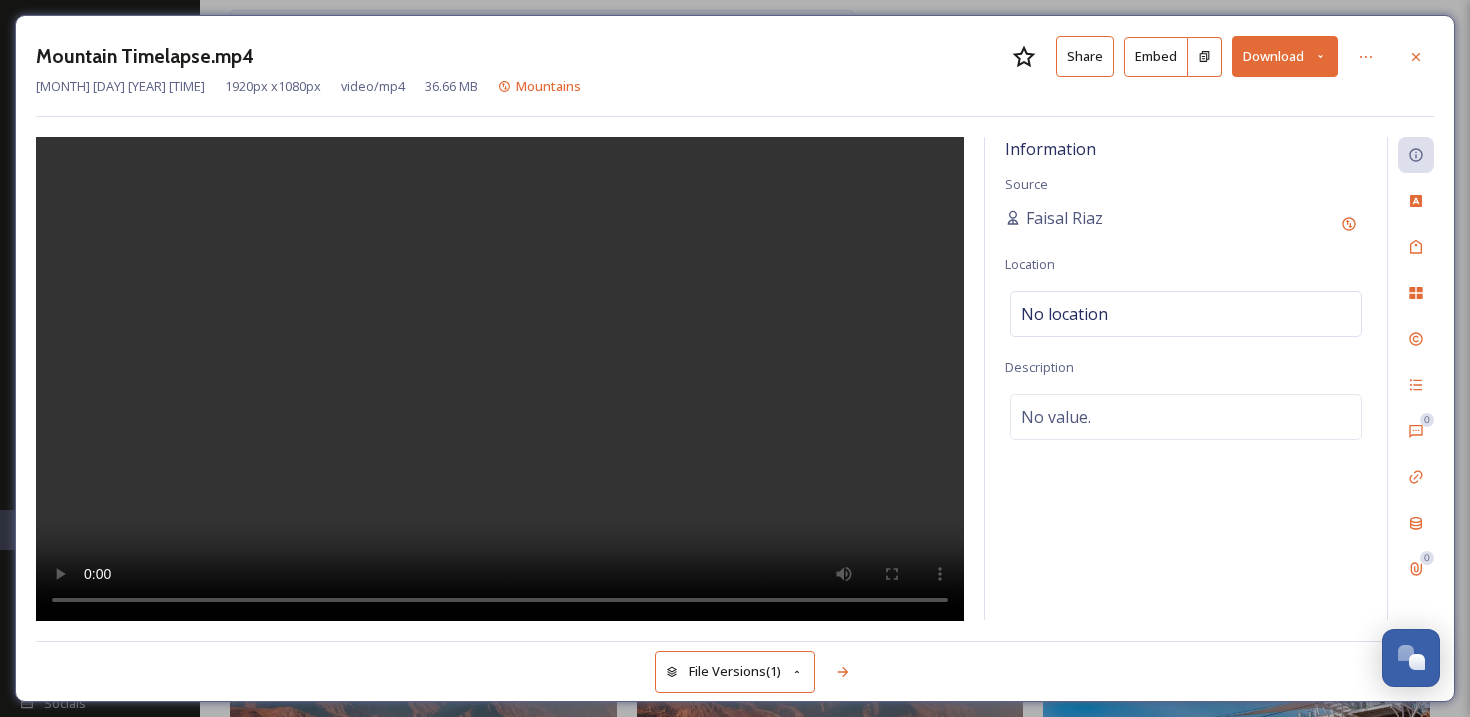 type 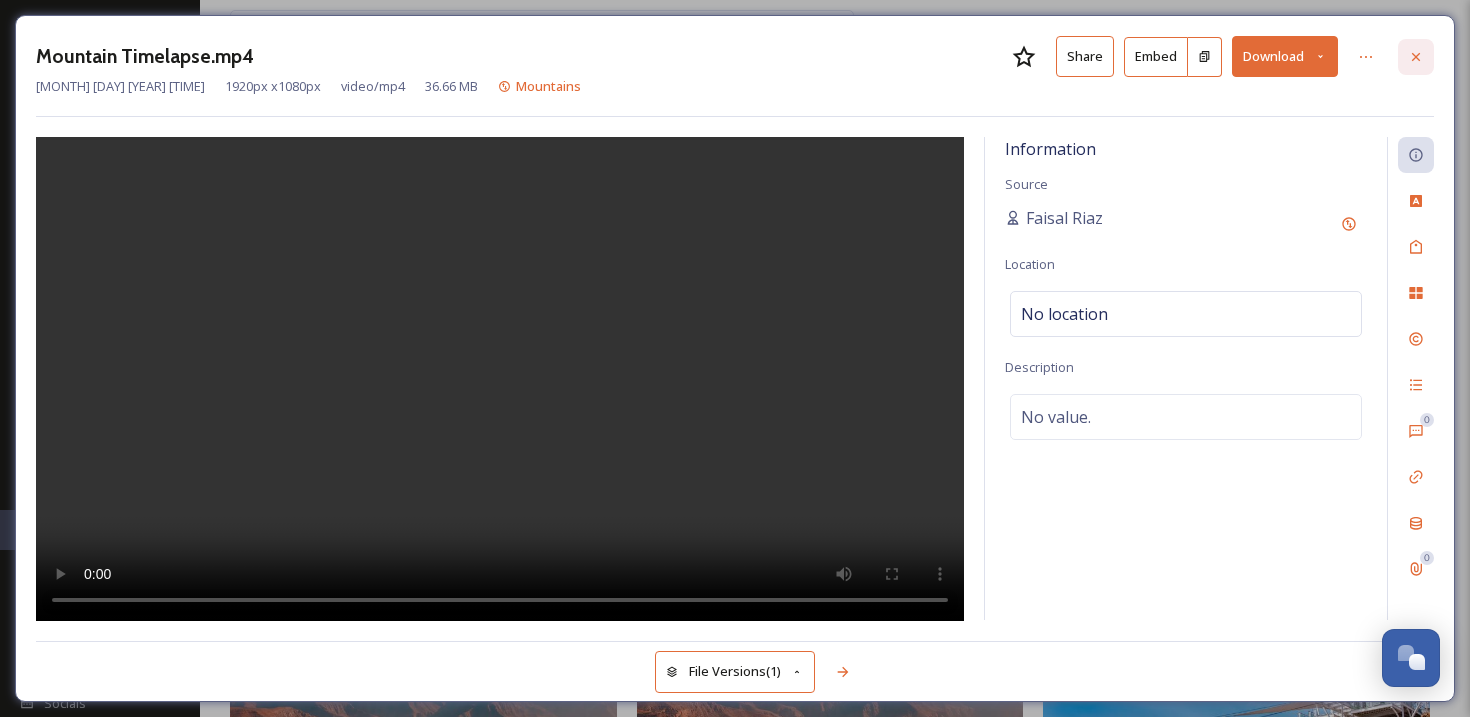 click 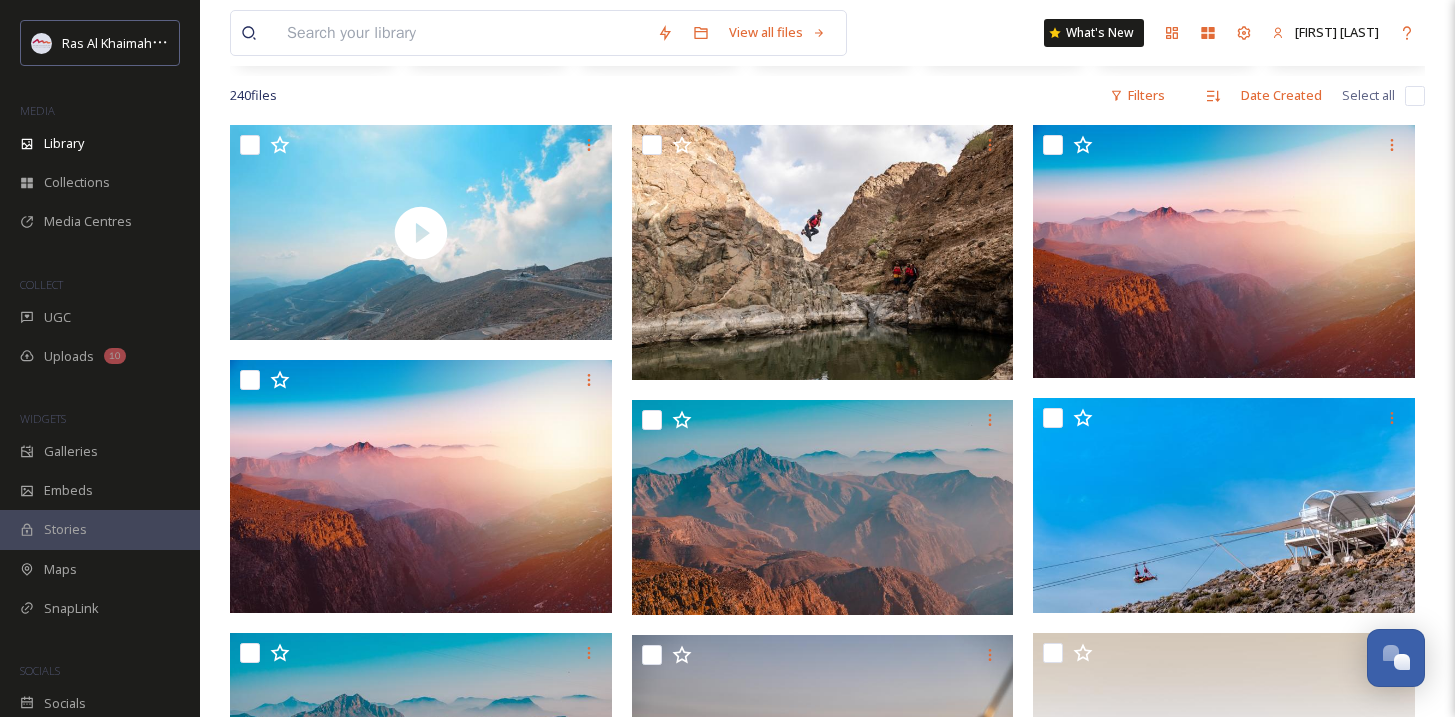 scroll, scrollTop: 340, scrollLeft: 0, axis: vertical 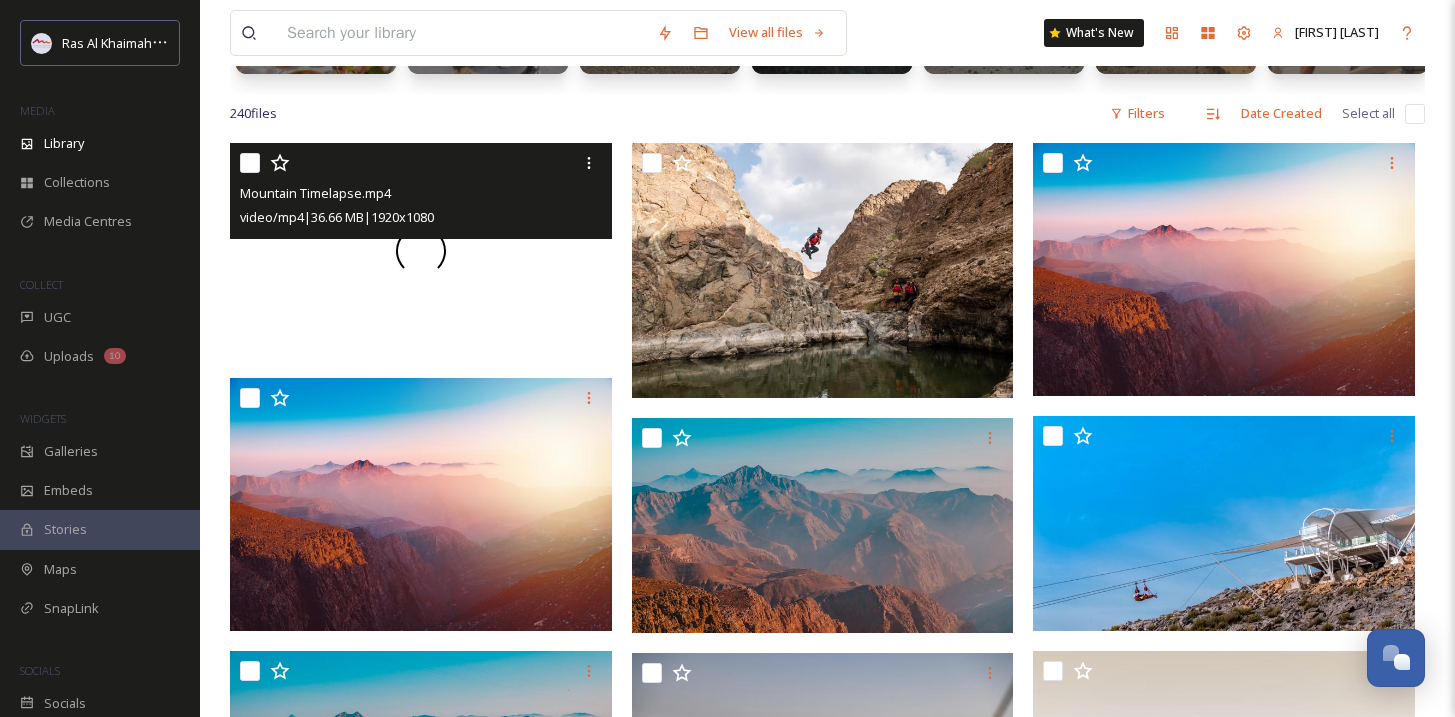 click at bounding box center [421, 250] 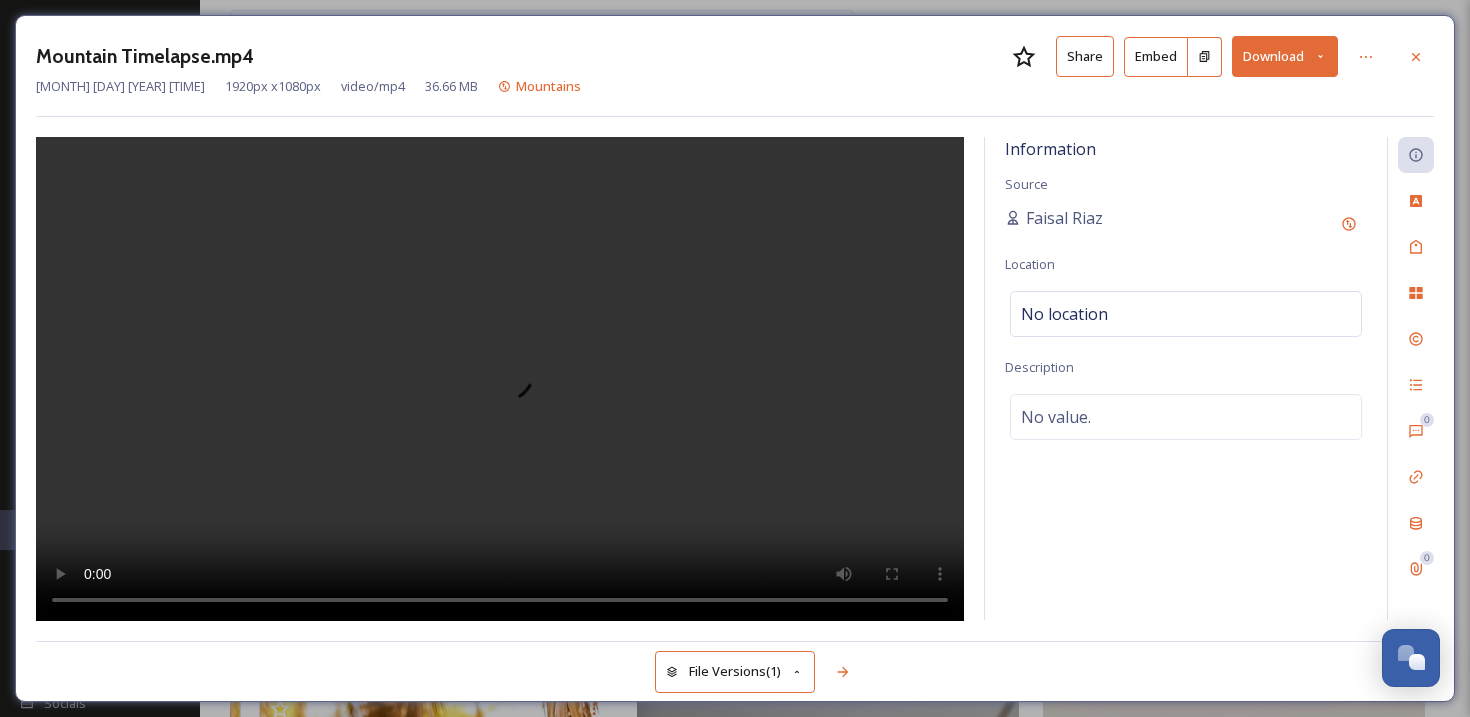 type 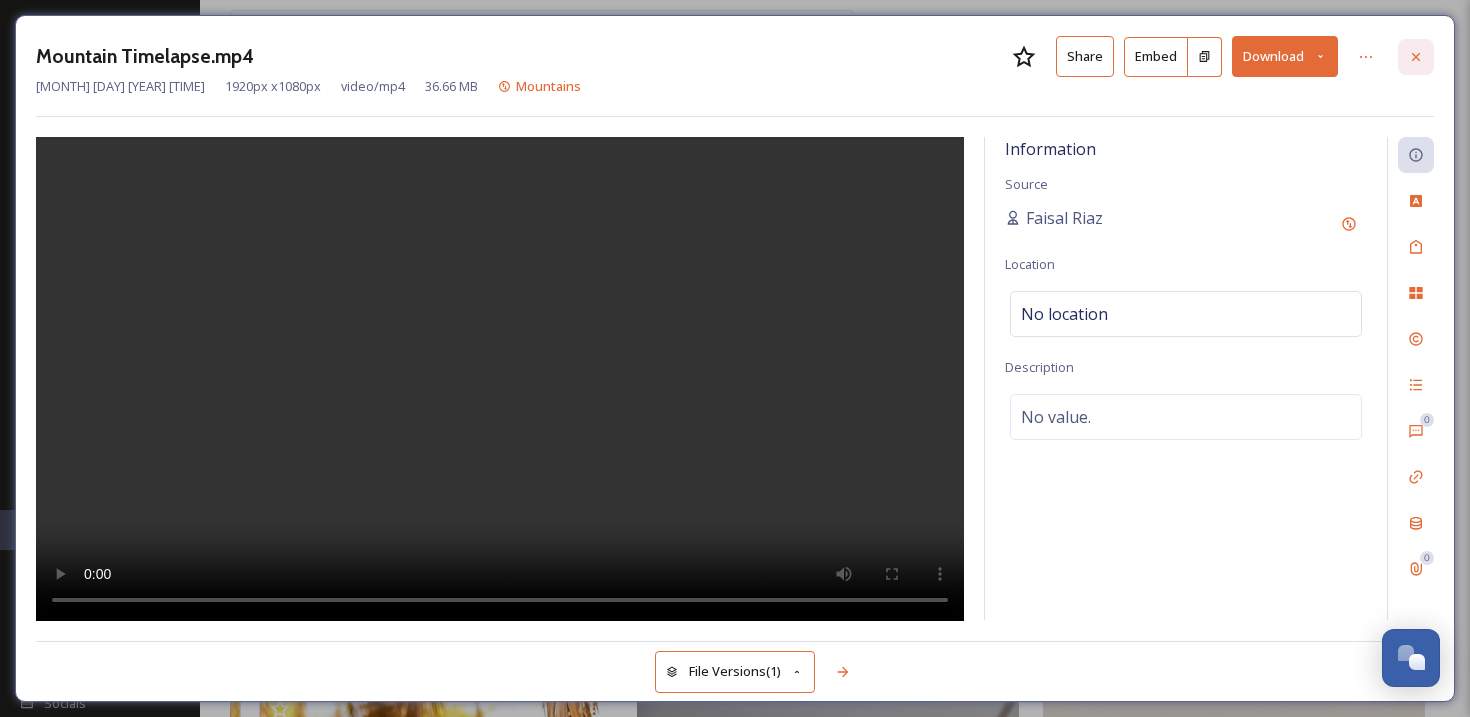 click 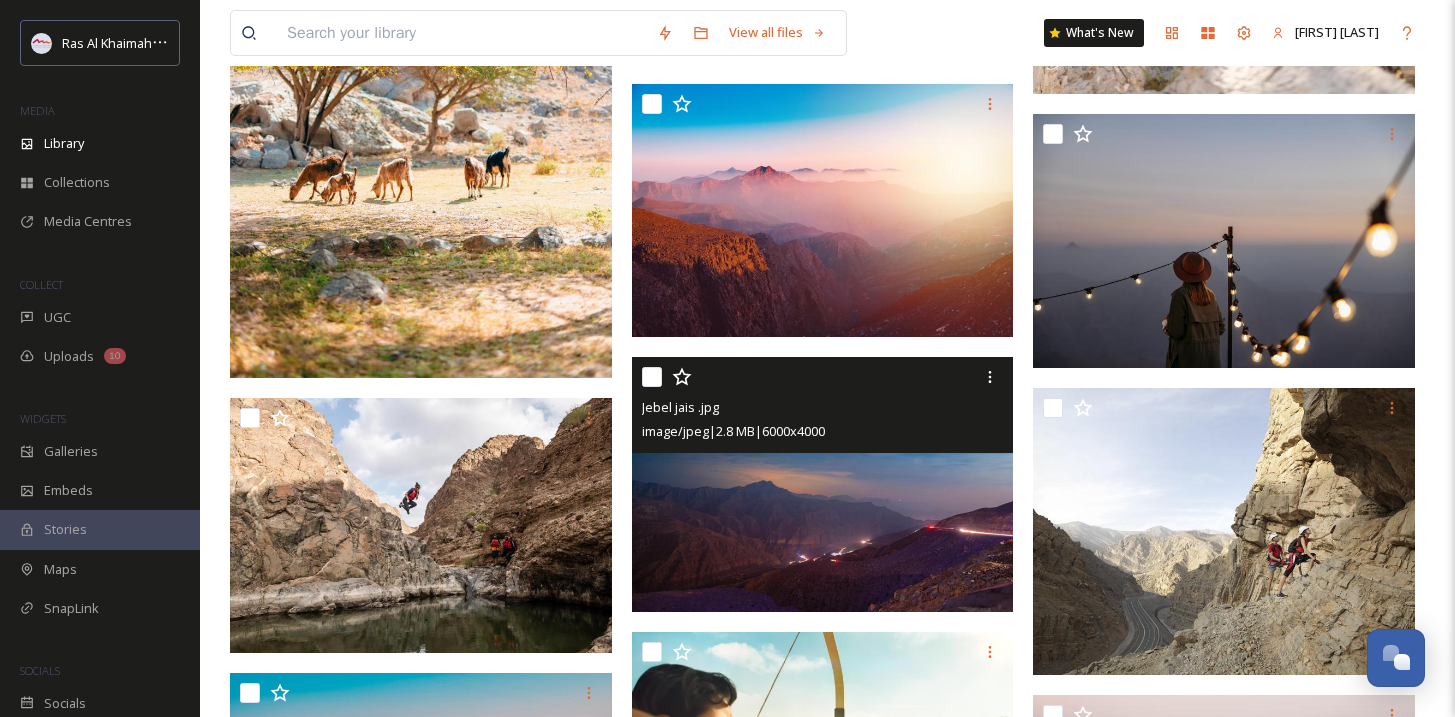 scroll, scrollTop: 2312, scrollLeft: 0, axis: vertical 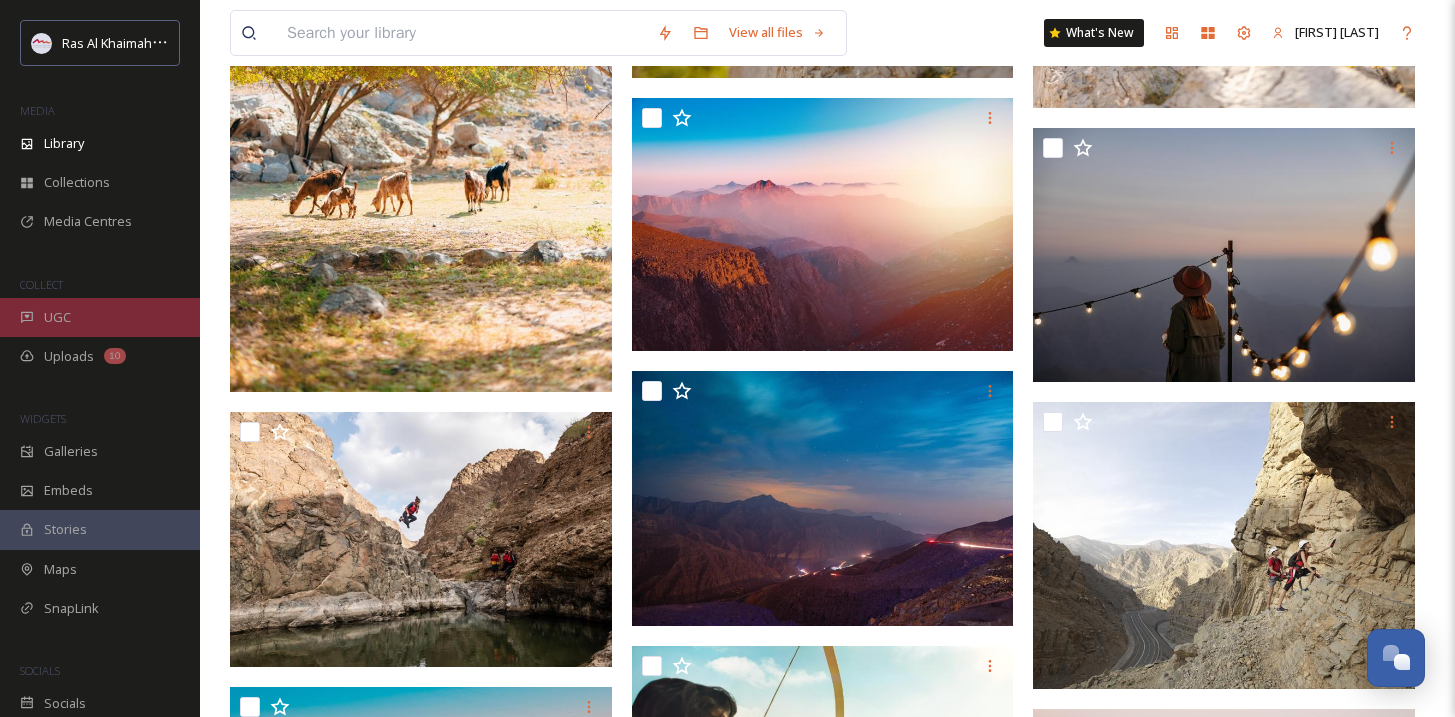 click on "UGC" at bounding box center [57, 317] 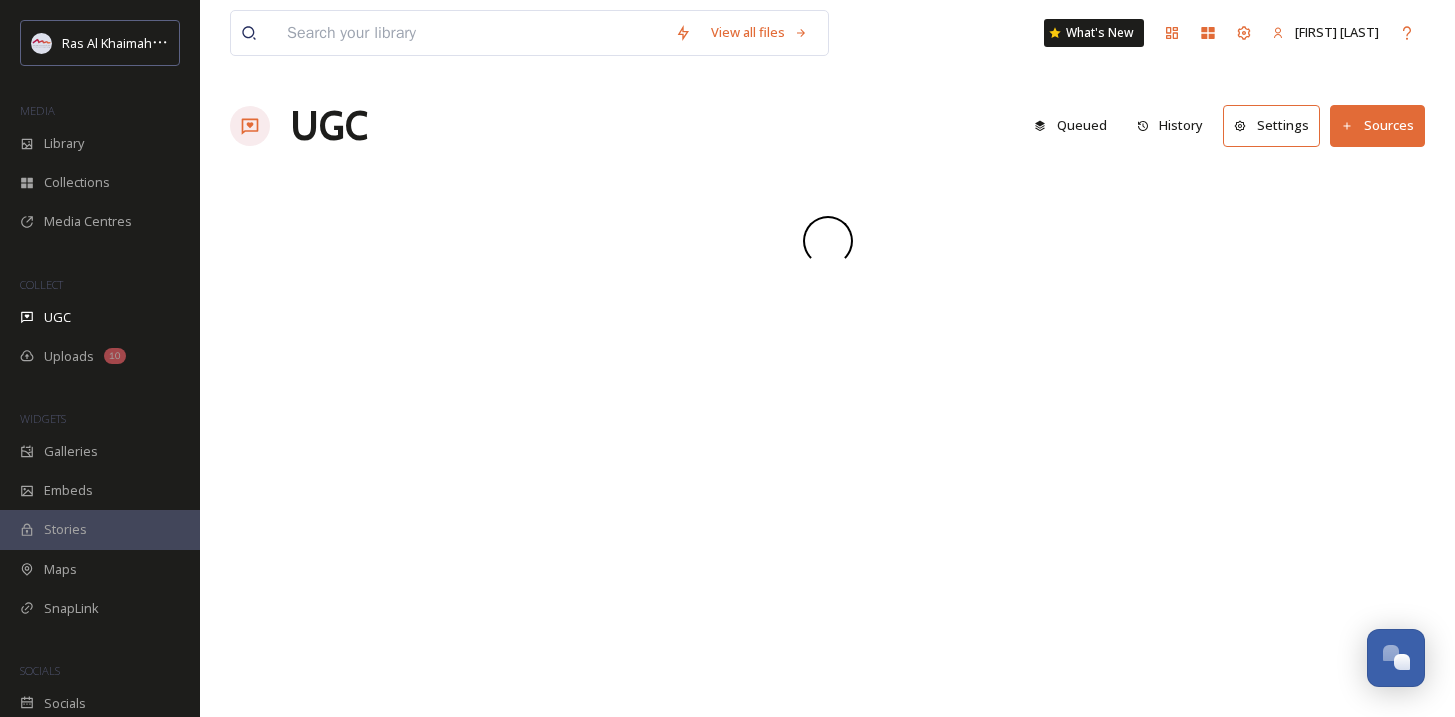scroll, scrollTop: 0, scrollLeft: 0, axis: both 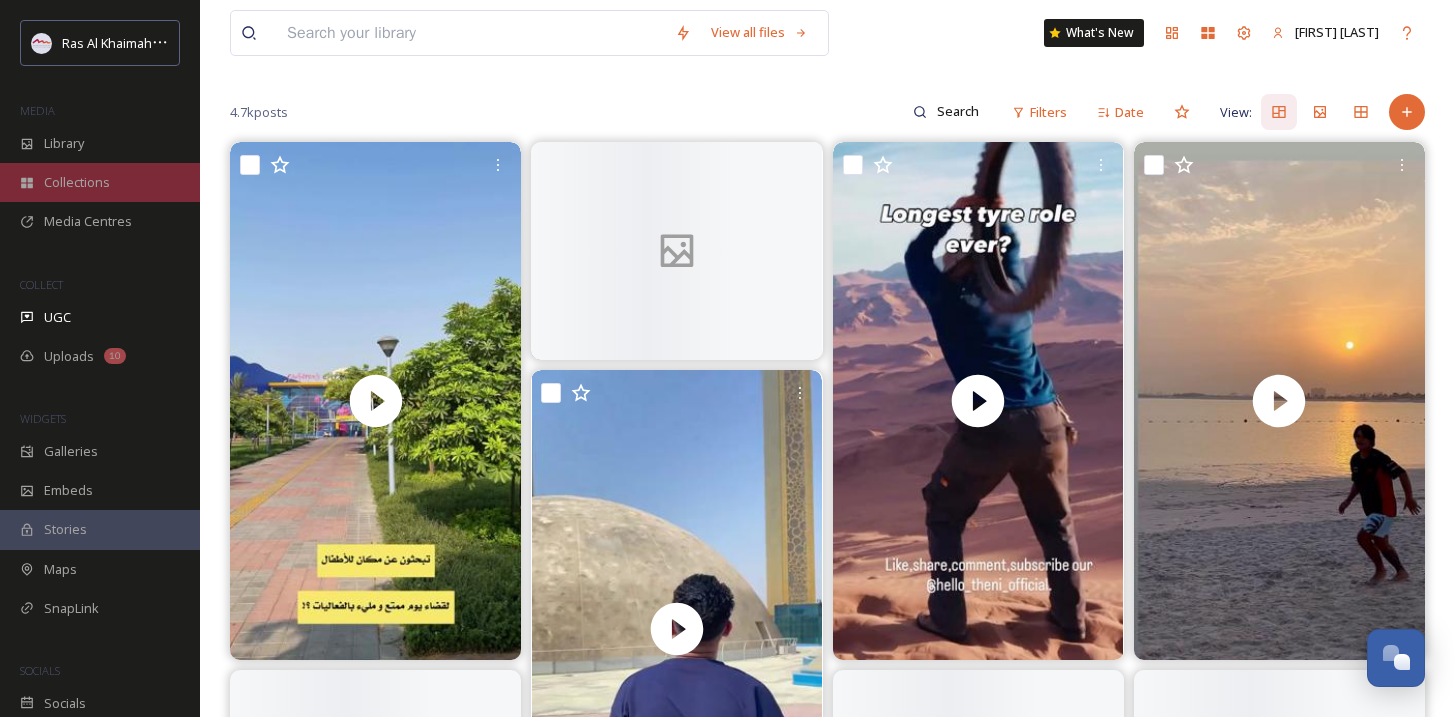 click on "Collections" at bounding box center [77, 182] 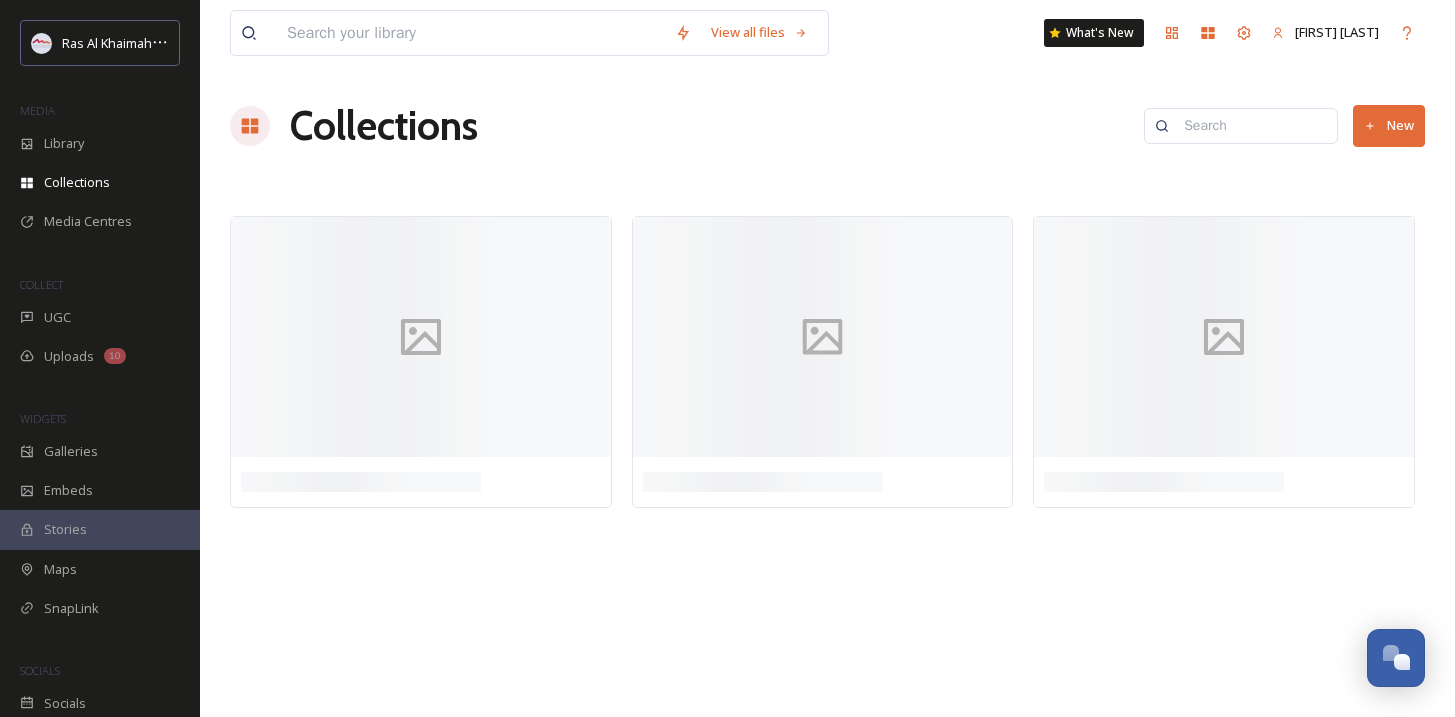 scroll, scrollTop: 0, scrollLeft: 0, axis: both 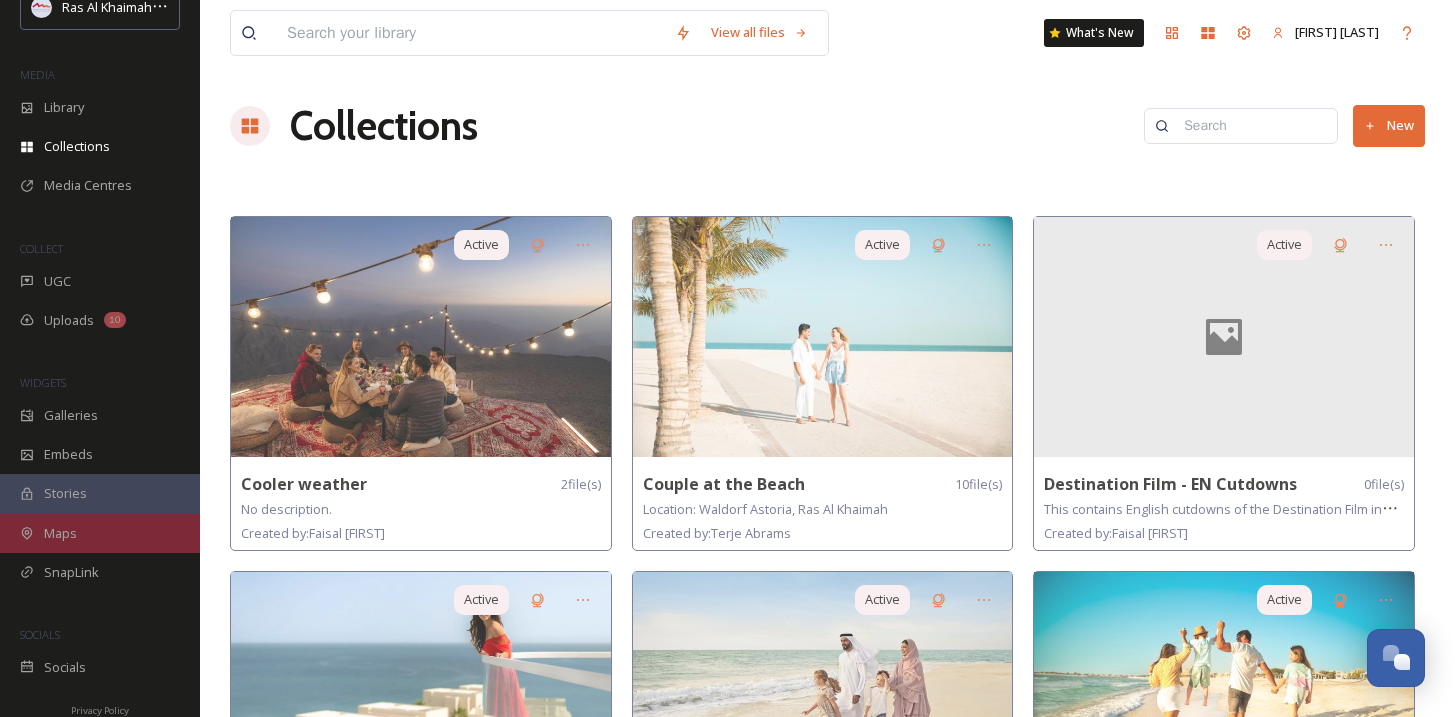 click on "Maps" at bounding box center (100, 533) 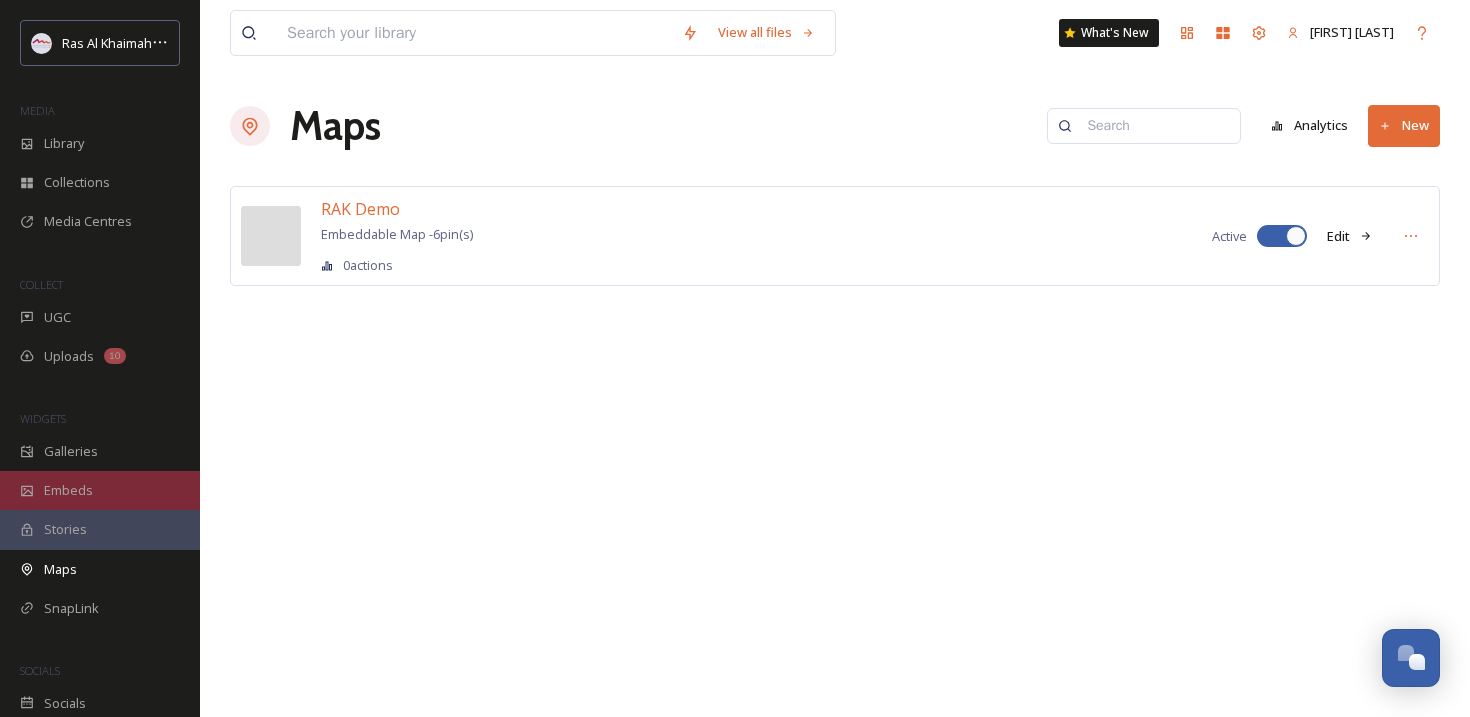 click on "Embeds" at bounding box center [100, 490] 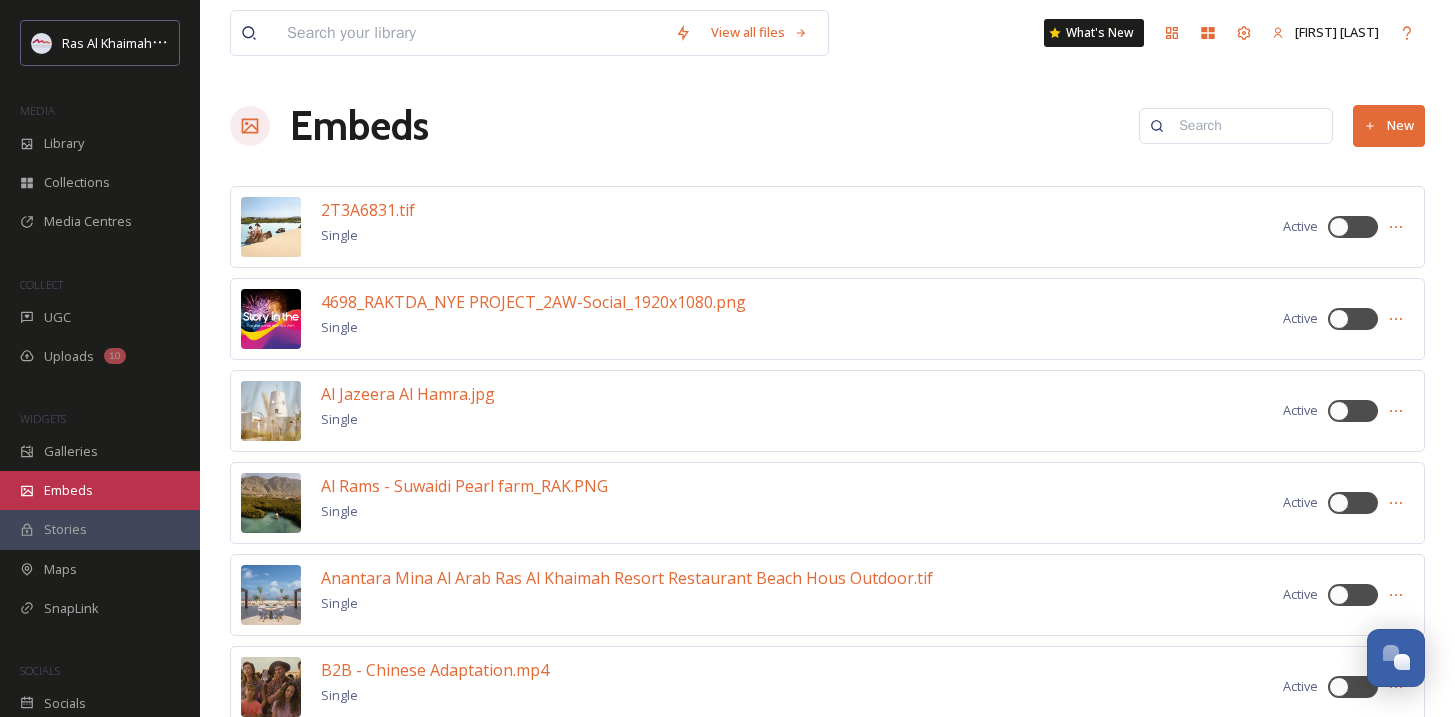 click on "Embeds" at bounding box center (100, 490) 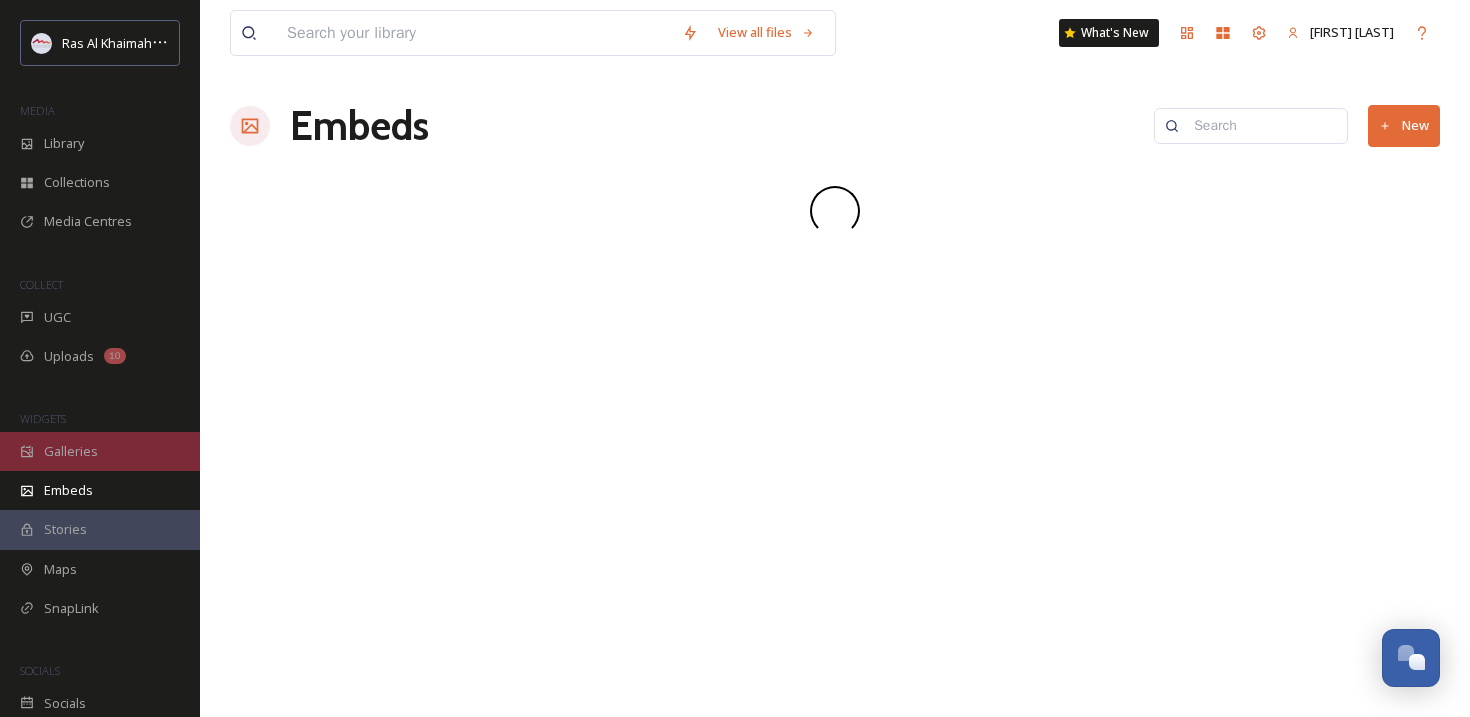click on "Galleries" at bounding box center (71, 451) 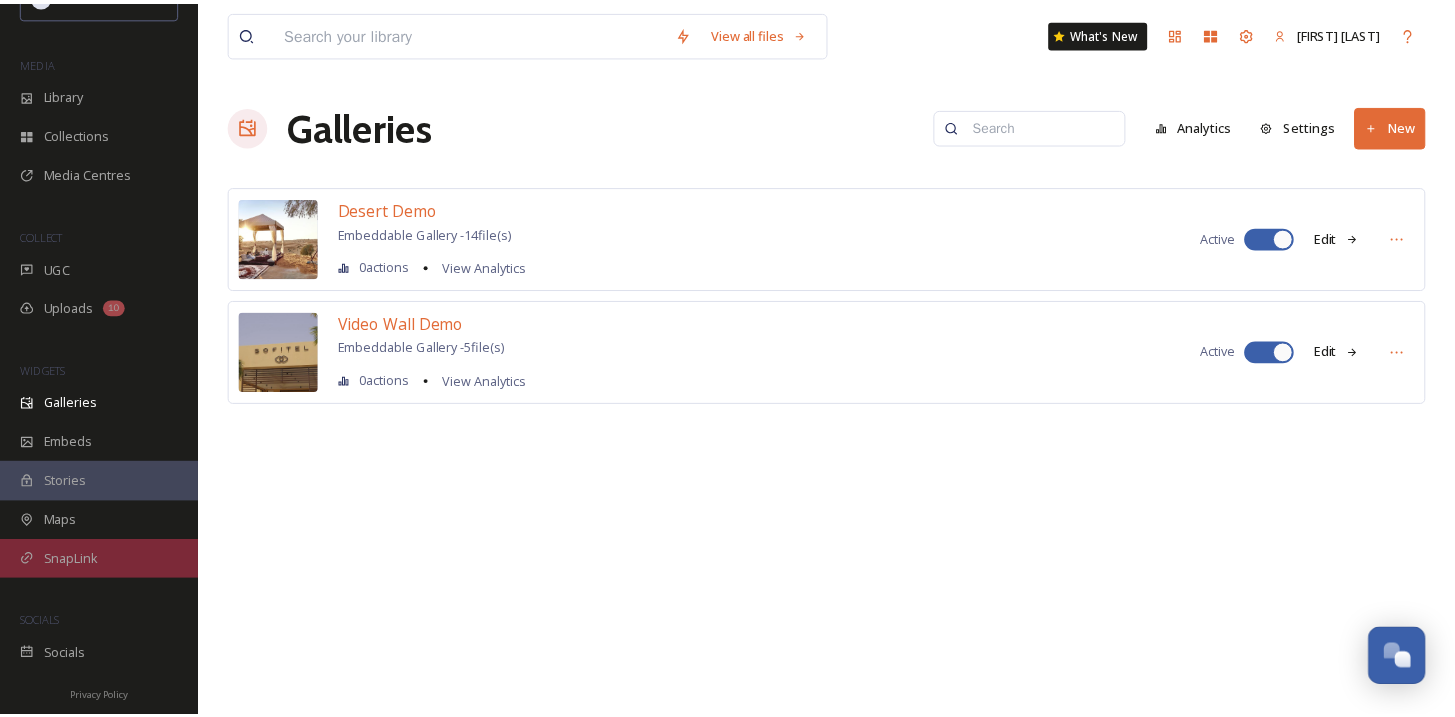 scroll, scrollTop: 49, scrollLeft: 0, axis: vertical 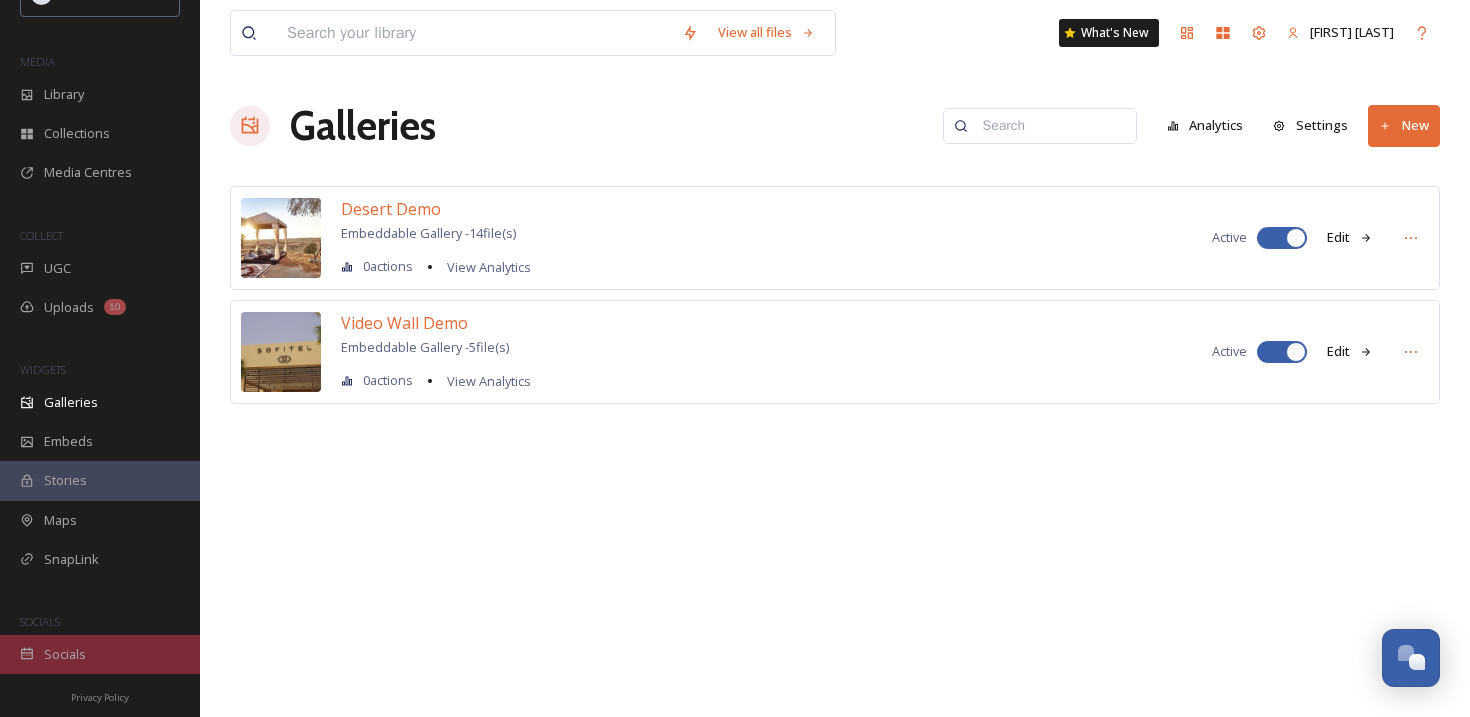 click on "Socials" at bounding box center (65, 654) 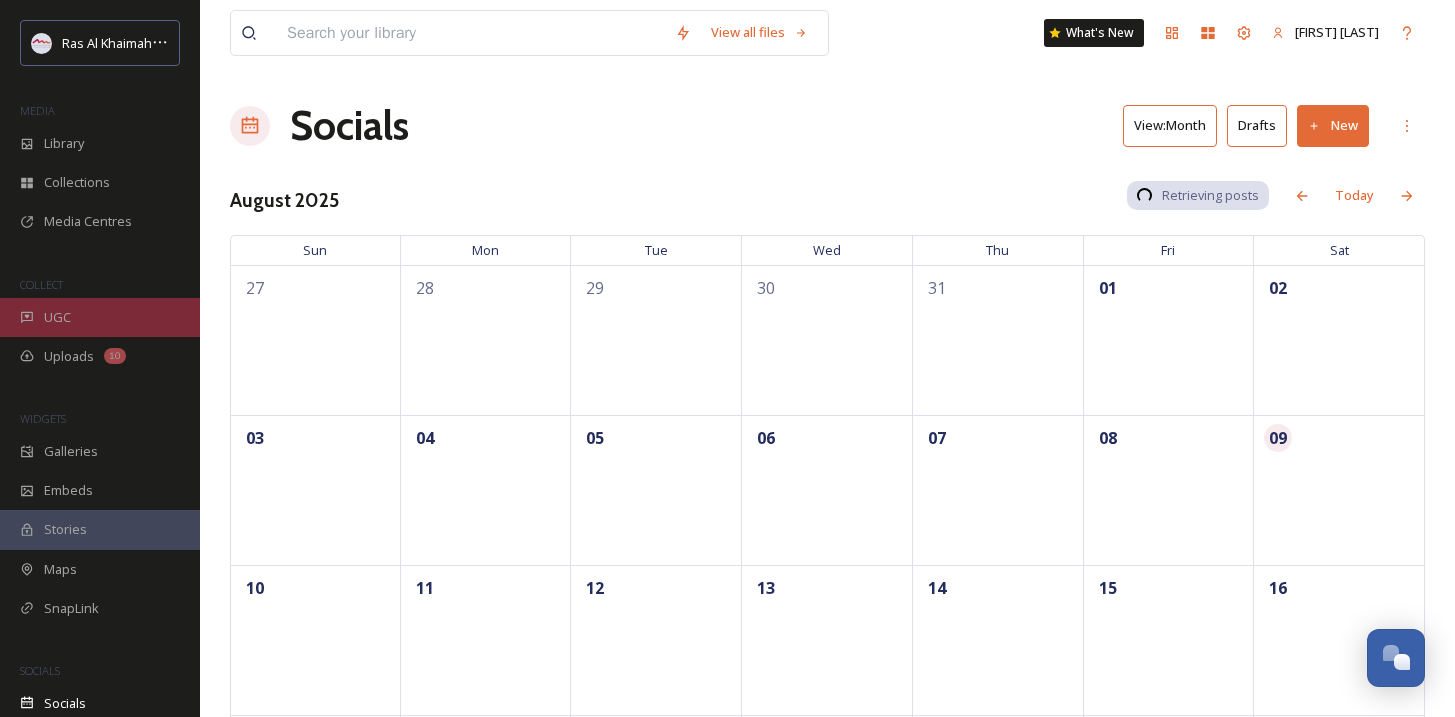 click on "UGC" at bounding box center (57, 317) 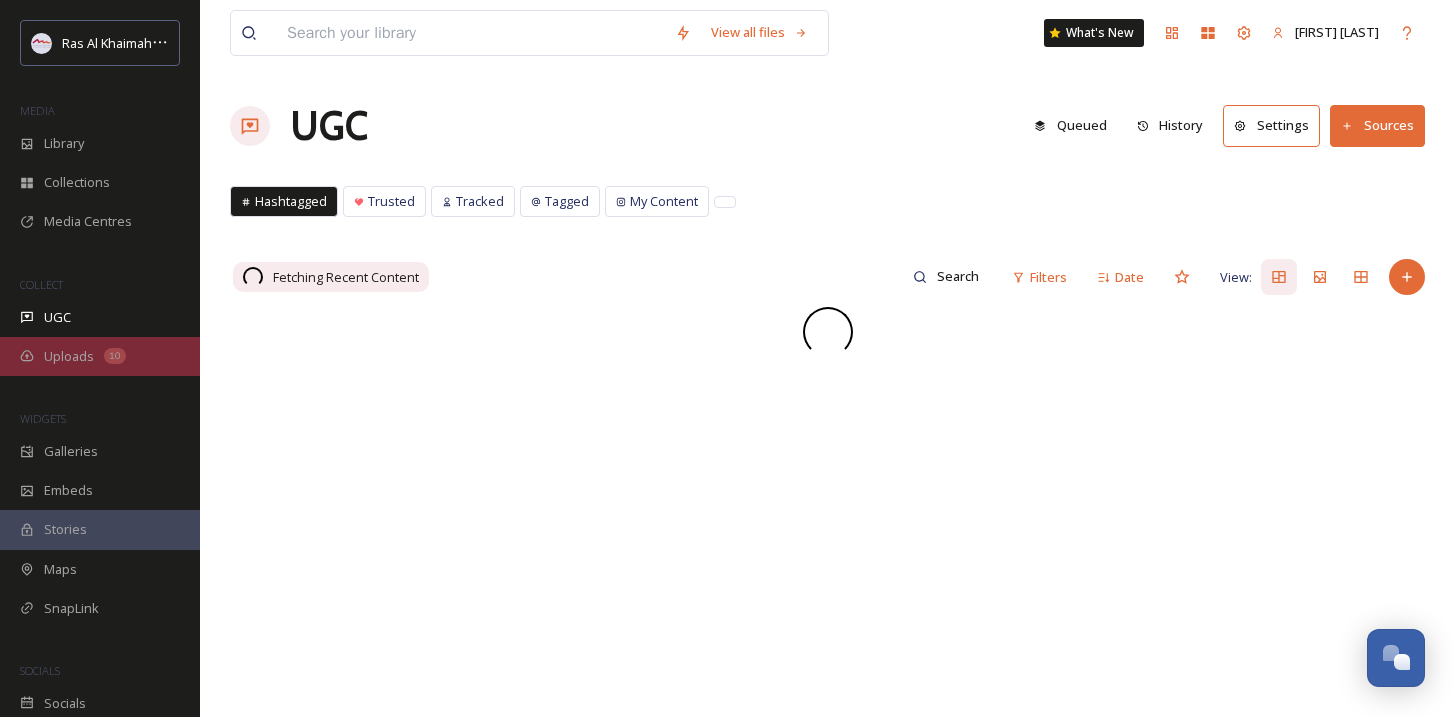 click on "Uploads 10" at bounding box center [100, 356] 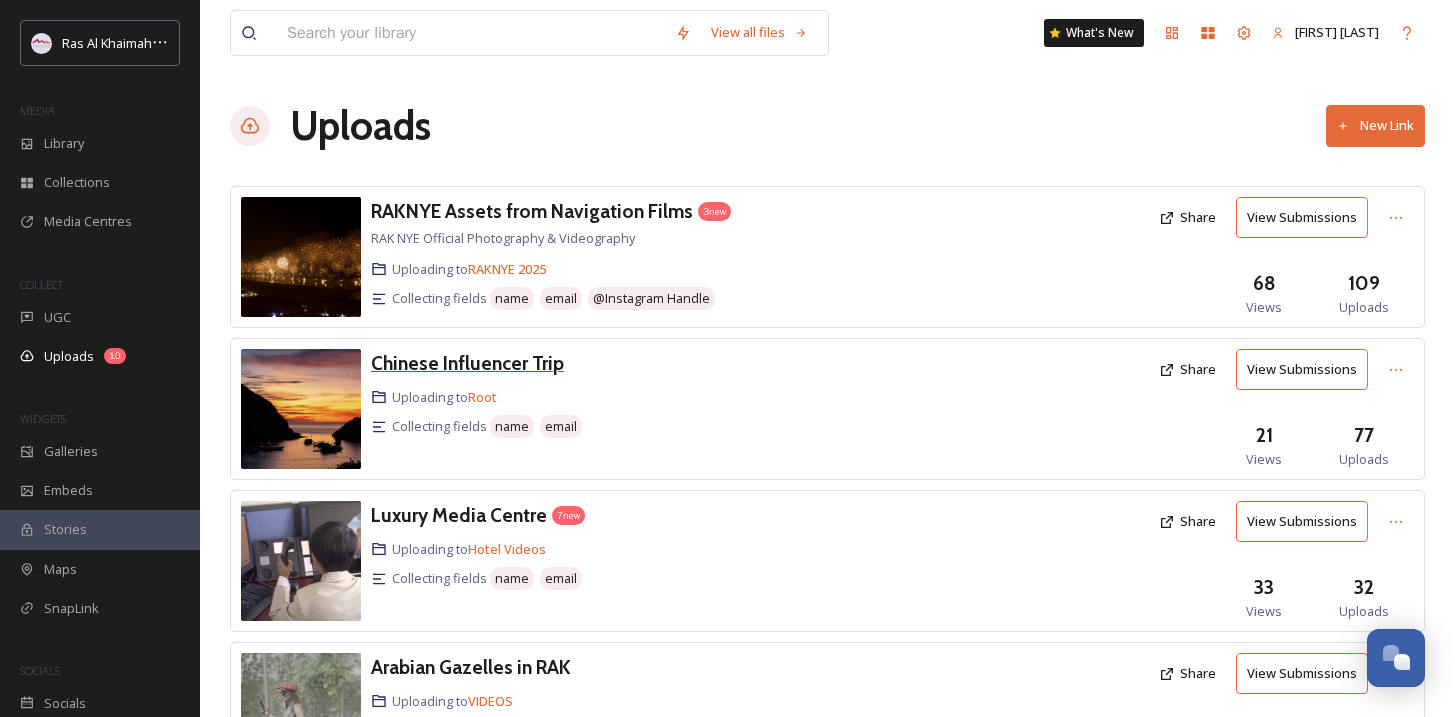 click on "Chinese Influencer Trip" at bounding box center (467, 363) 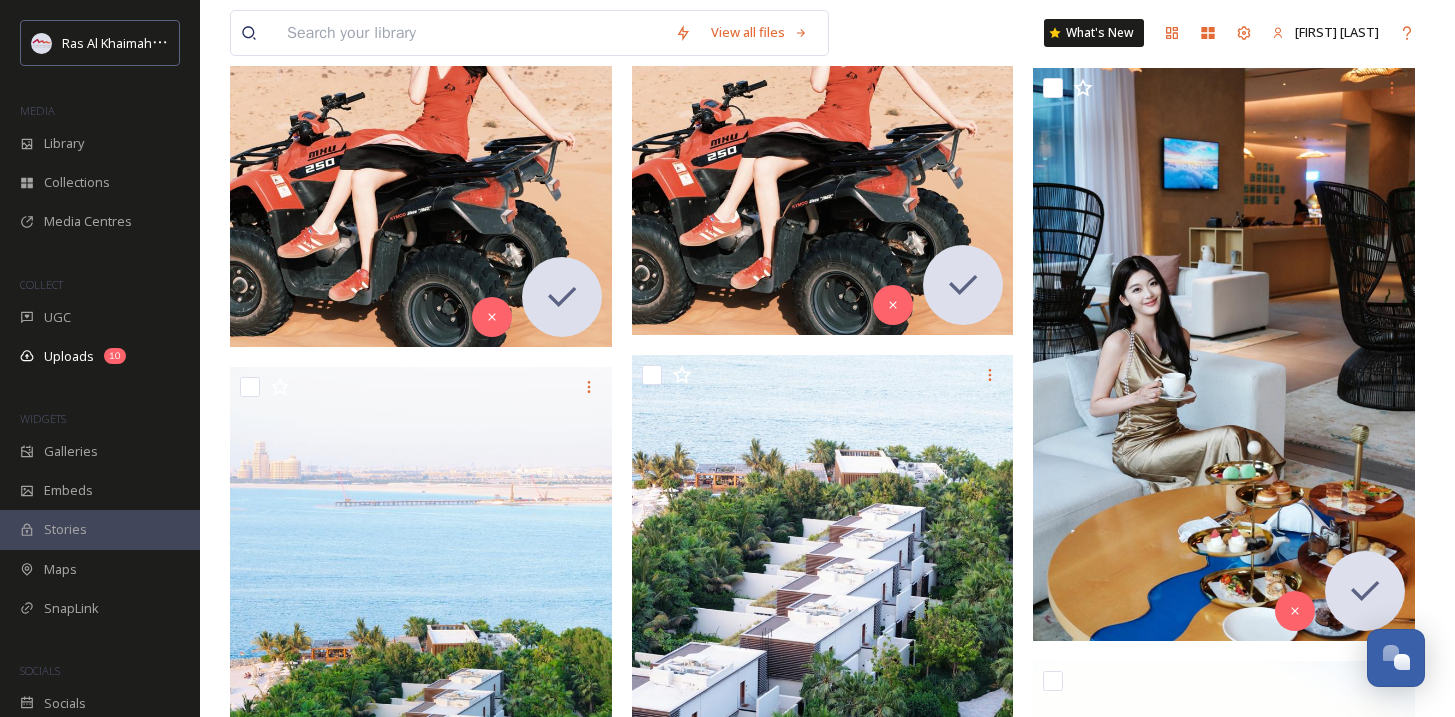 scroll, scrollTop: 4703, scrollLeft: 0, axis: vertical 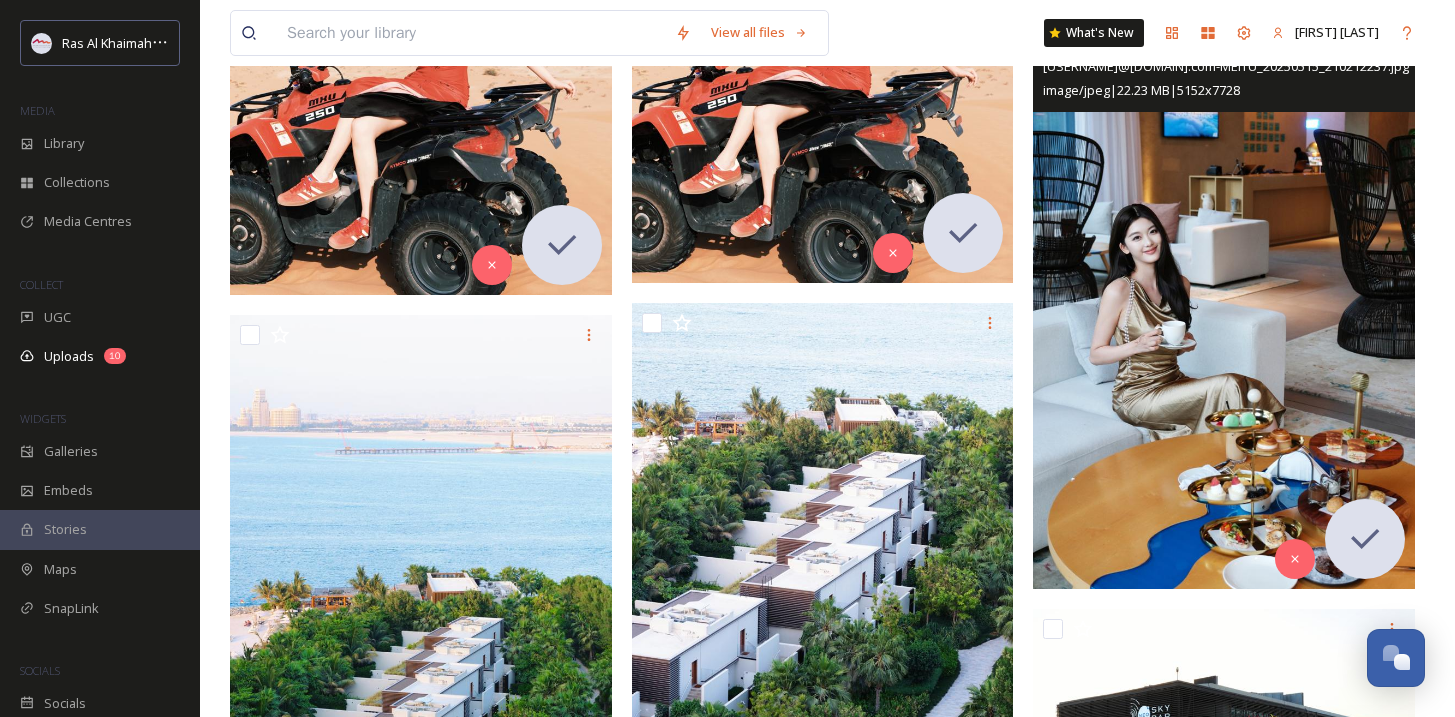 click at bounding box center [1224, 302] 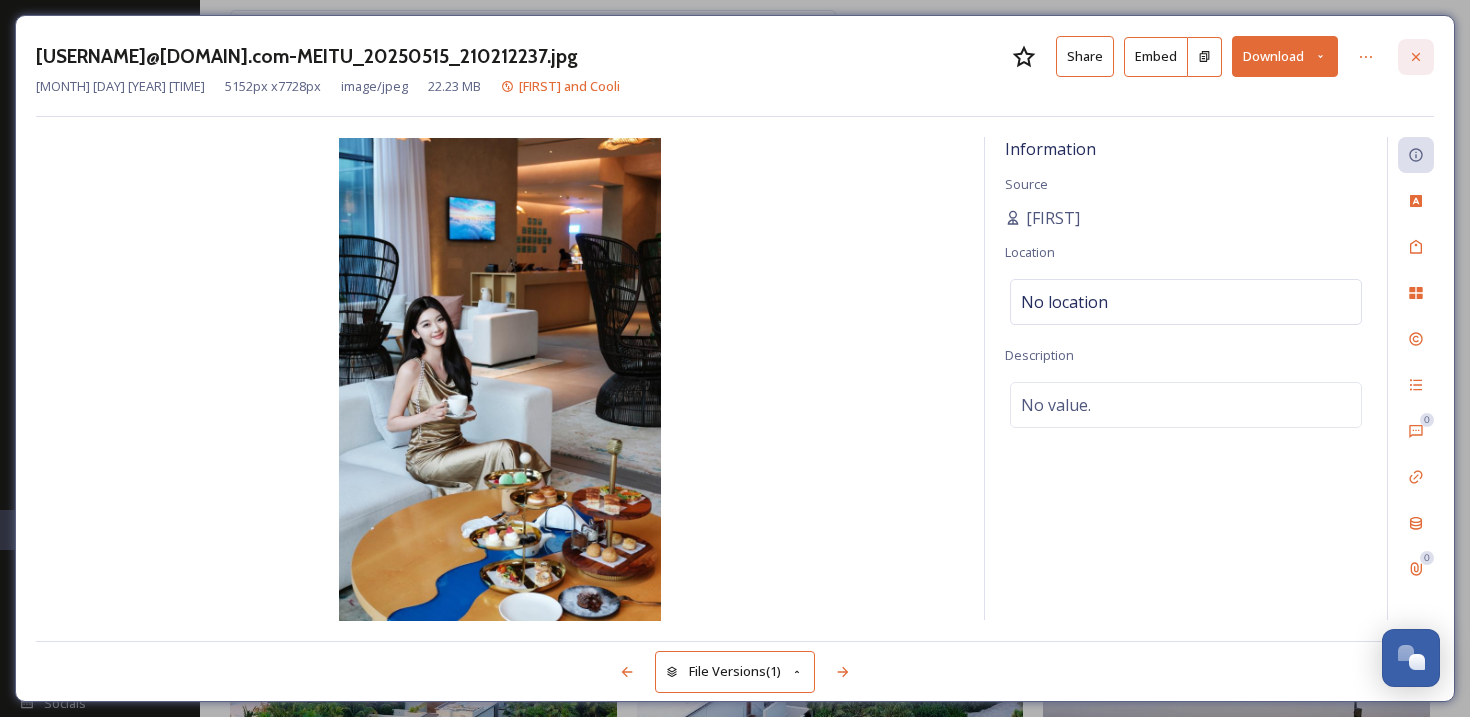 click 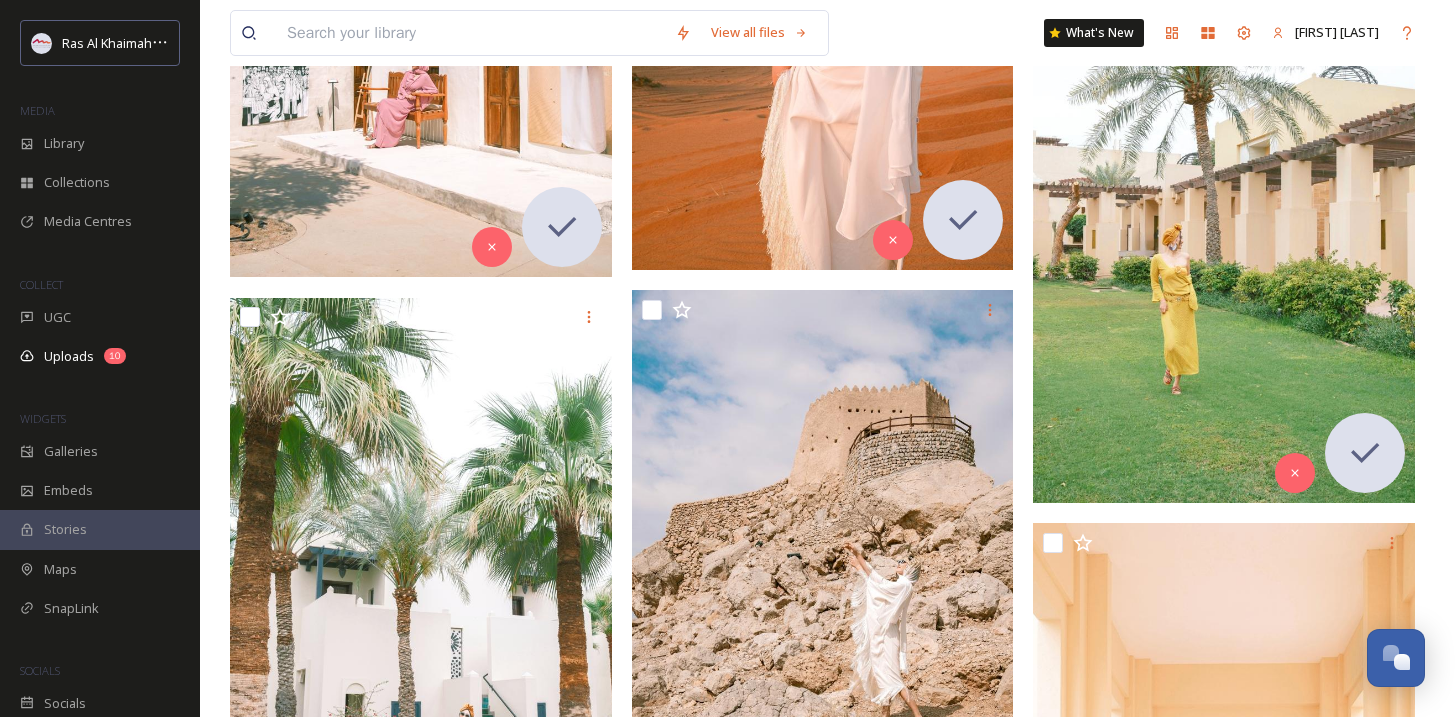 scroll, scrollTop: 9497, scrollLeft: 0, axis: vertical 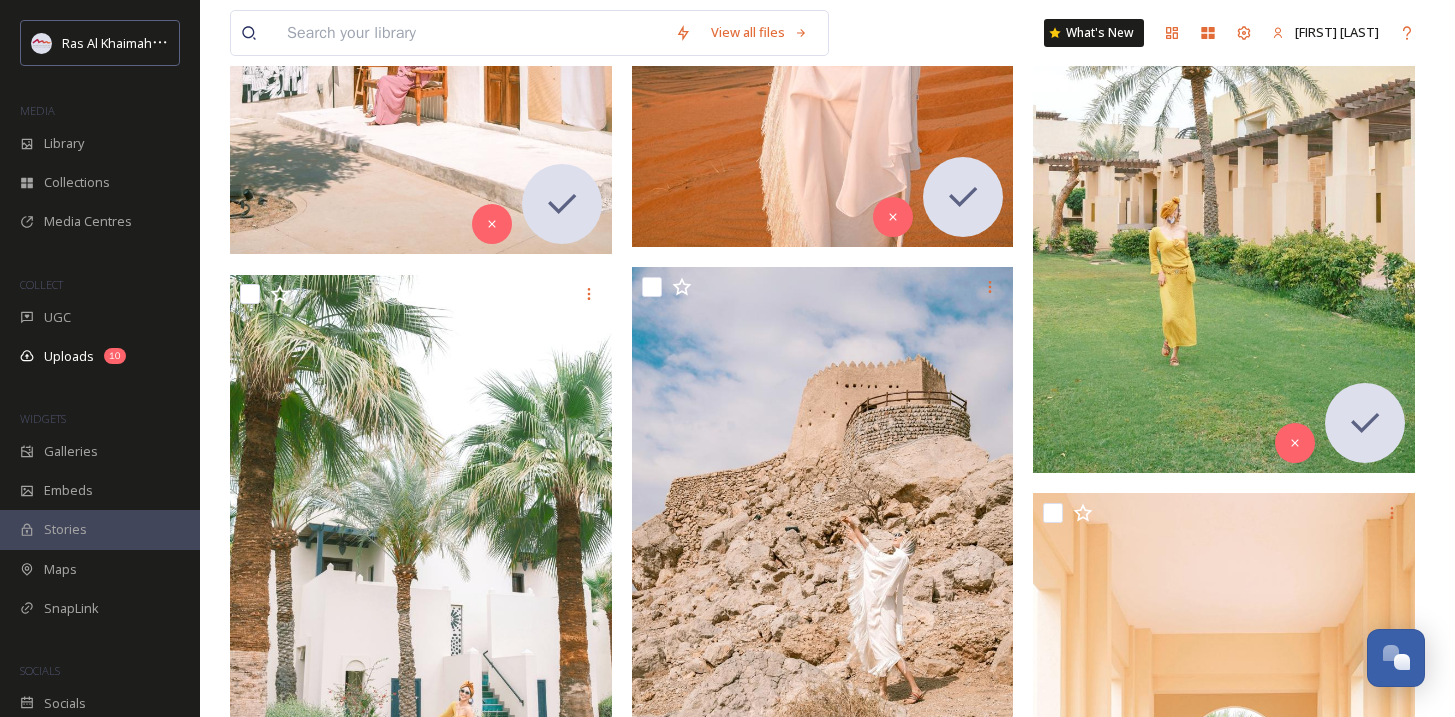 click at bounding box center (1224, 186) 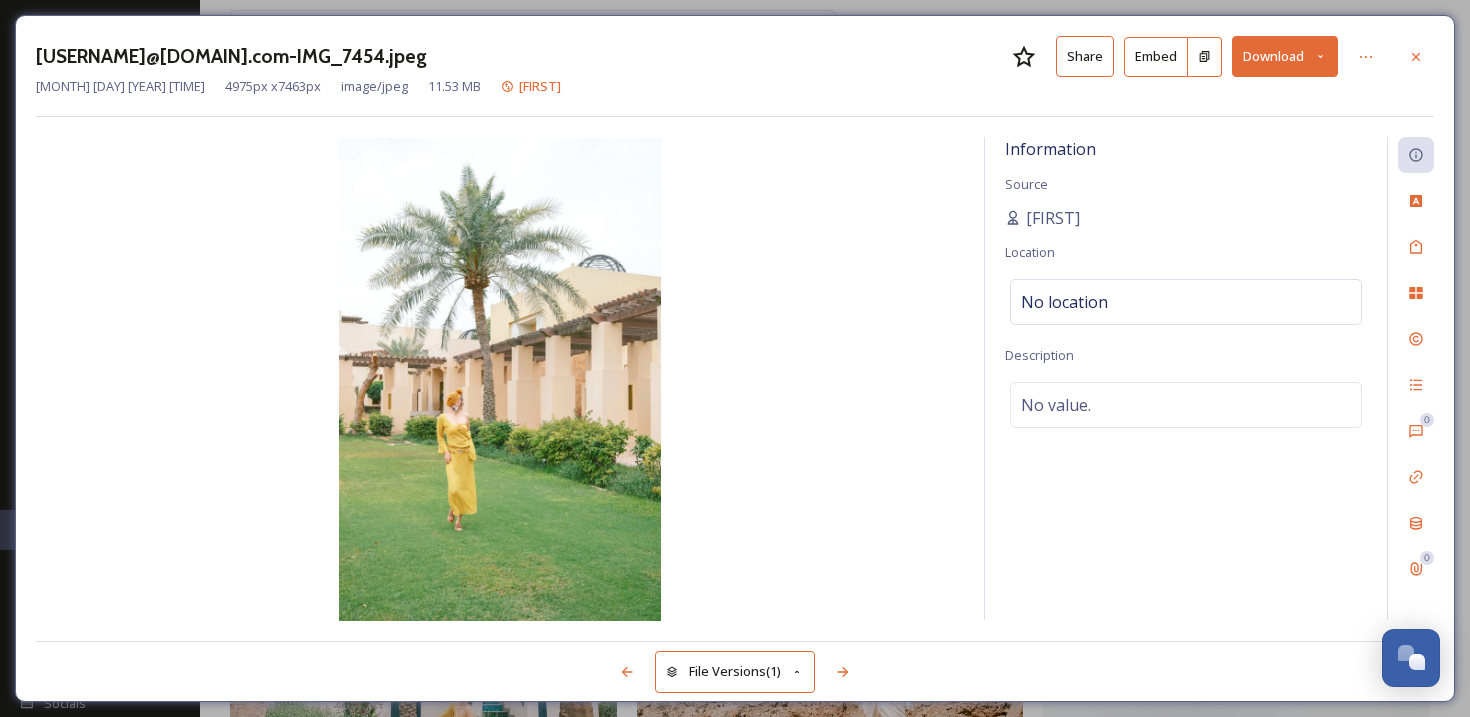 click on "Download" at bounding box center (1285, 56) 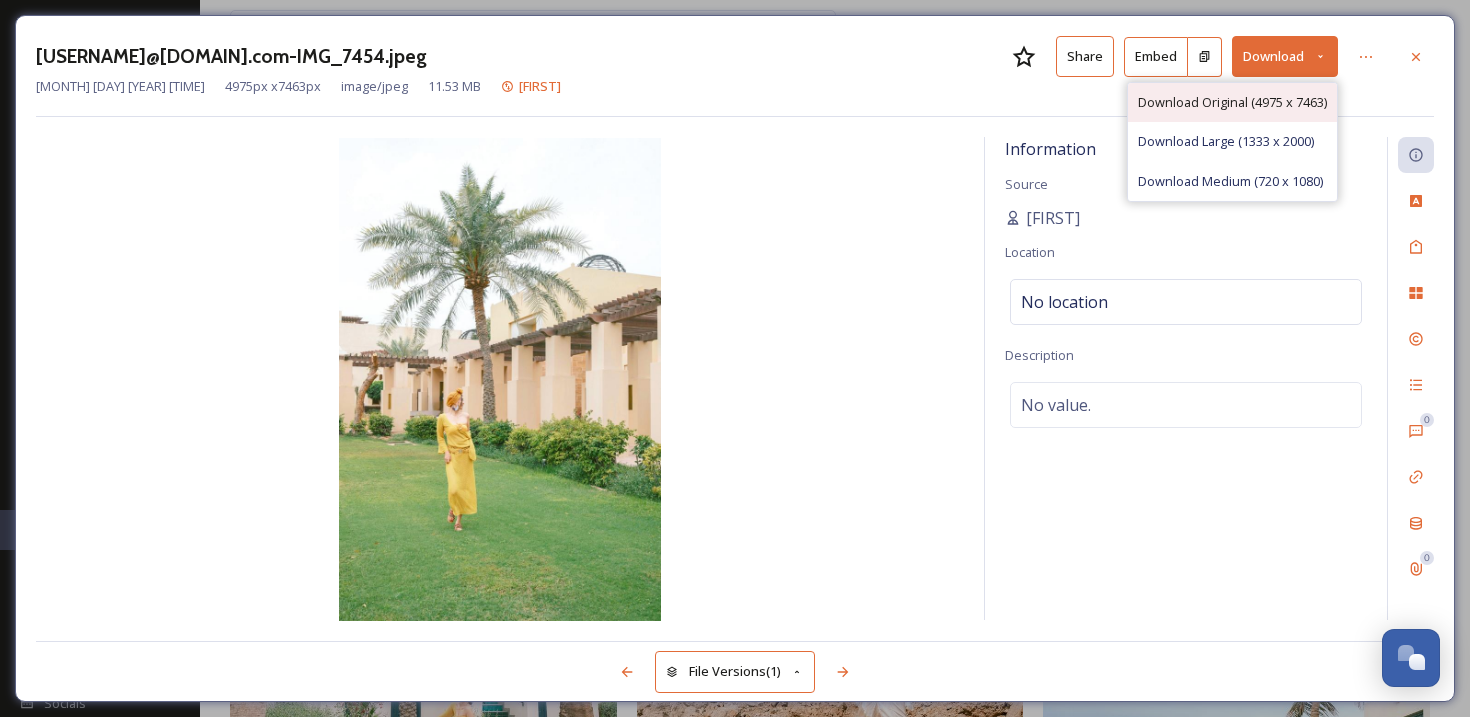 click on "Download Original (4975 x 7463)" at bounding box center [1232, 102] 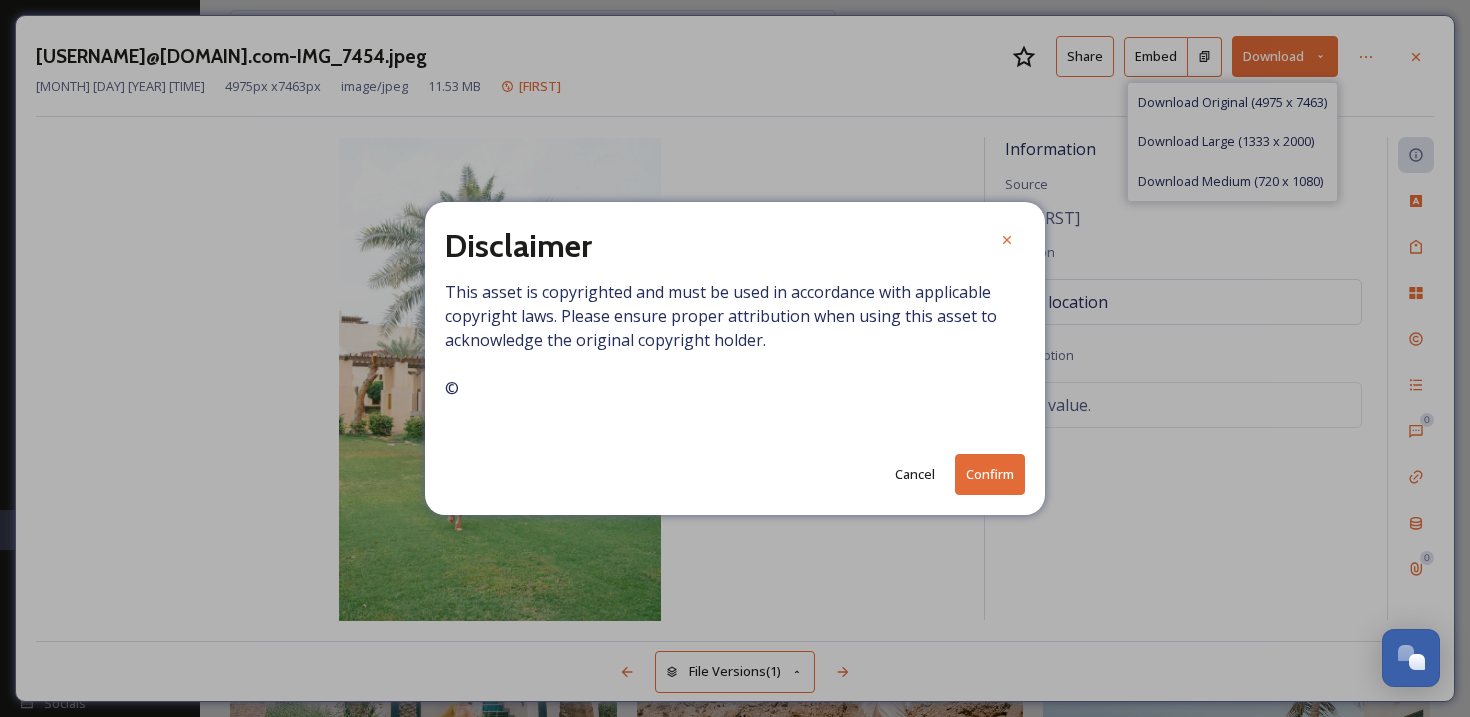 click on "Confirm" at bounding box center (990, 474) 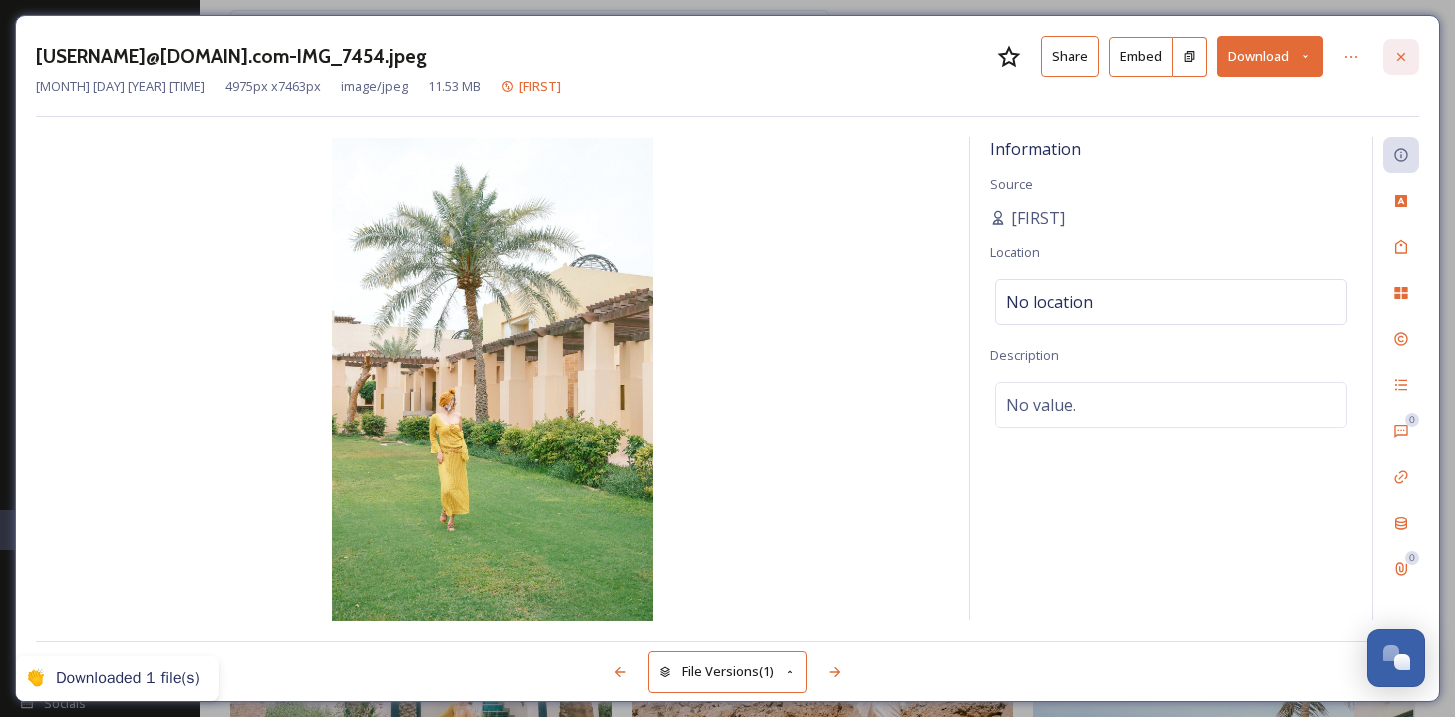 click 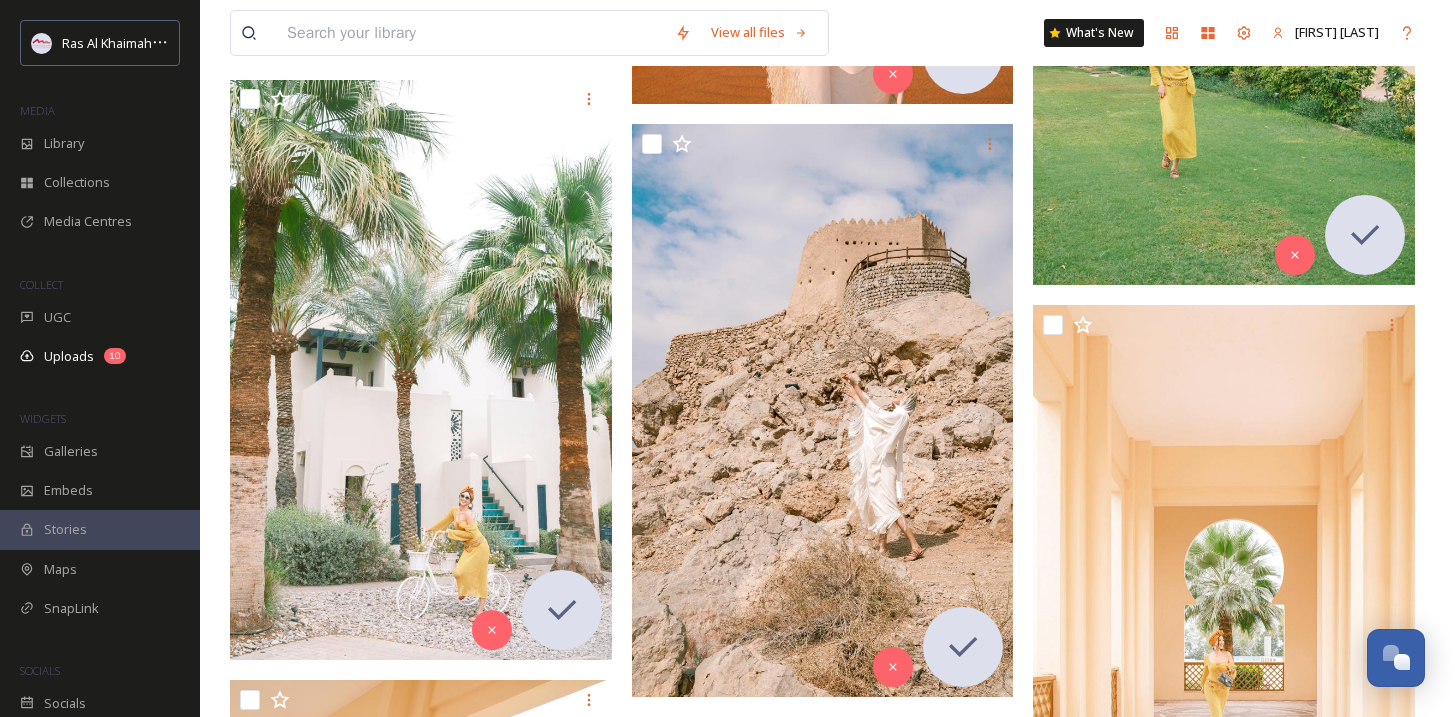scroll, scrollTop: 9735, scrollLeft: 0, axis: vertical 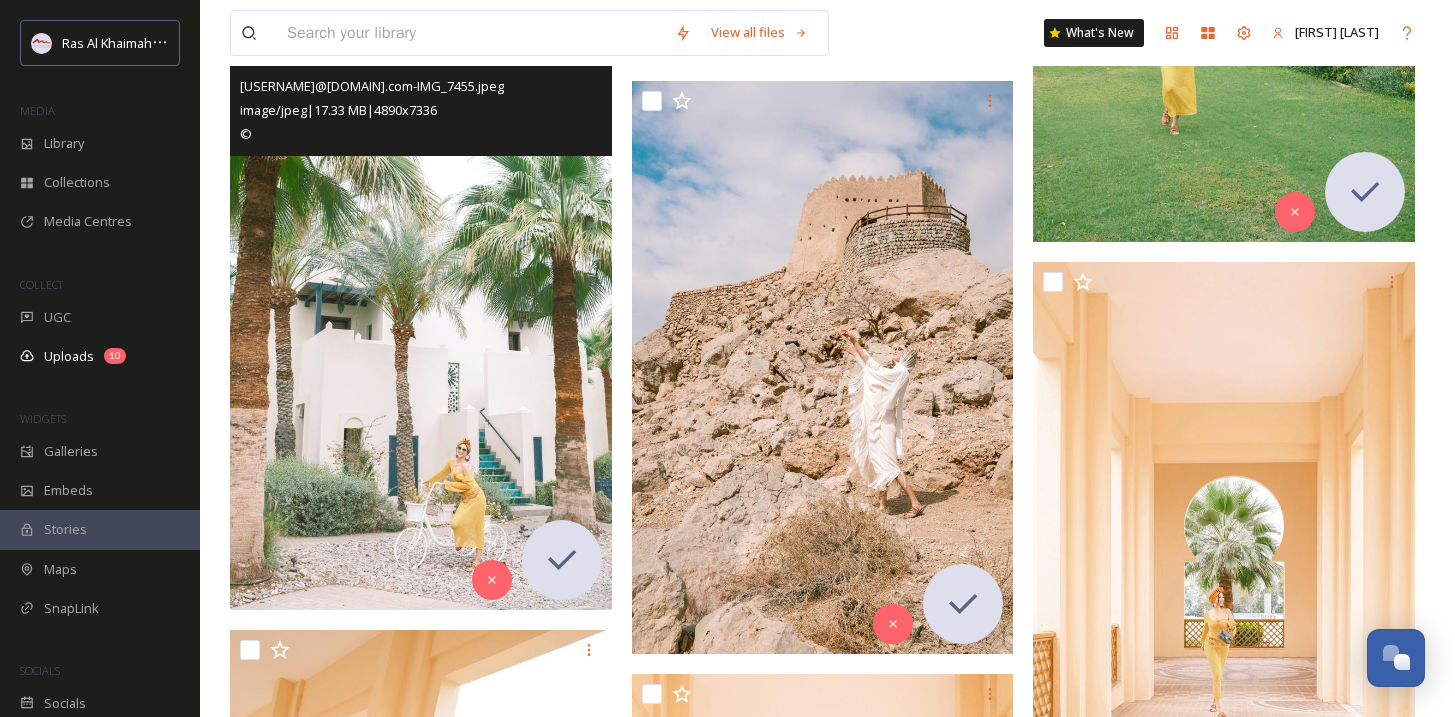 click at bounding box center (421, 323) 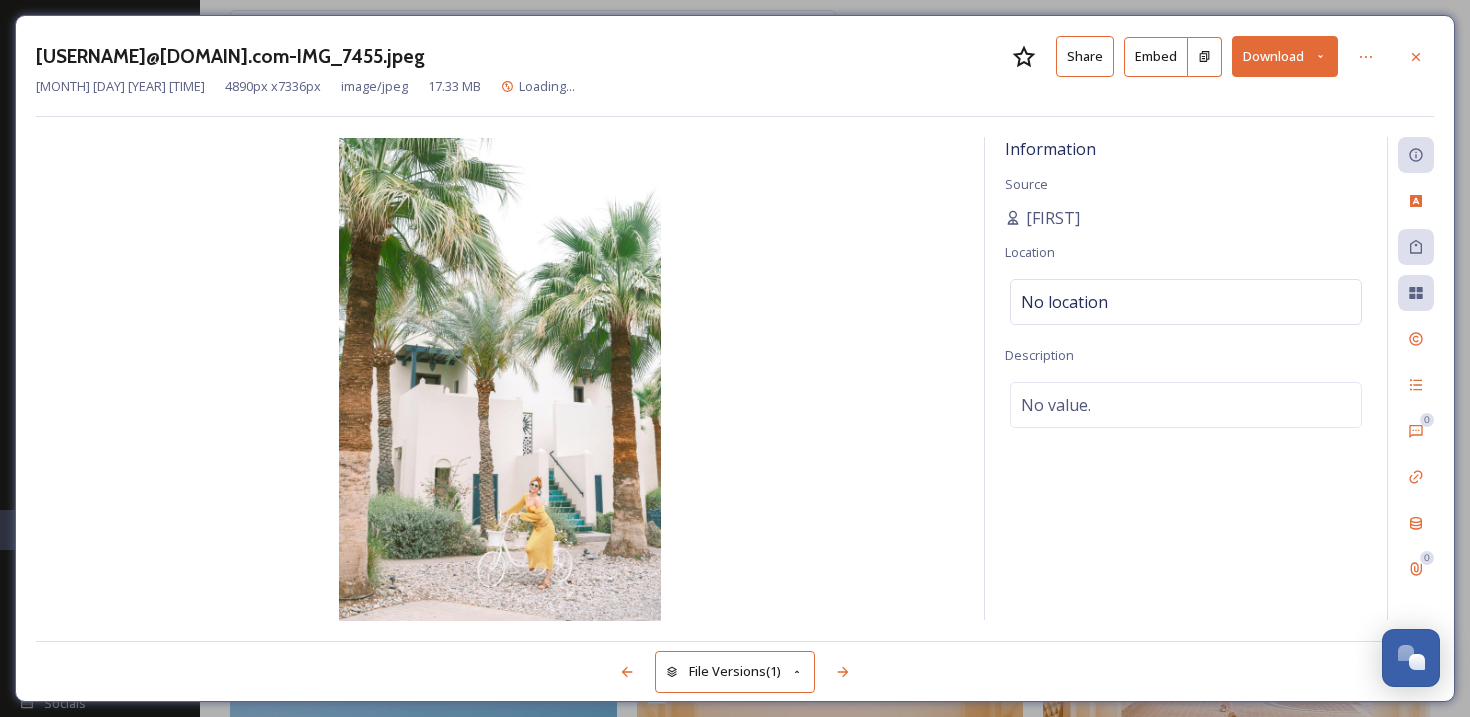 click on "Download" at bounding box center [1285, 56] 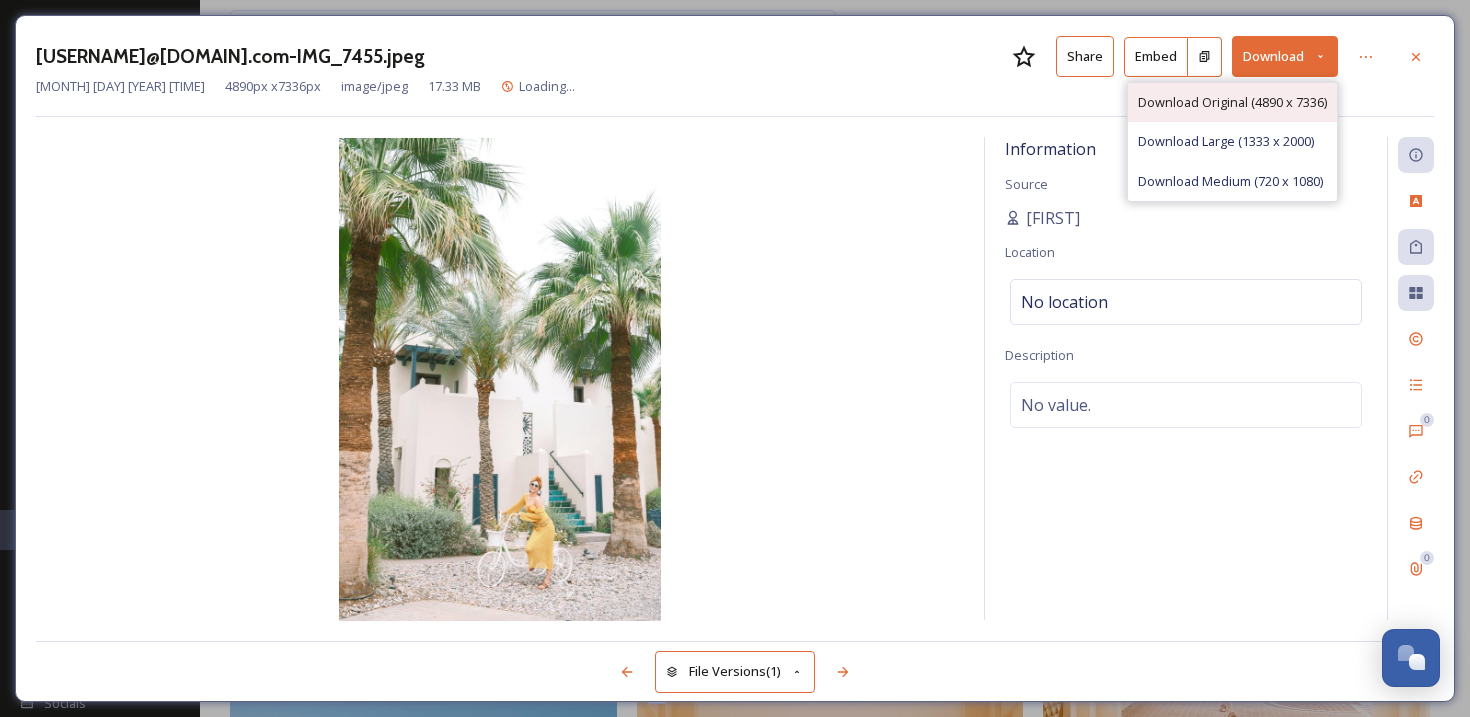 click on "Download Original (4890 x 7336)" at bounding box center [1232, 102] 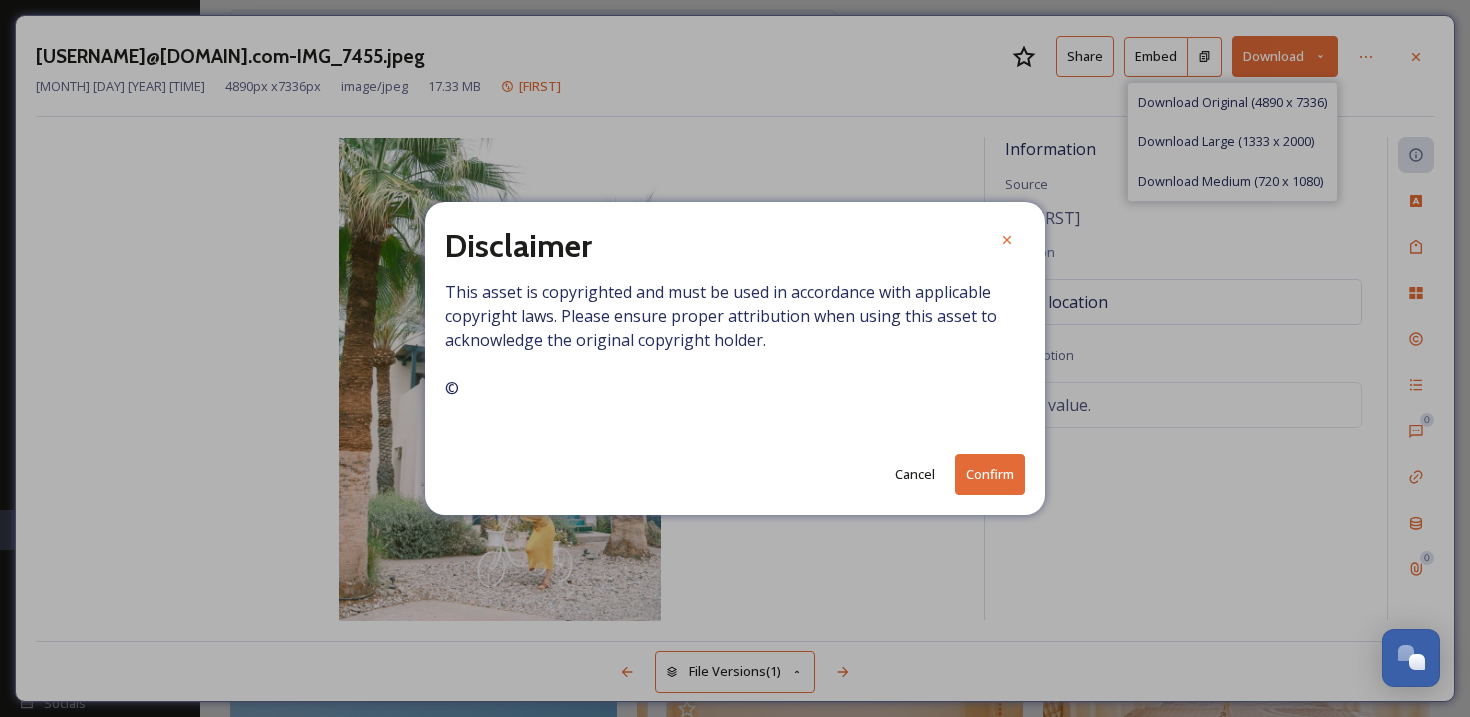 click on "Confirm" at bounding box center [990, 474] 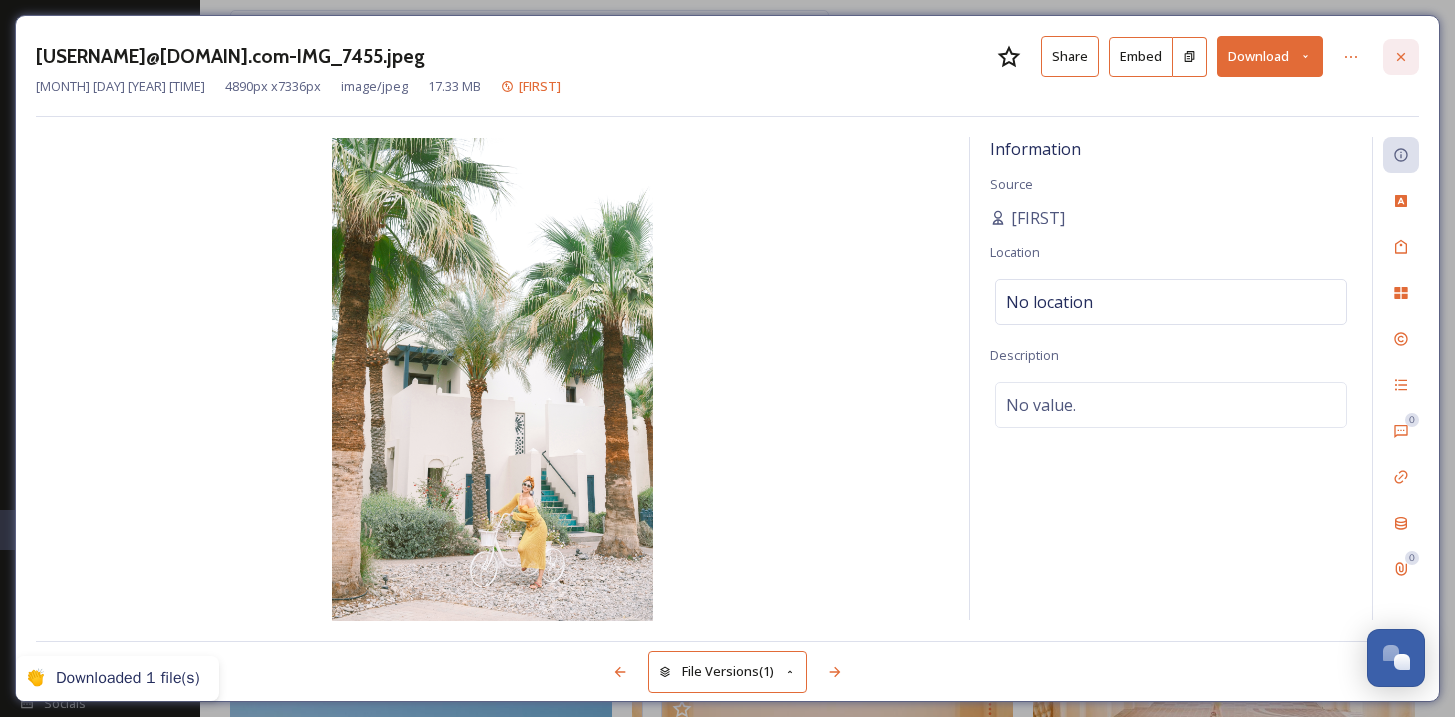 click 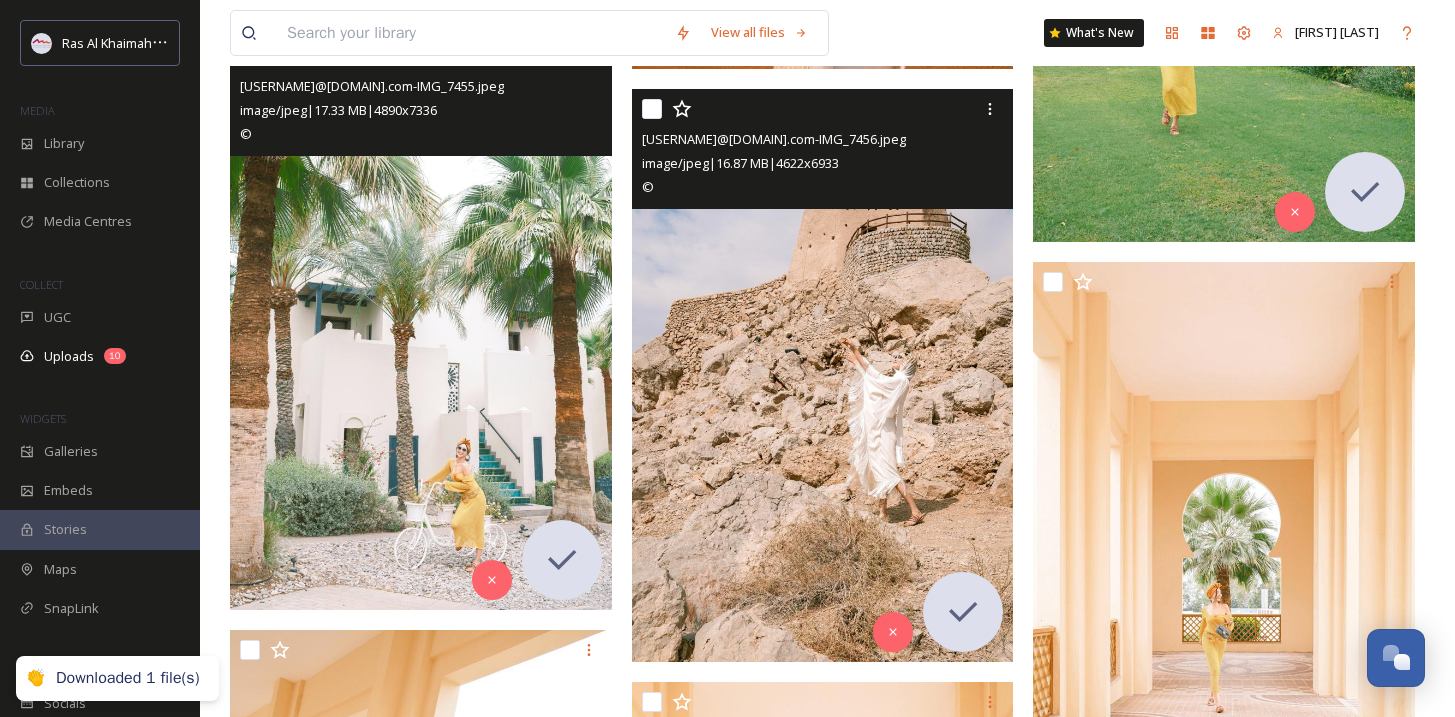 click at bounding box center (823, 375) 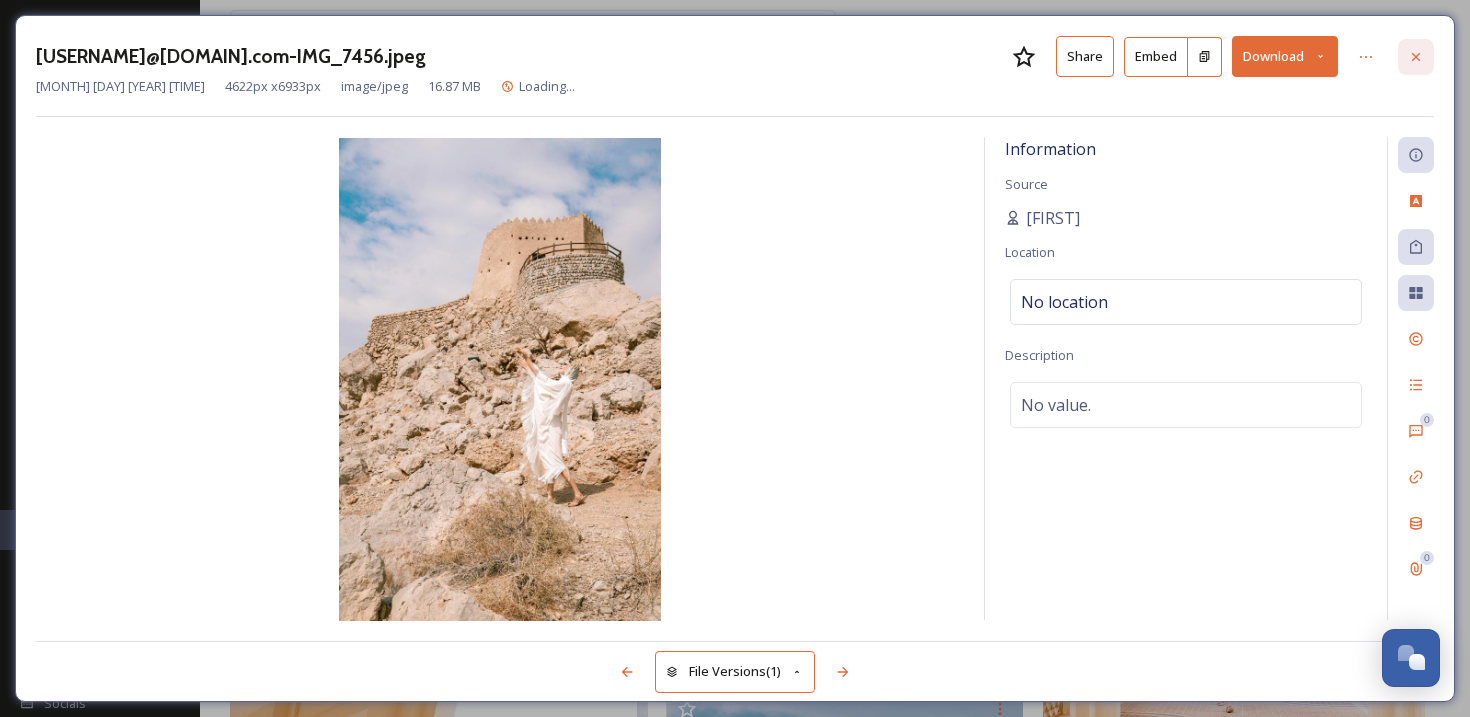 click at bounding box center [1416, 57] 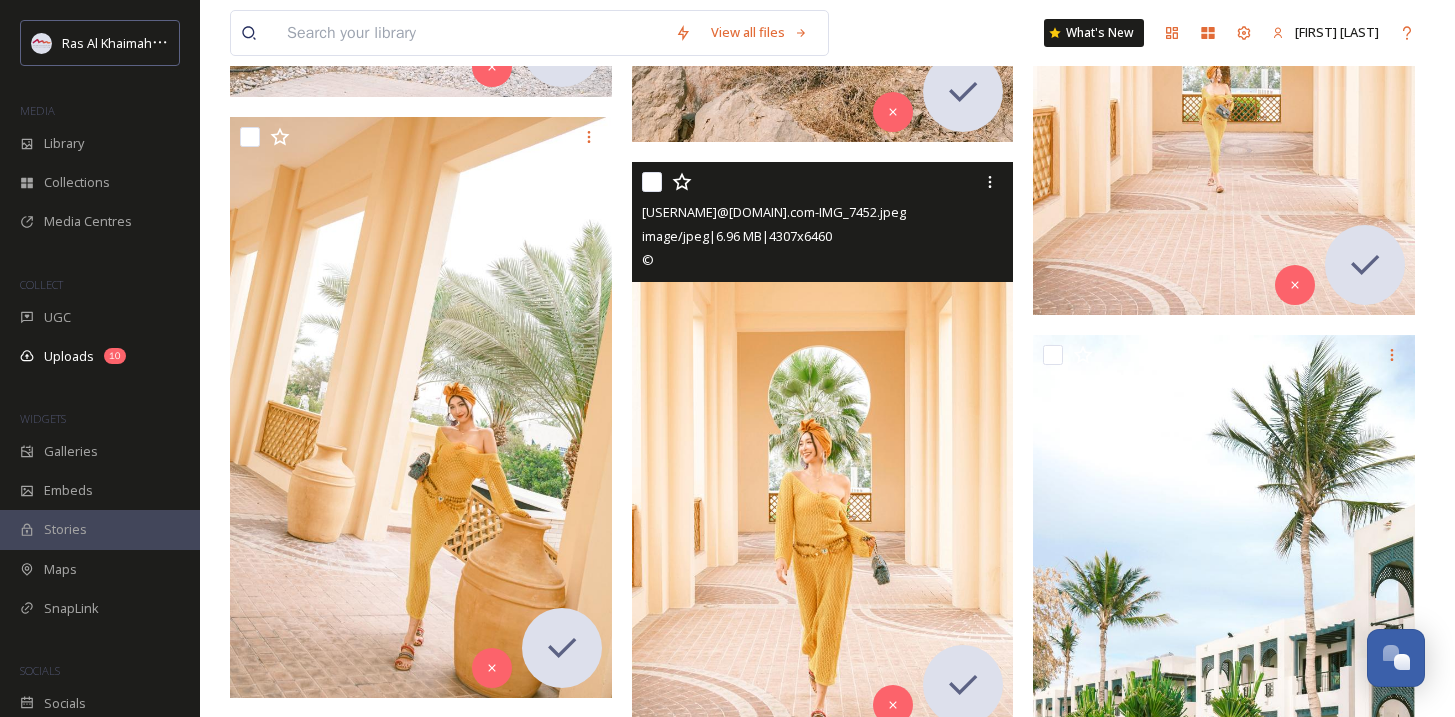 scroll, scrollTop: 10260, scrollLeft: 0, axis: vertical 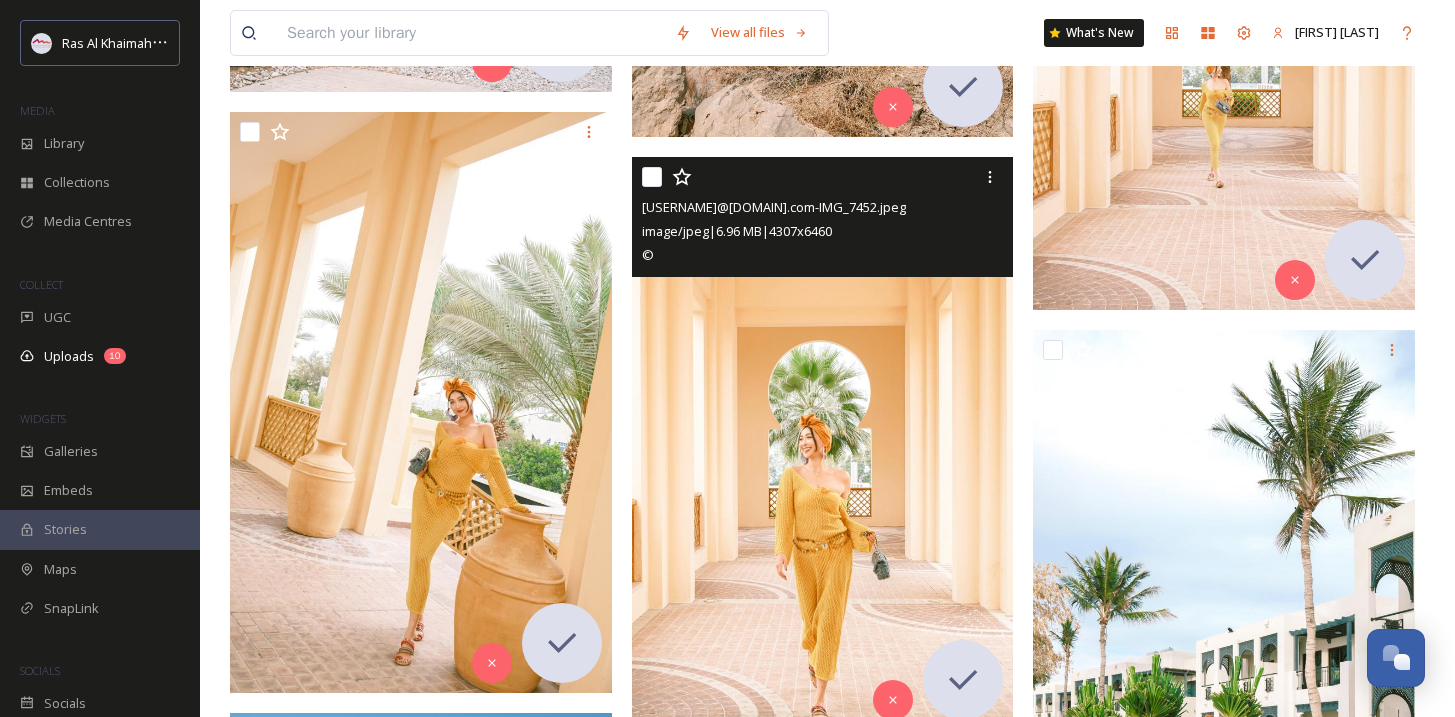 click at bounding box center [823, 442] 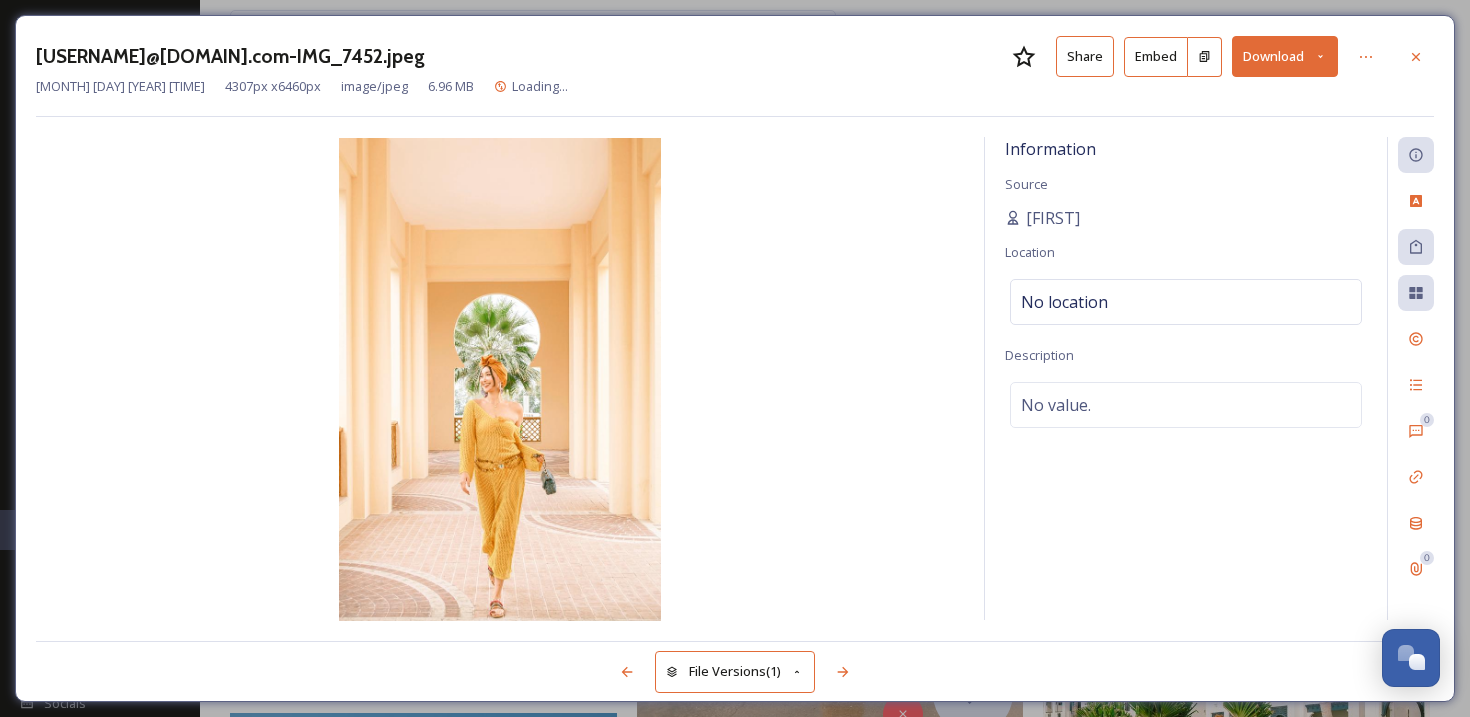 click on "Download" at bounding box center (1285, 56) 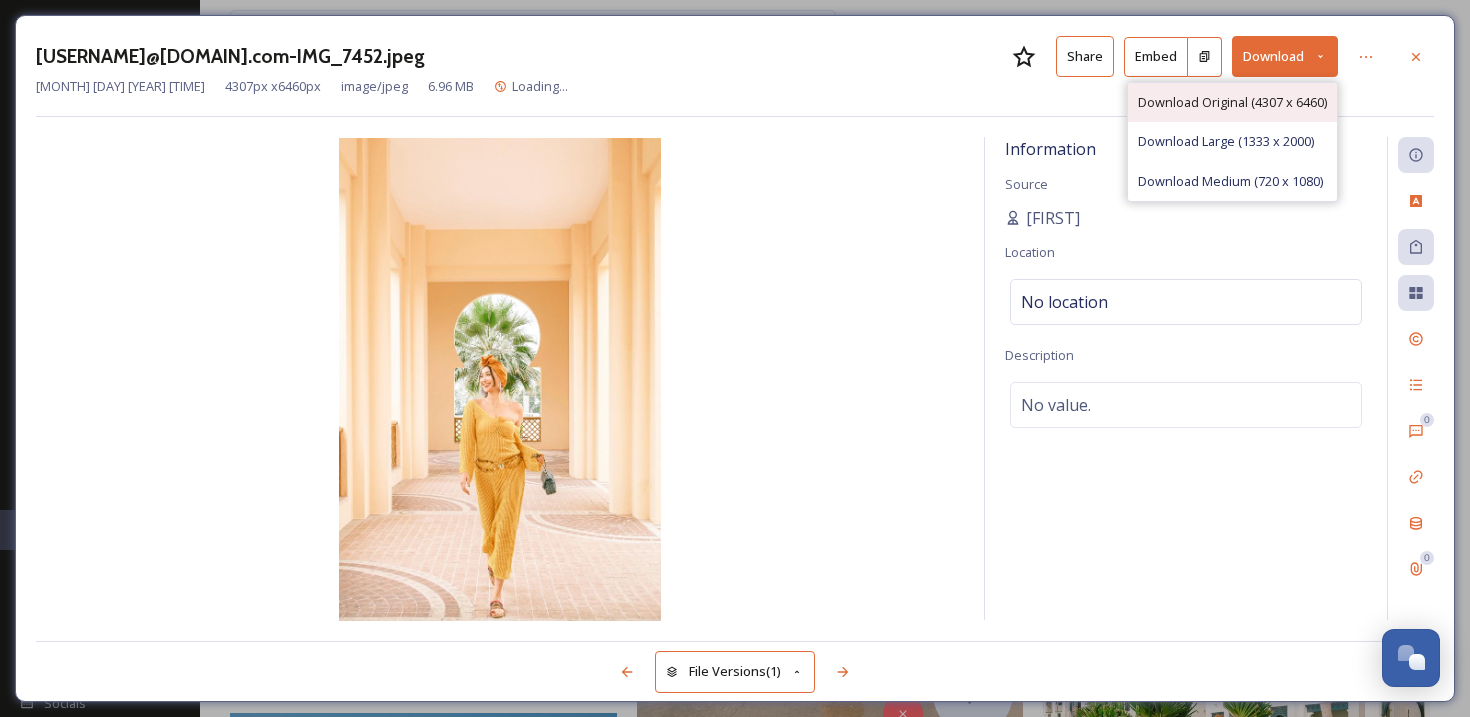 click on "Download Original (4307 x 6460)" at bounding box center [1232, 102] 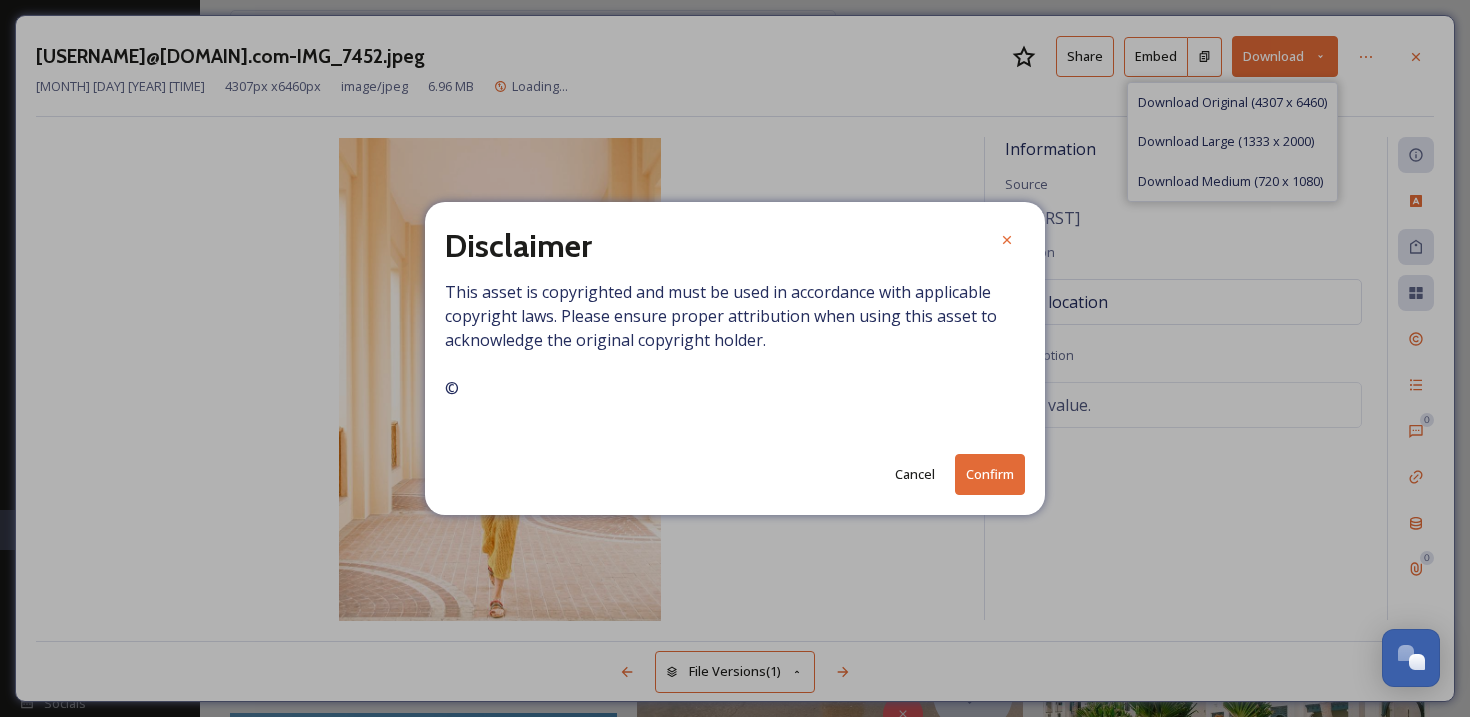 click on "Confirm" at bounding box center (990, 474) 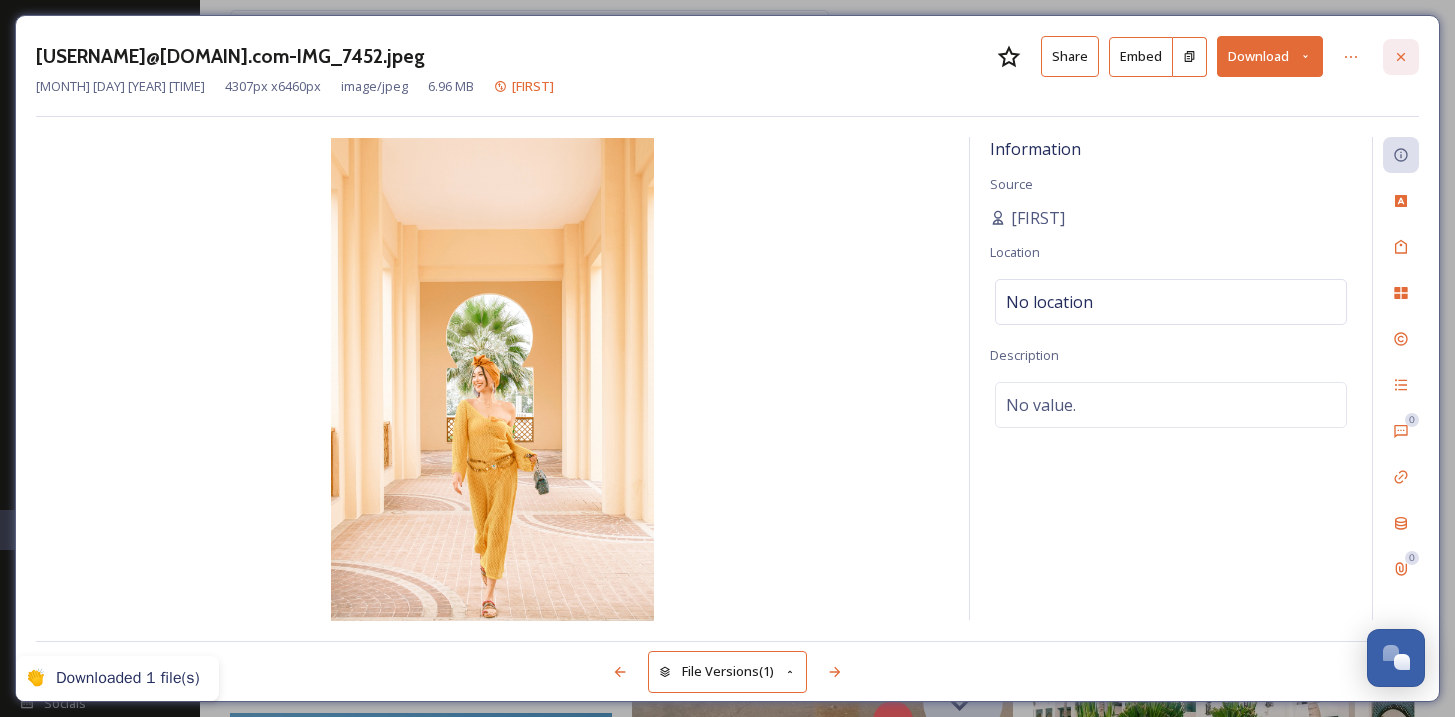 click at bounding box center (1401, 57) 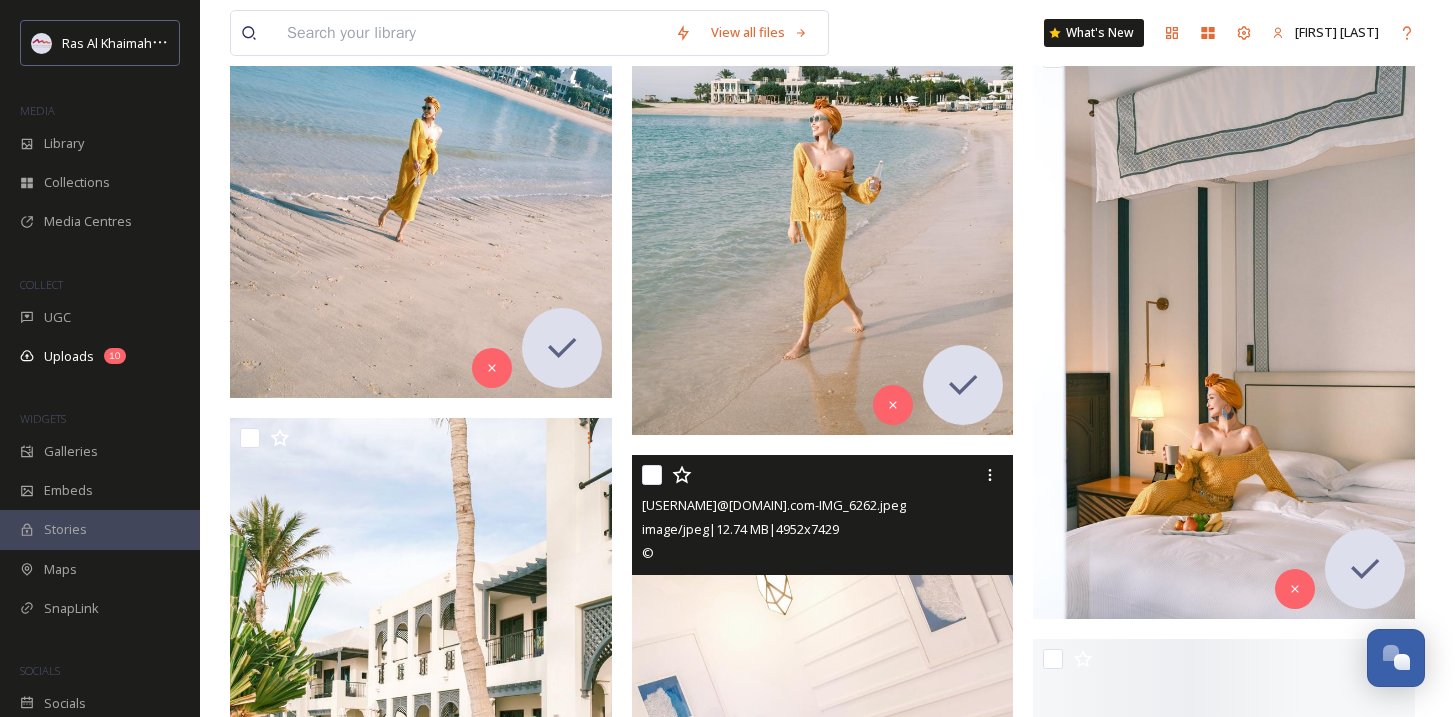 scroll, scrollTop: 10974, scrollLeft: 0, axis: vertical 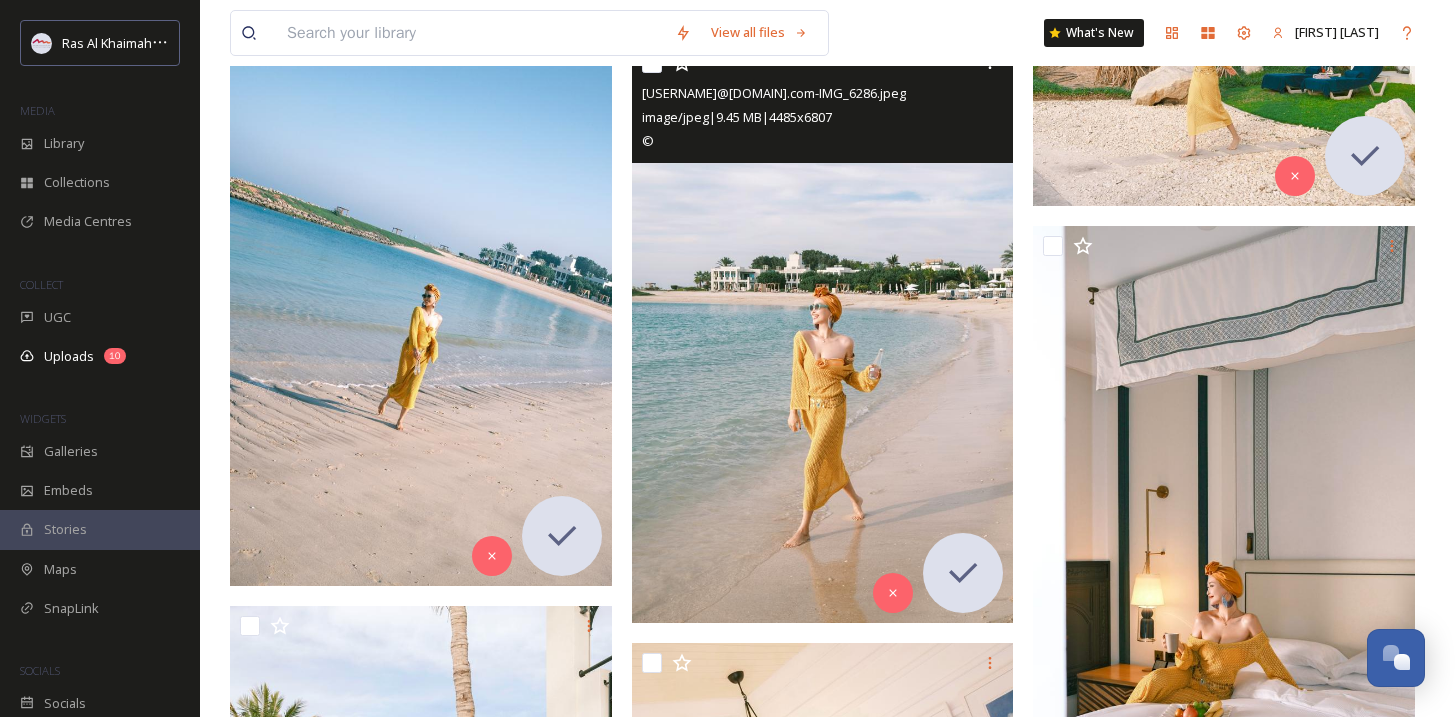 click at bounding box center [823, 333] 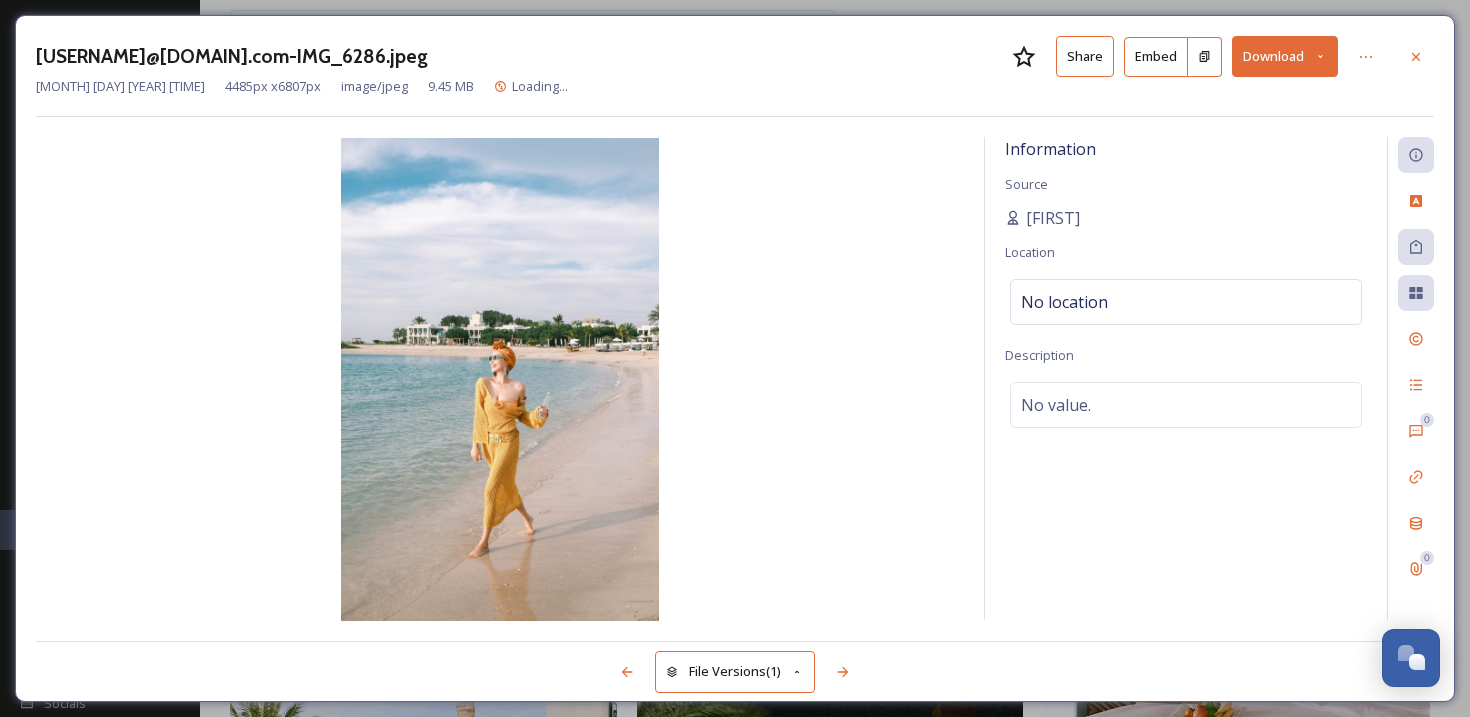 click on "Download" at bounding box center (1285, 56) 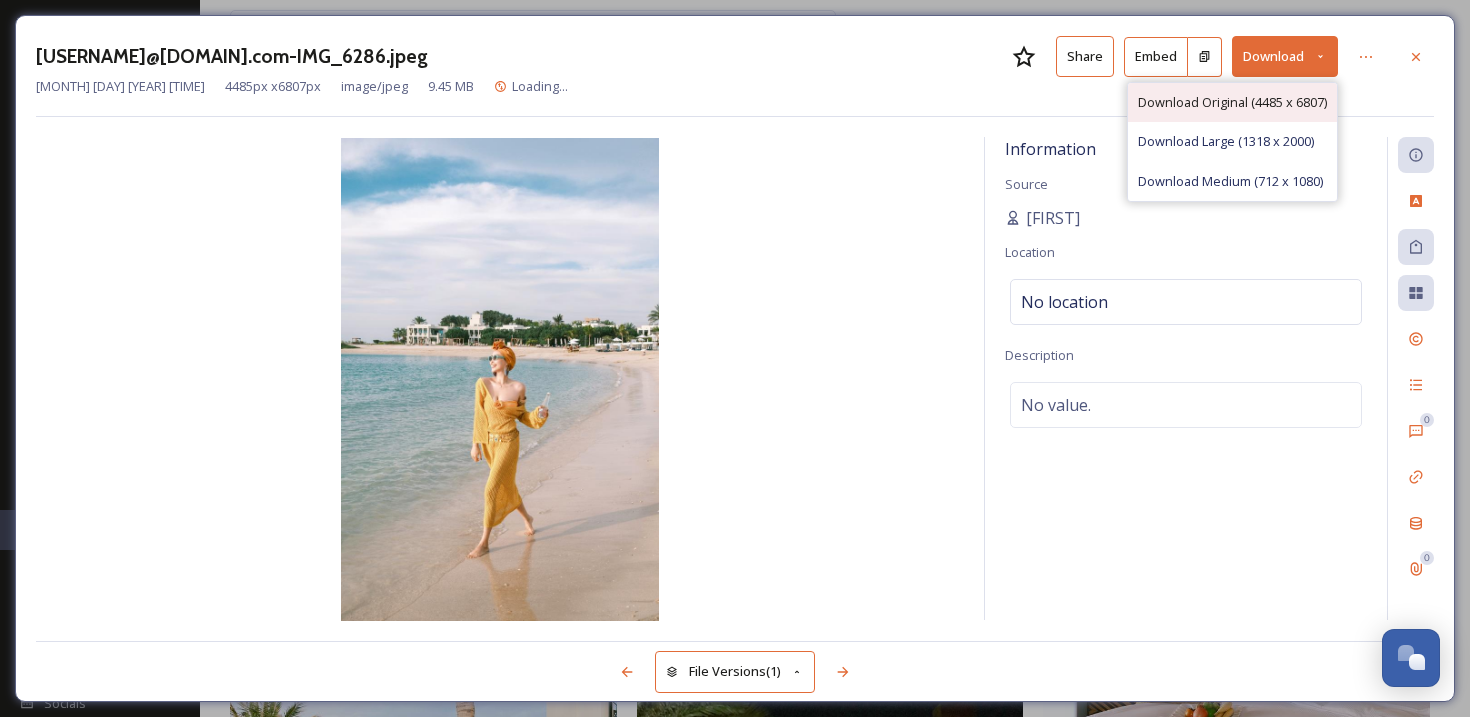 click on "Download Original (4485 x 6807)" at bounding box center (1232, 102) 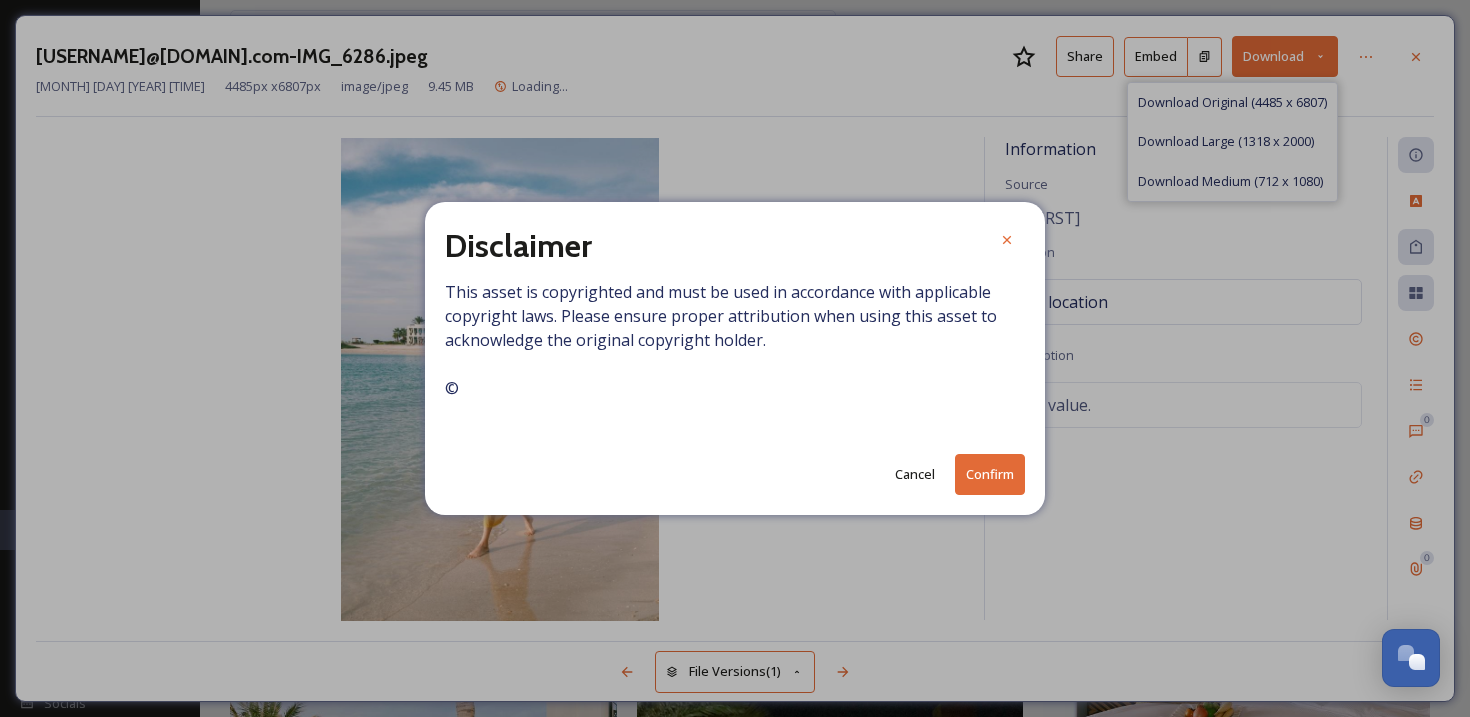 click on "Confirm" at bounding box center (990, 474) 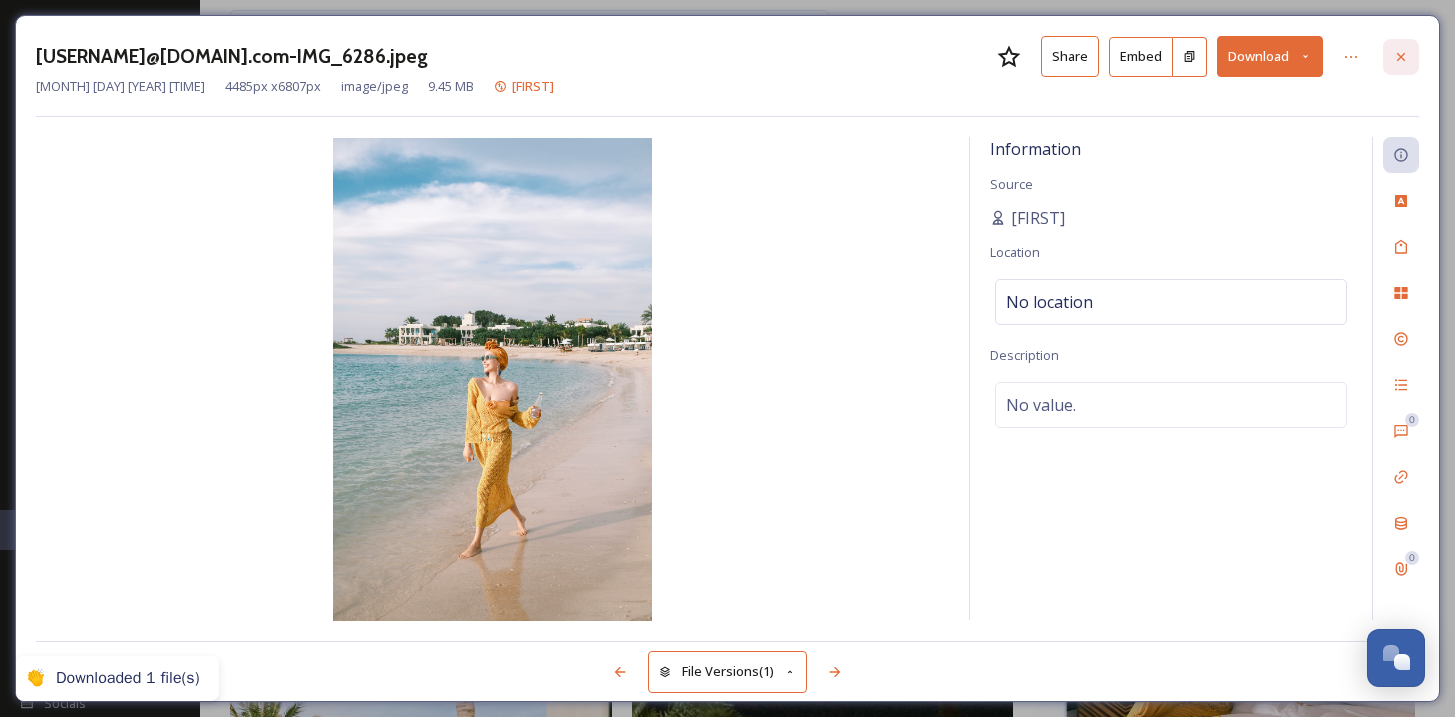 click at bounding box center (1401, 57) 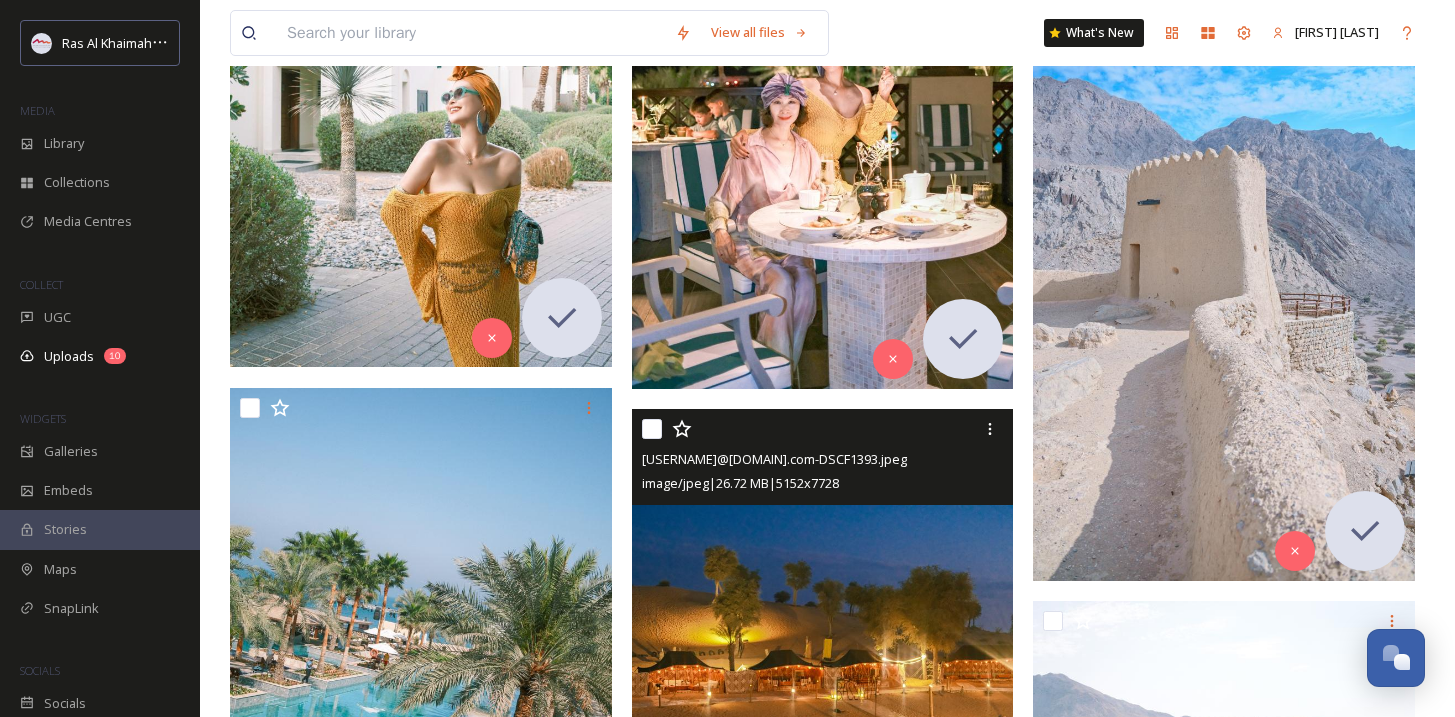 scroll, scrollTop: 12220, scrollLeft: 0, axis: vertical 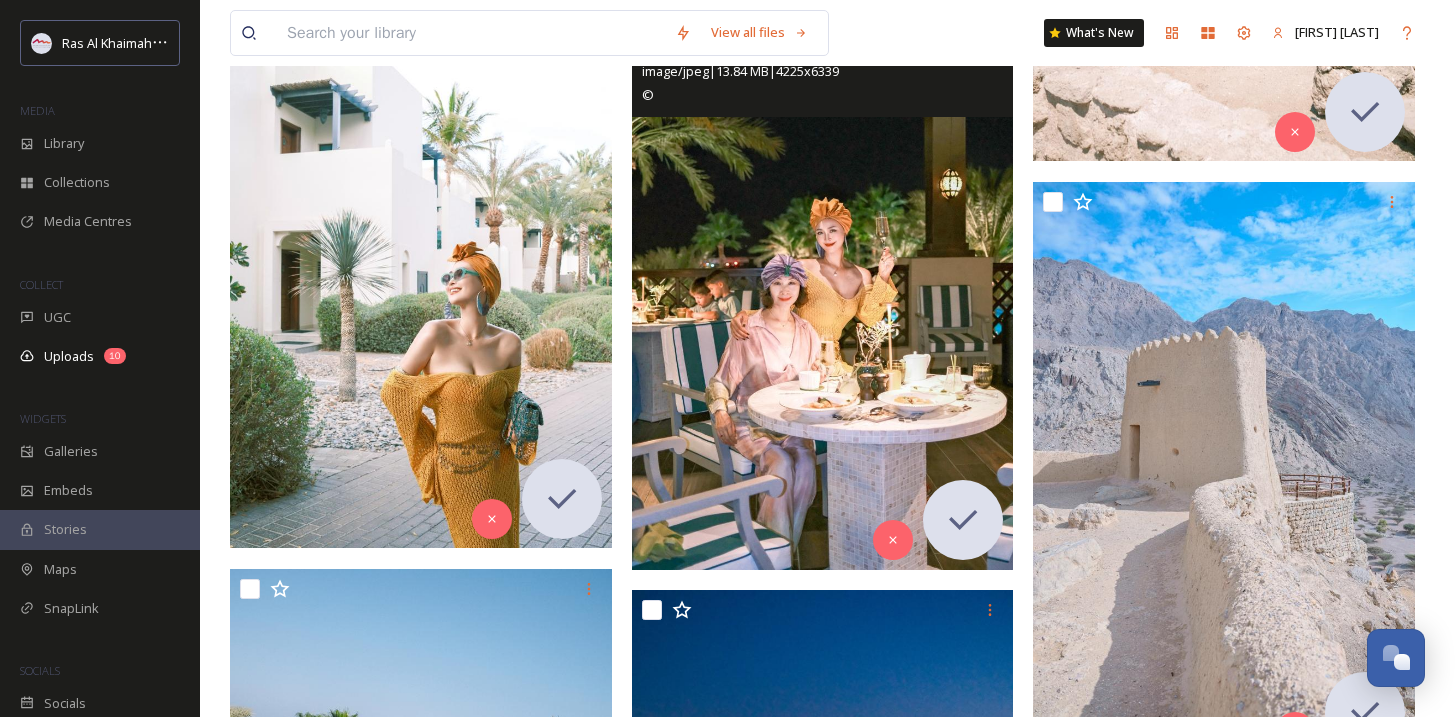 click at bounding box center (823, 283) 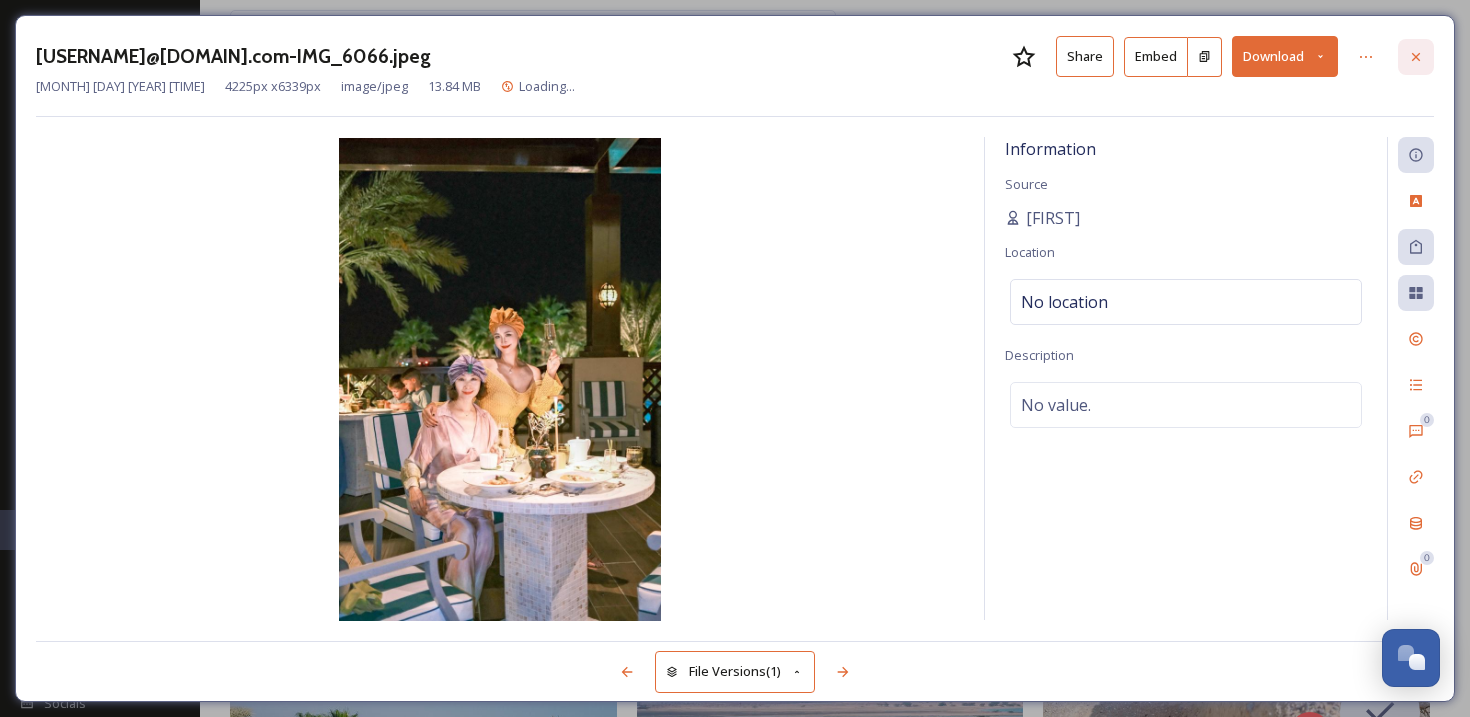click 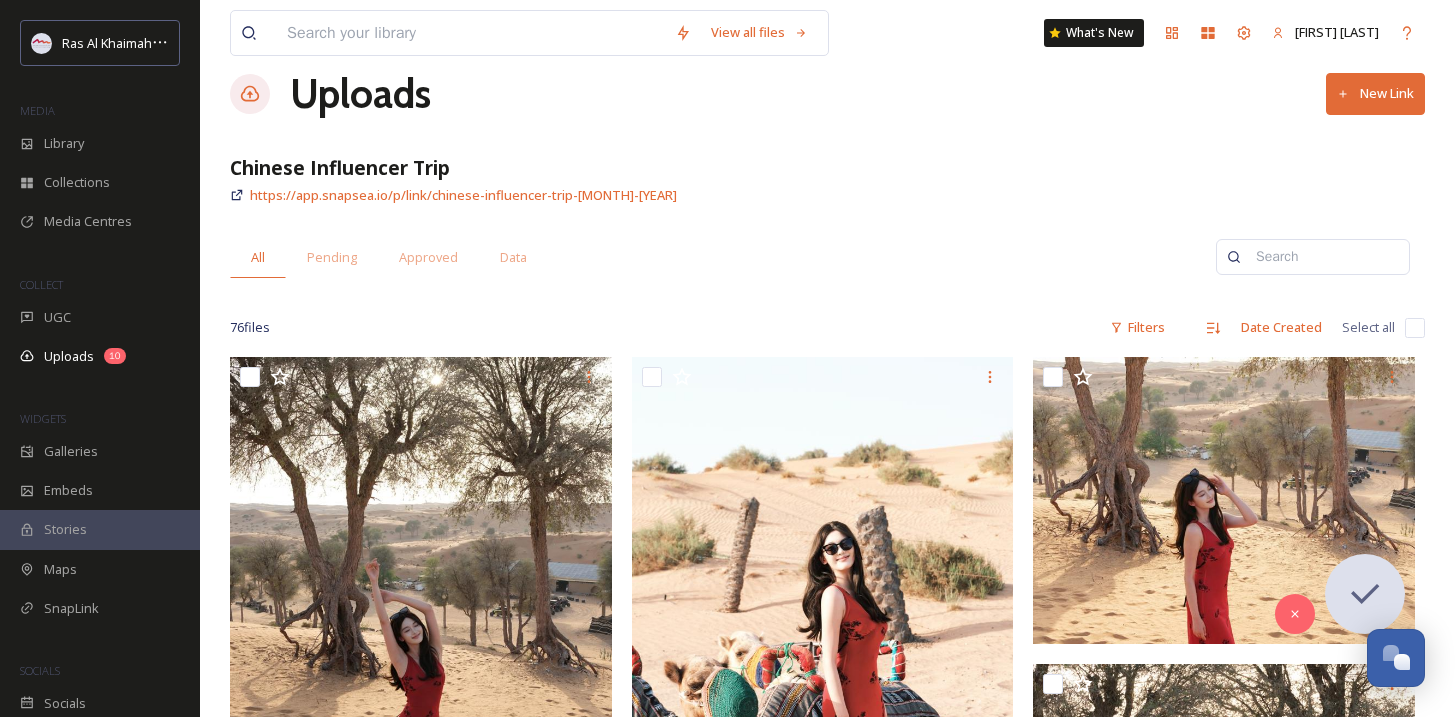 scroll, scrollTop: 0, scrollLeft: 0, axis: both 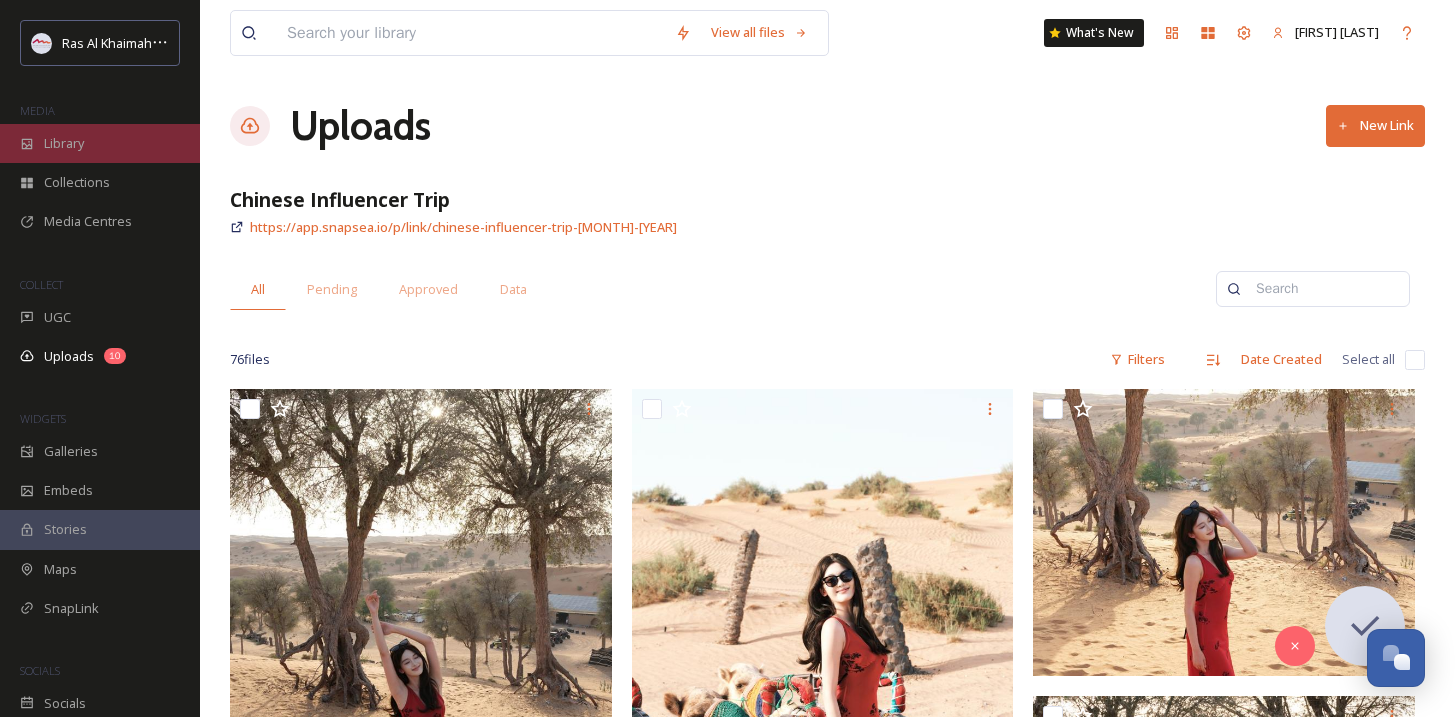 click on "Library" at bounding box center (100, 143) 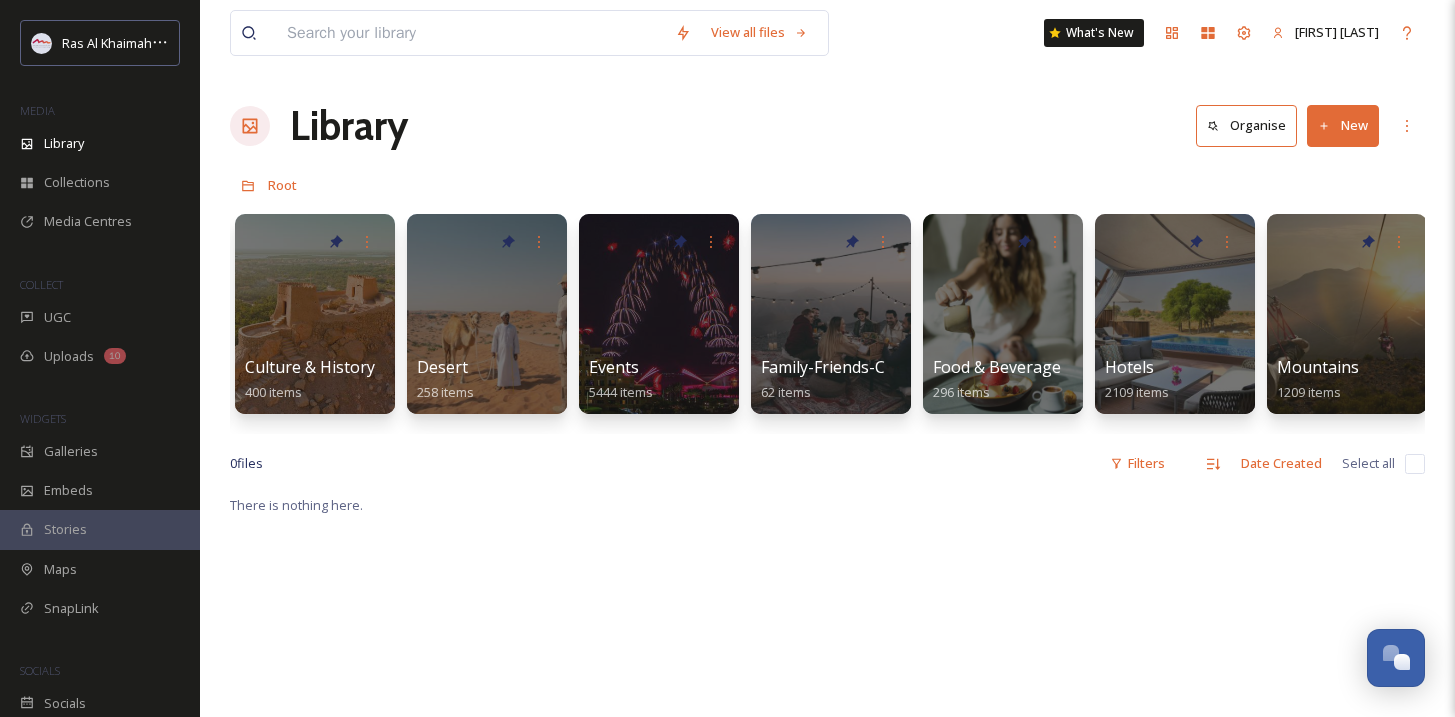 scroll, scrollTop: 0, scrollLeft: 660, axis: horizontal 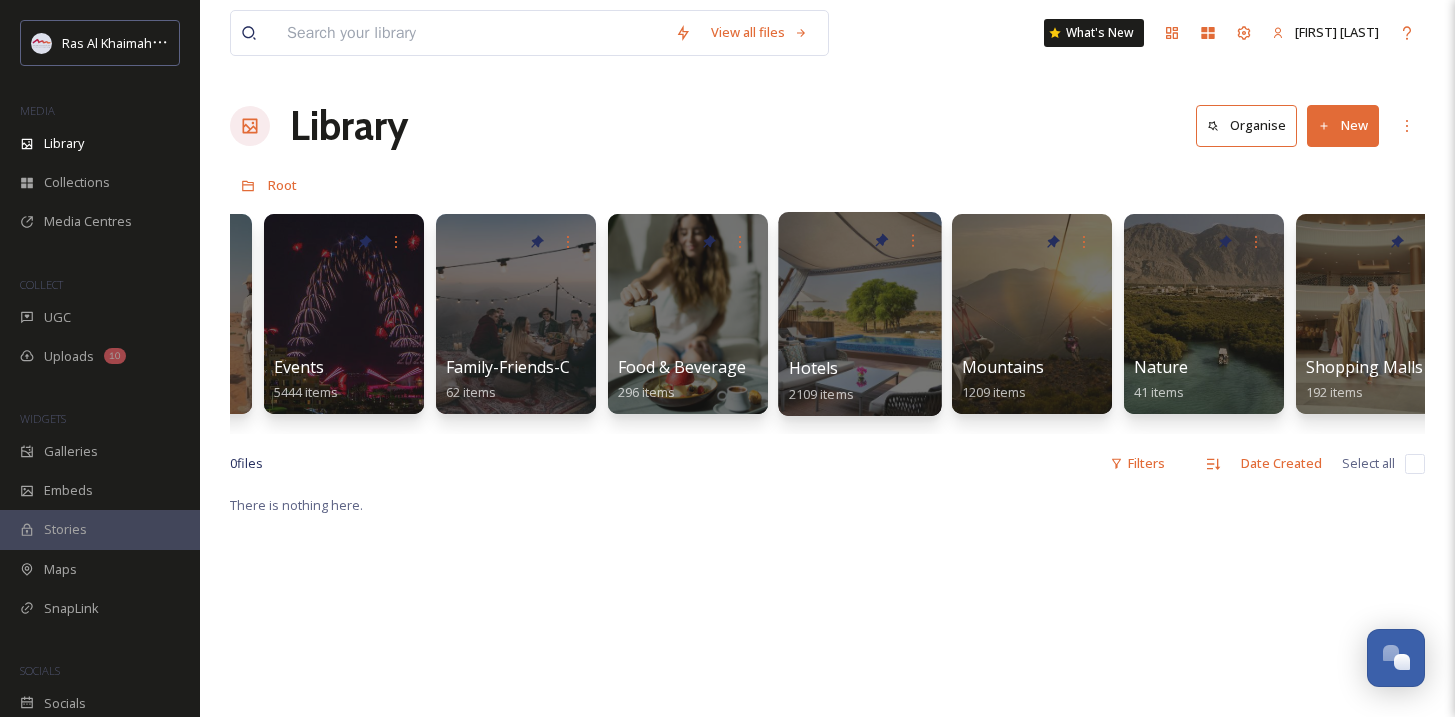 click at bounding box center (859, 314) 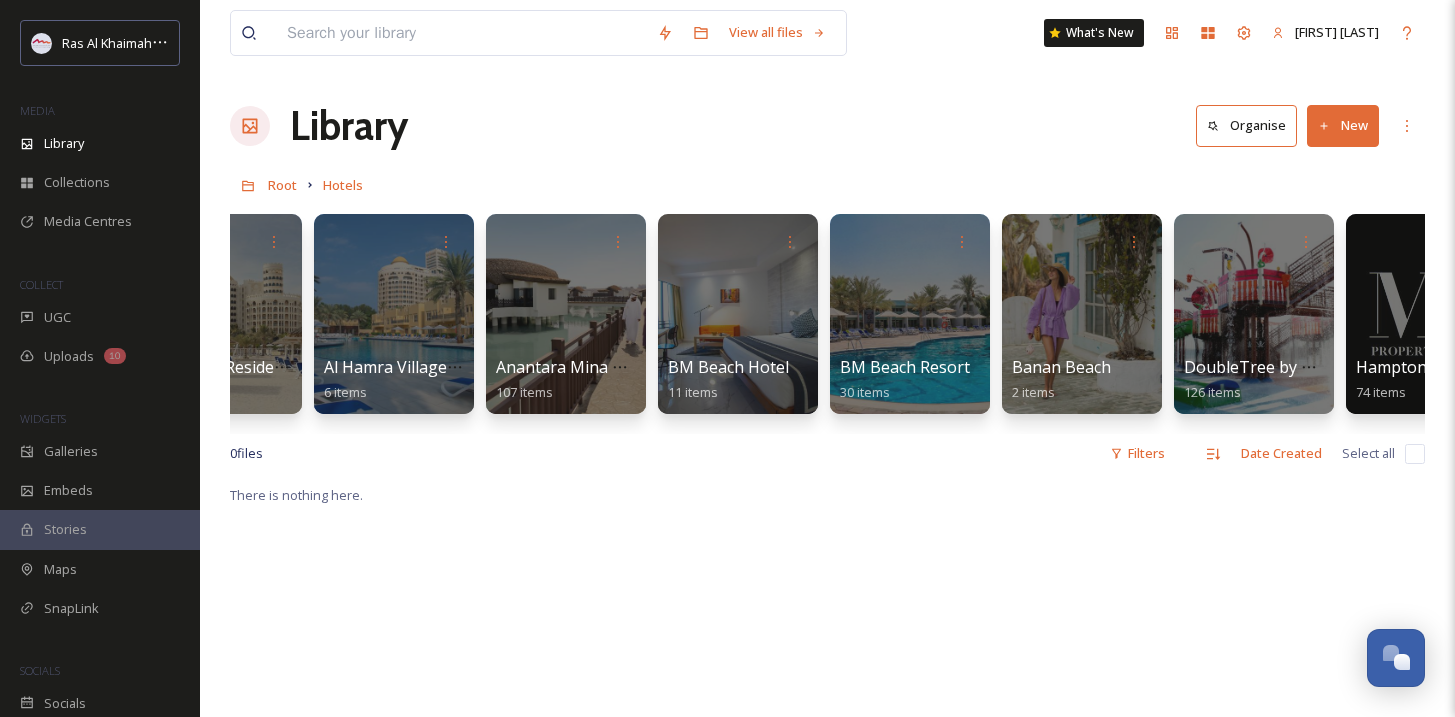 scroll, scrollTop: 0, scrollLeft: 99, axis: horizontal 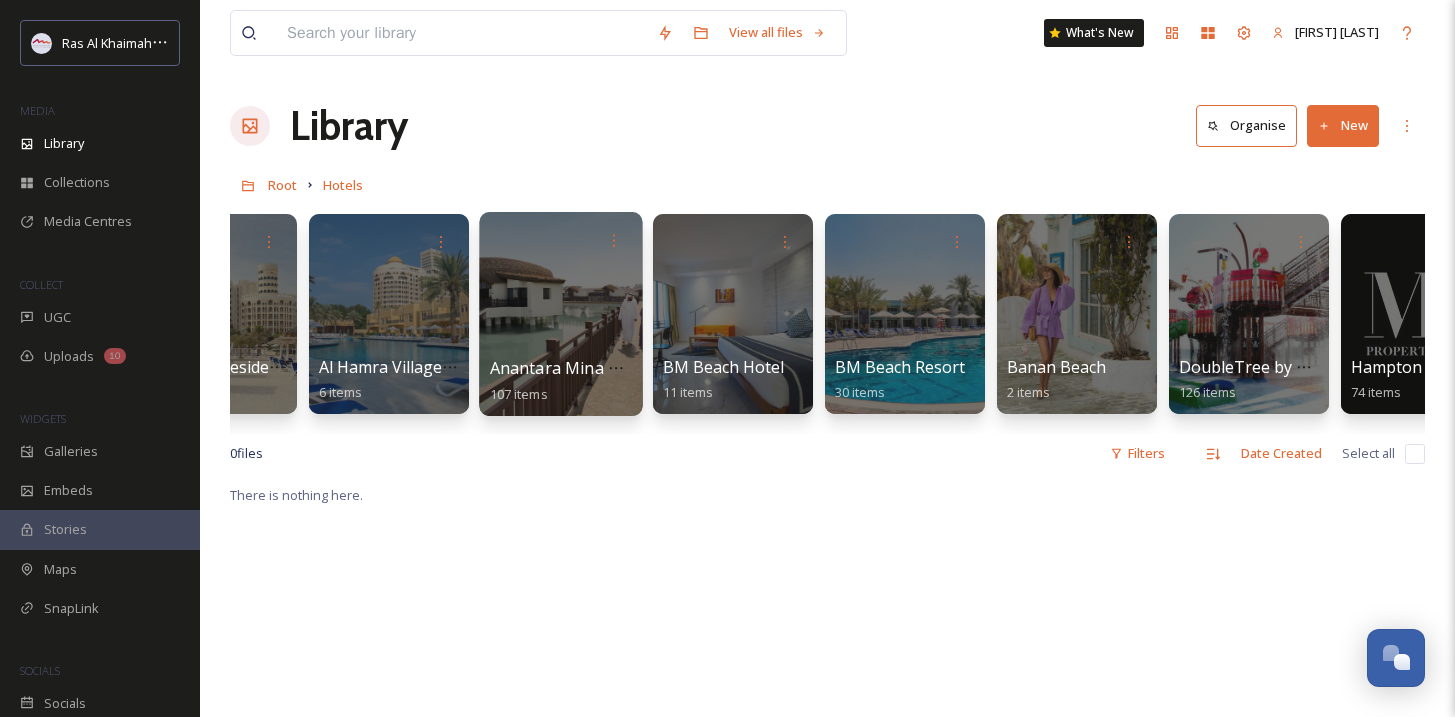 click at bounding box center (560, 314) 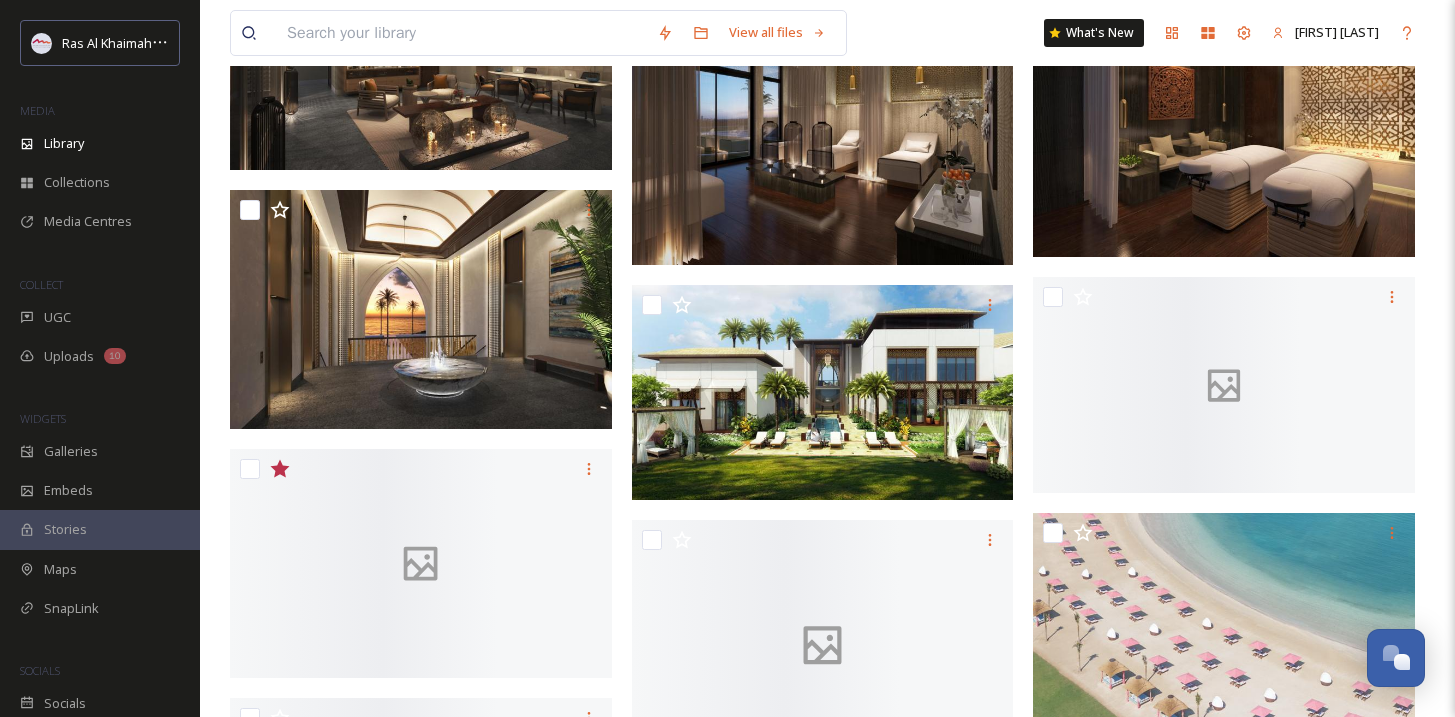 scroll, scrollTop: 1164, scrollLeft: 0, axis: vertical 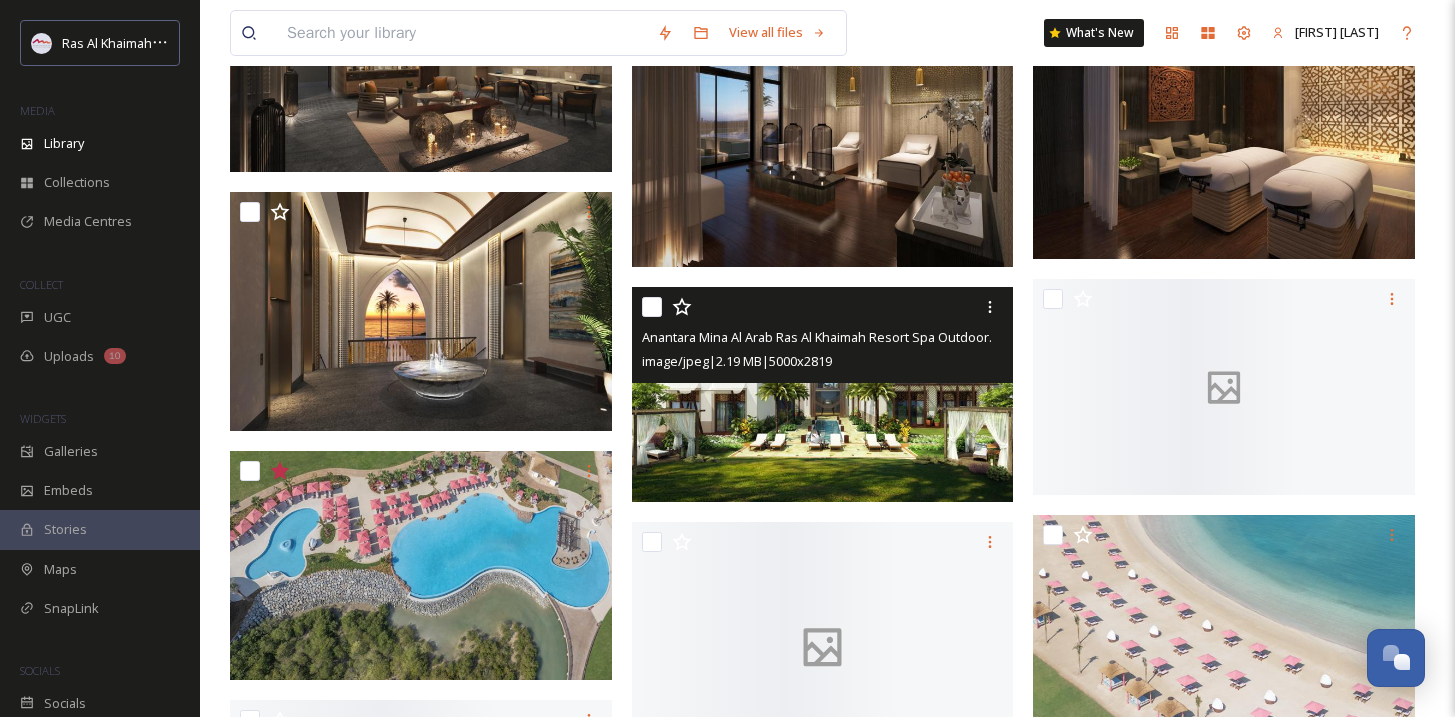 click at bounding box center [823, 394] 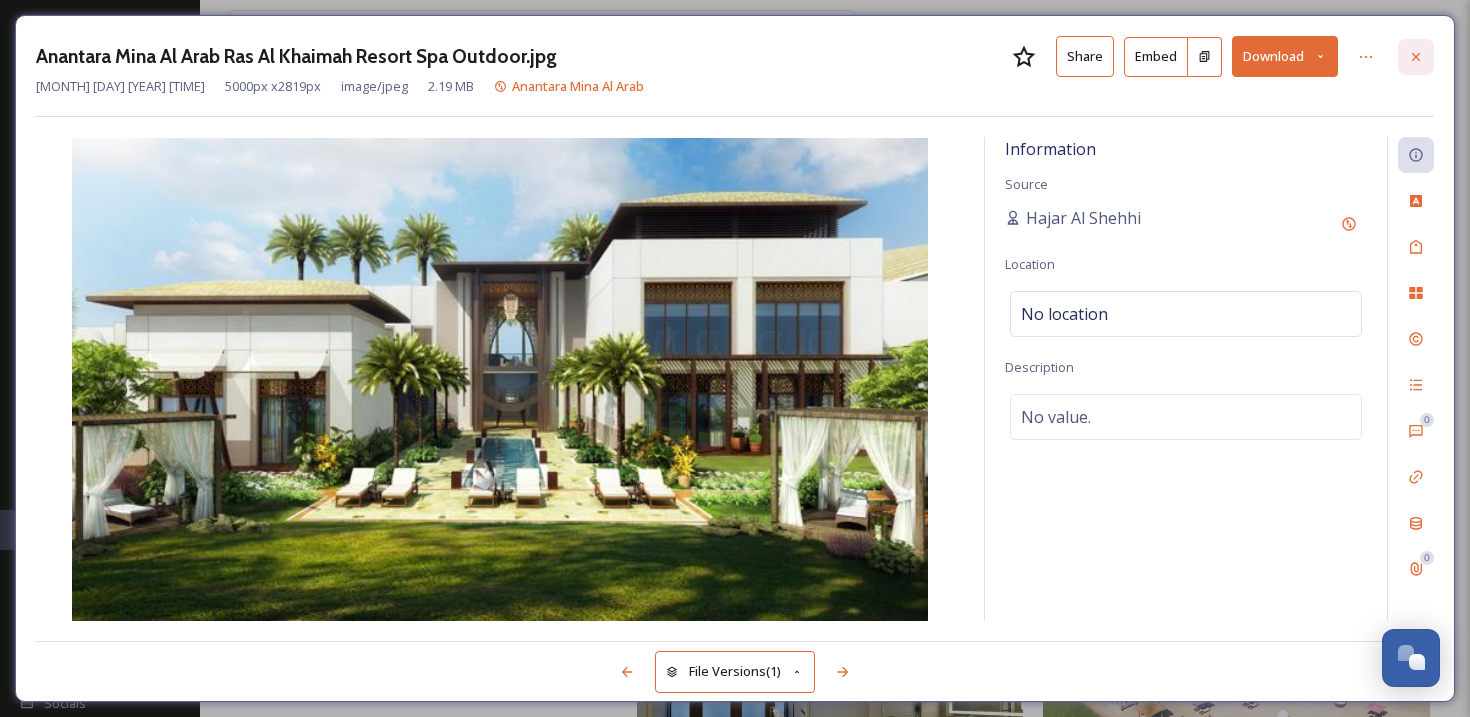 click 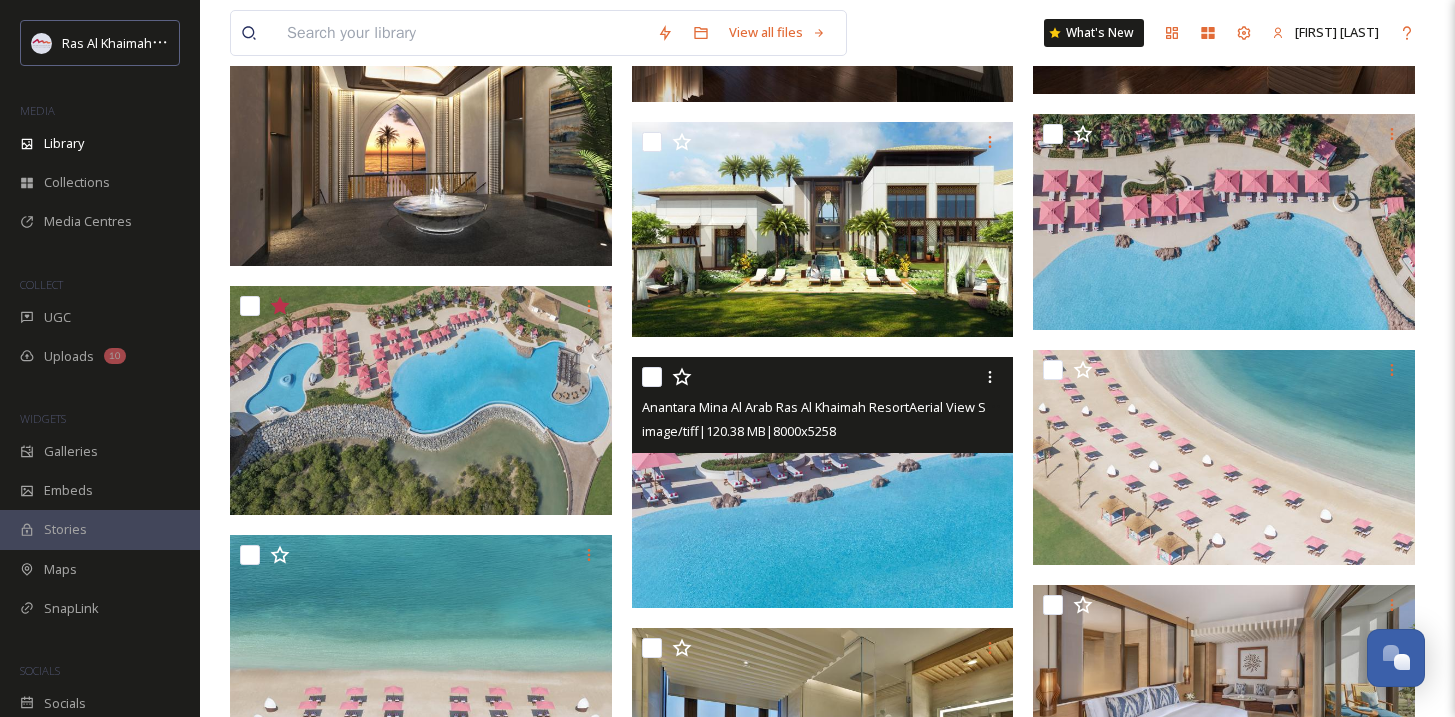 scroll, scrollTop: 1328, scrollLeft: 0, axis: vertical 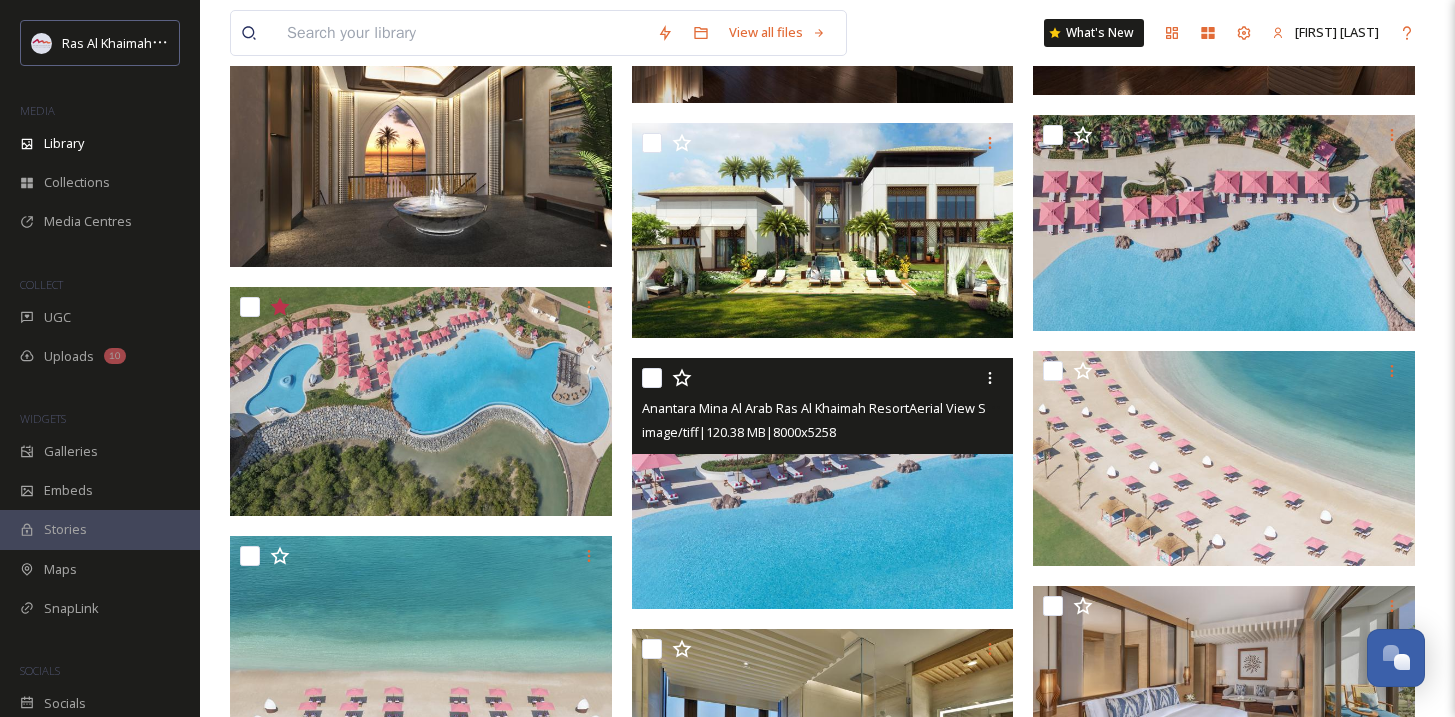 click at bounding box center [823, 483] 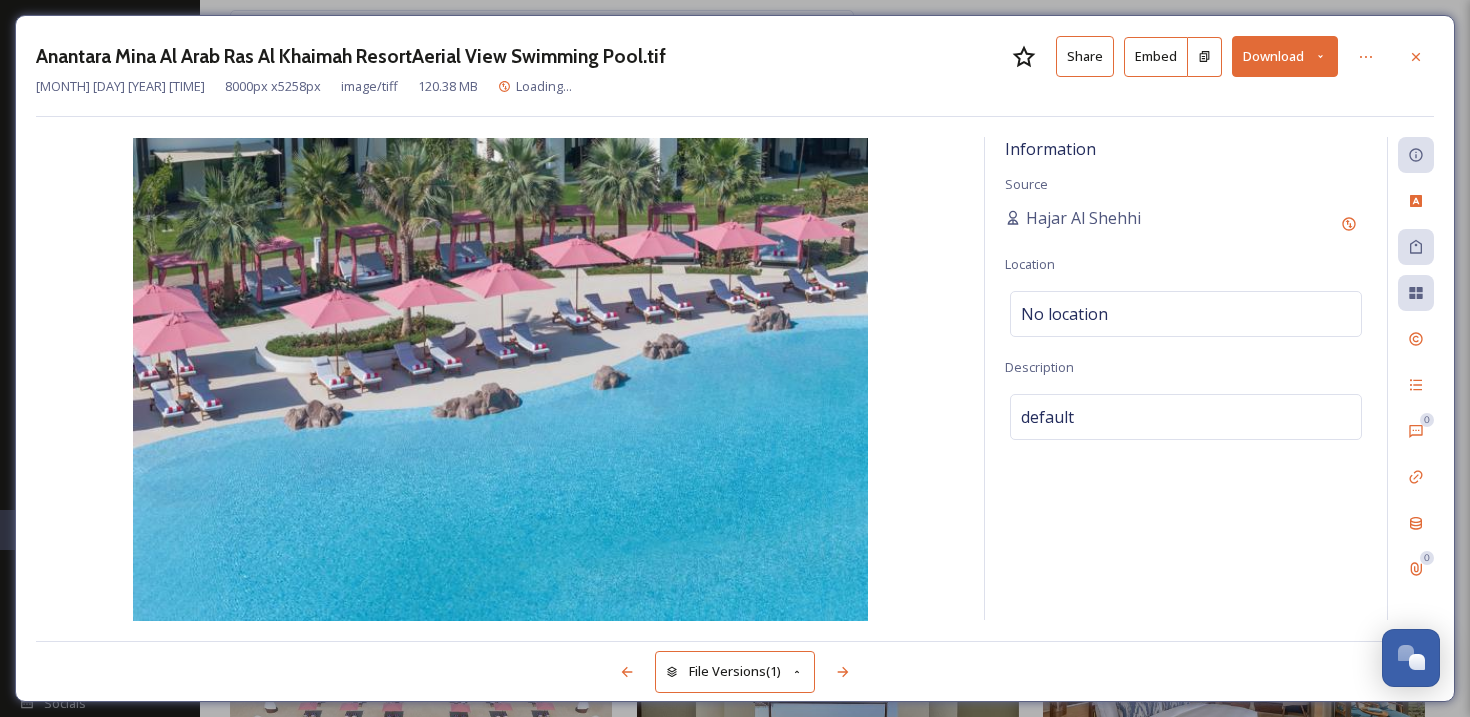 click on "Download" at bounding box center [1285, 56] 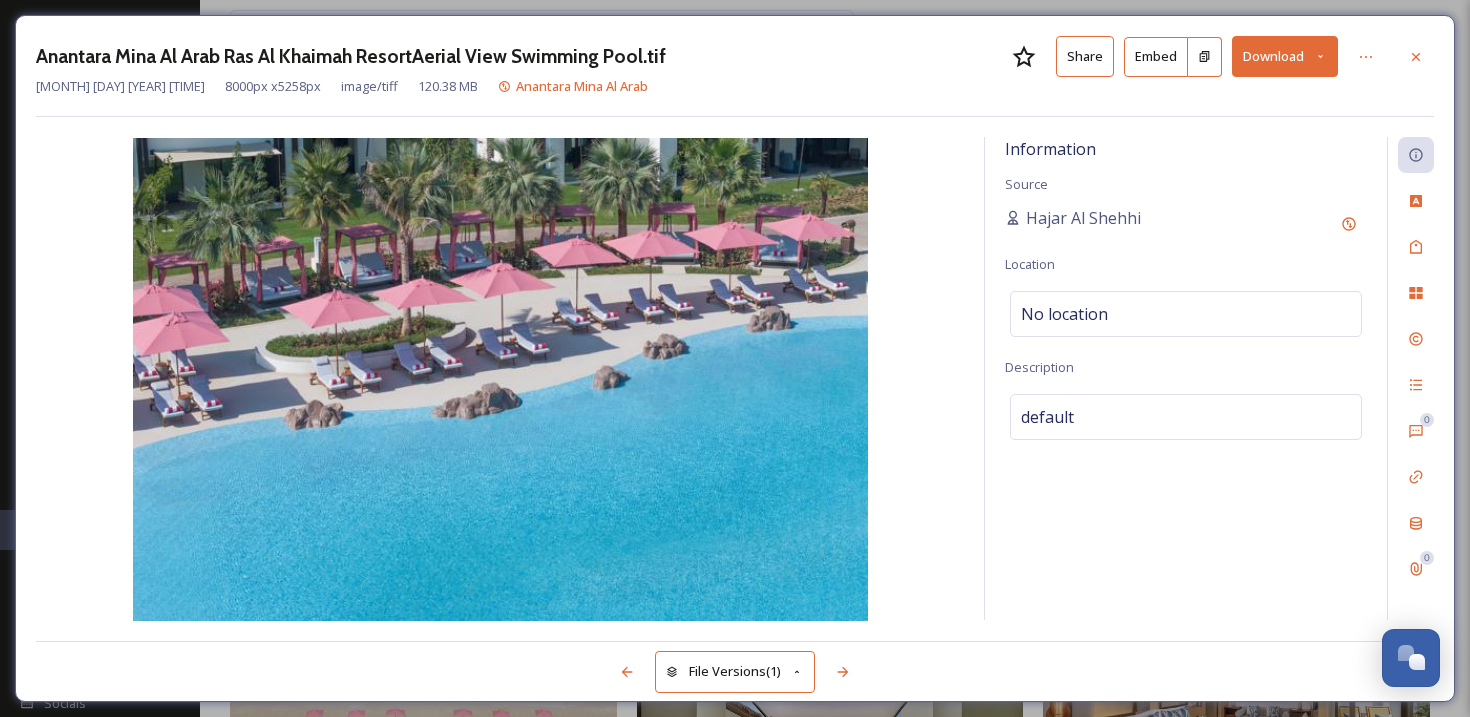 click on "Anantara Mina Al Arab Ras Al Khaimah ResortAerial View Swimming Pool.tif Share Embed Download" at bounding box center [735, 56] 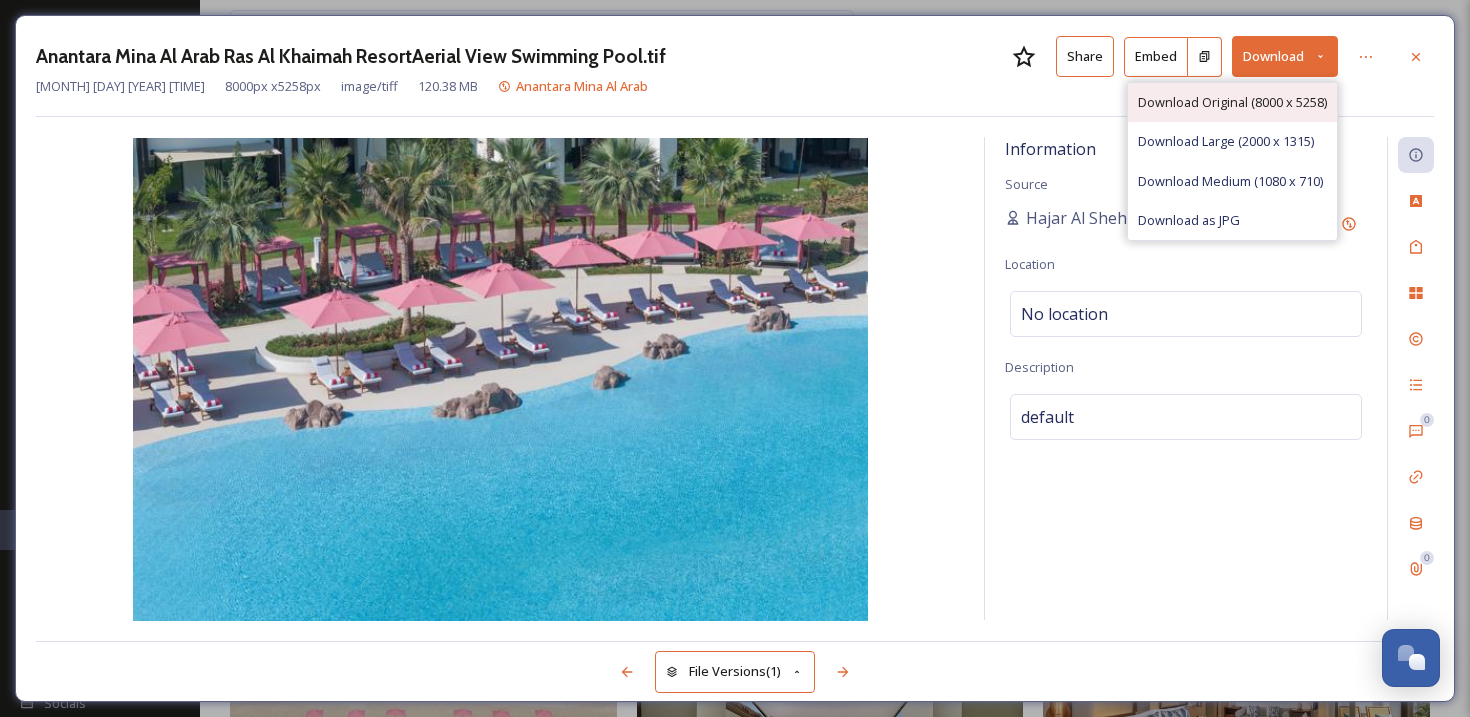 click on "Download Original (8000 x 5258)" at bounding box center (1232, 102) 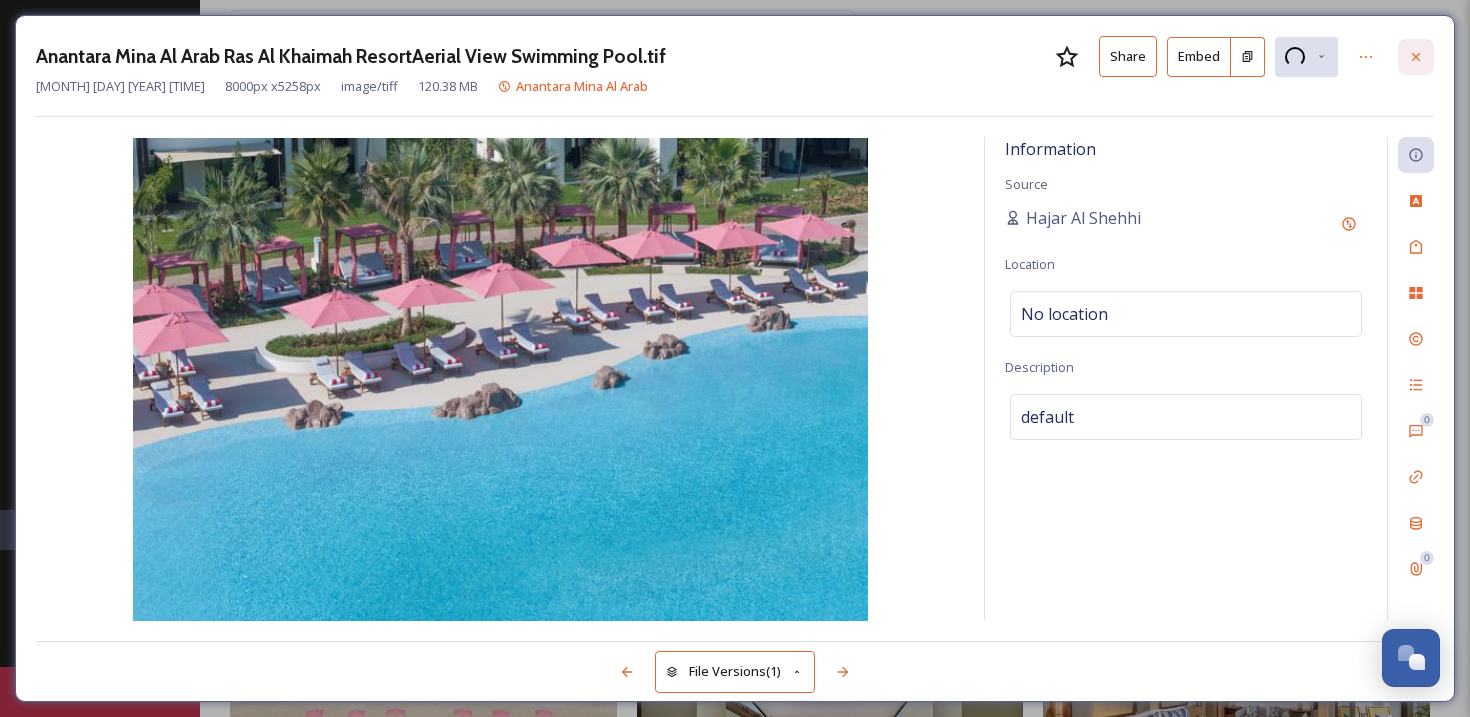 click 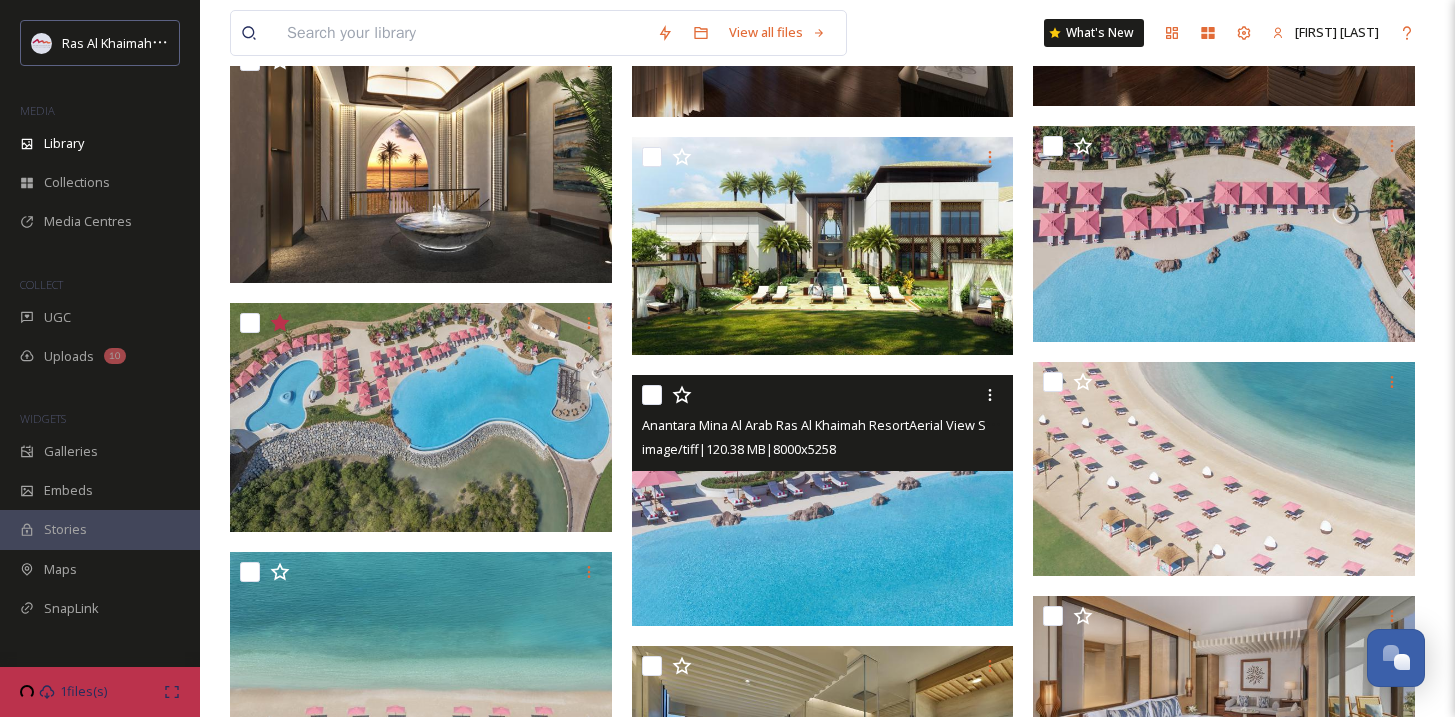 click at bounding box center (823, 500) 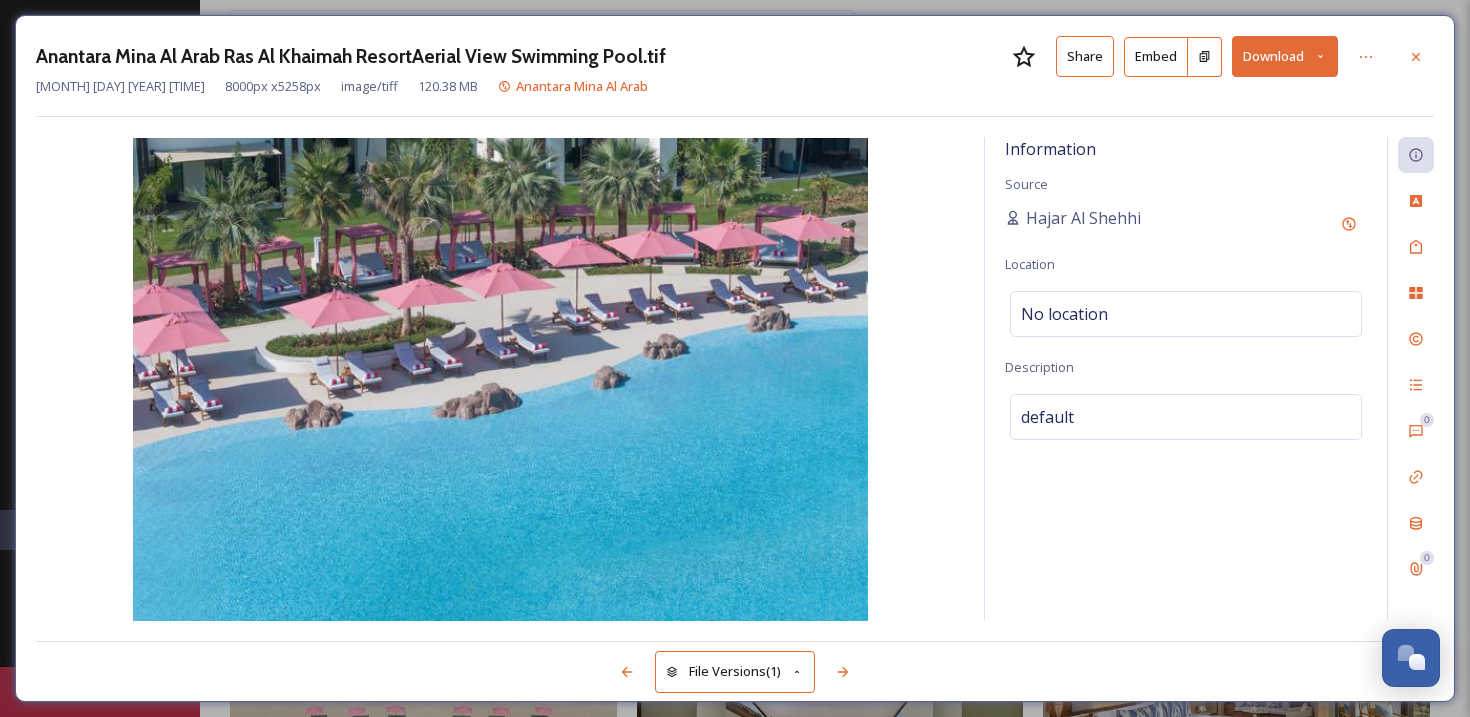 click on "Download" at bounding box center [1285, 56] 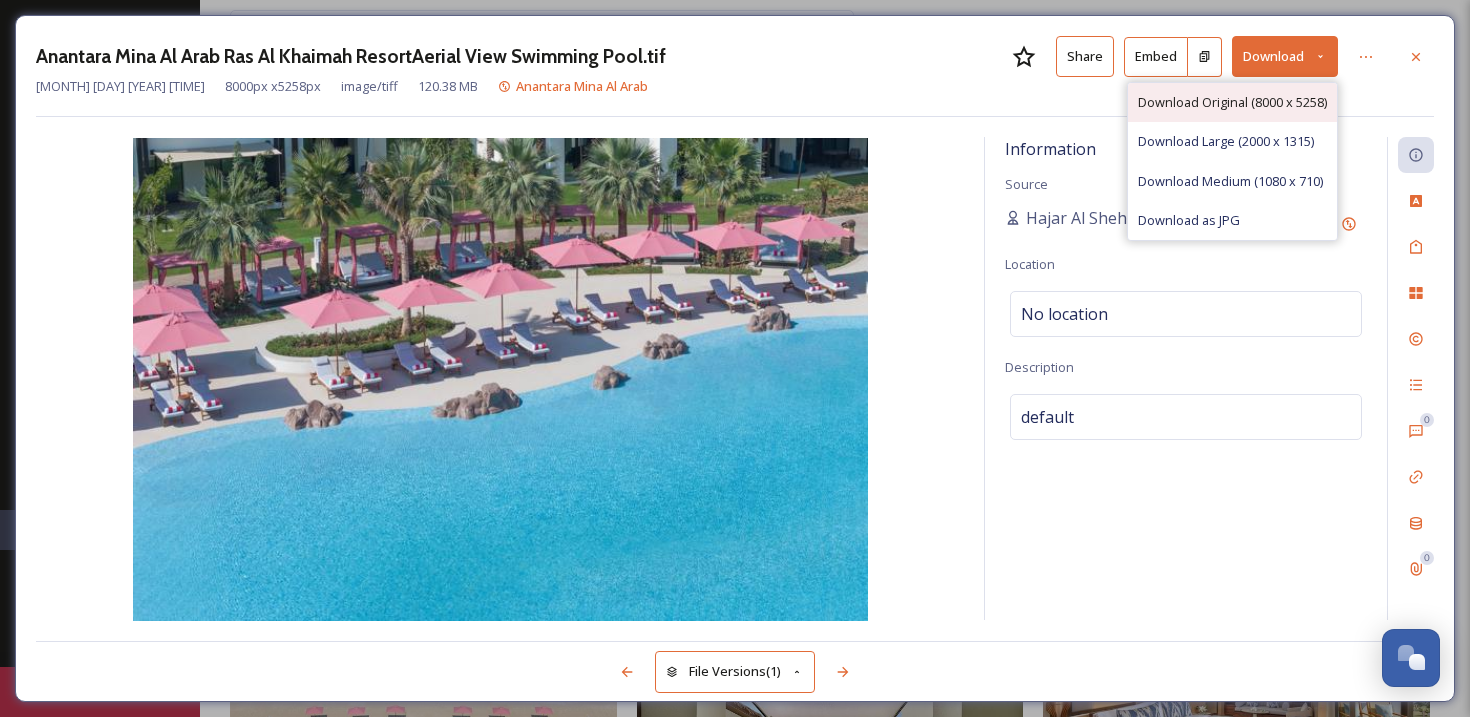 click on "Download Original (8000 x 5258)" at bounding box center [1232, 102] 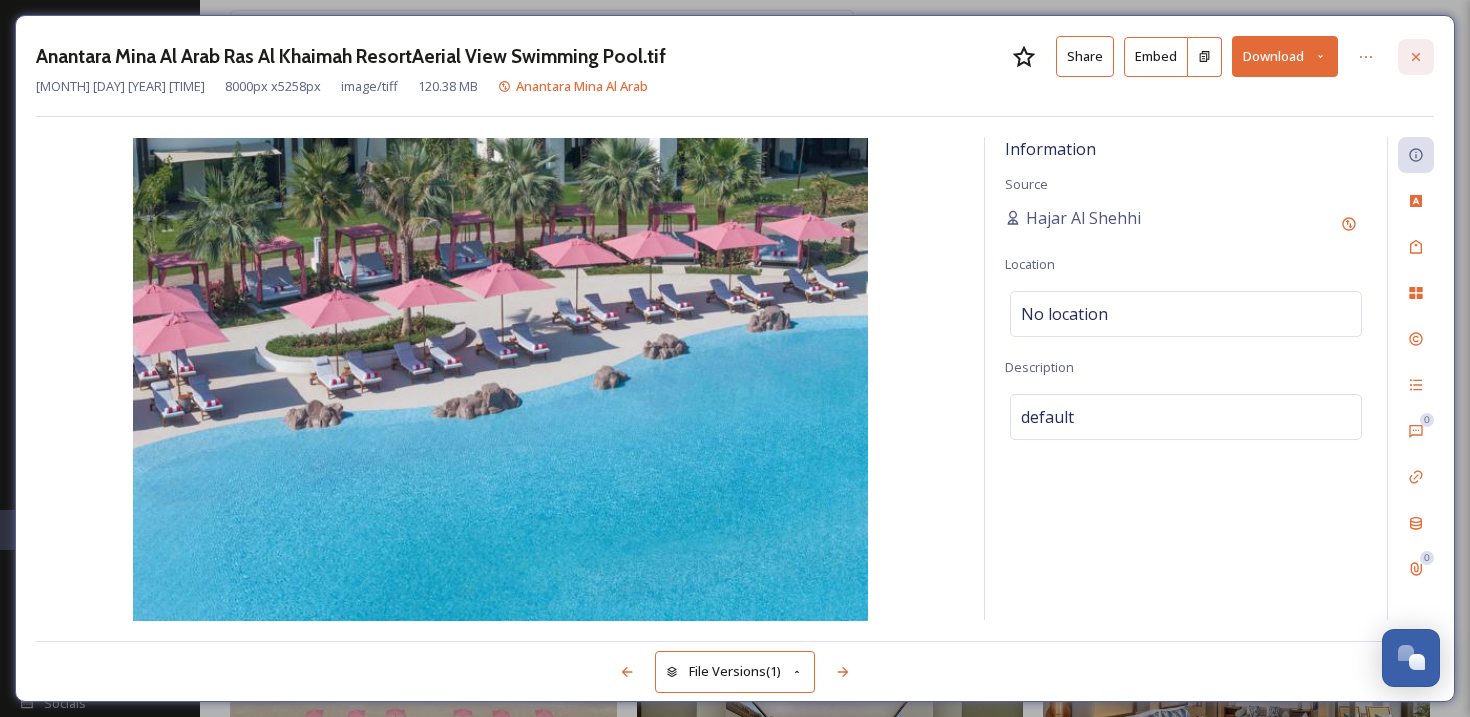 click 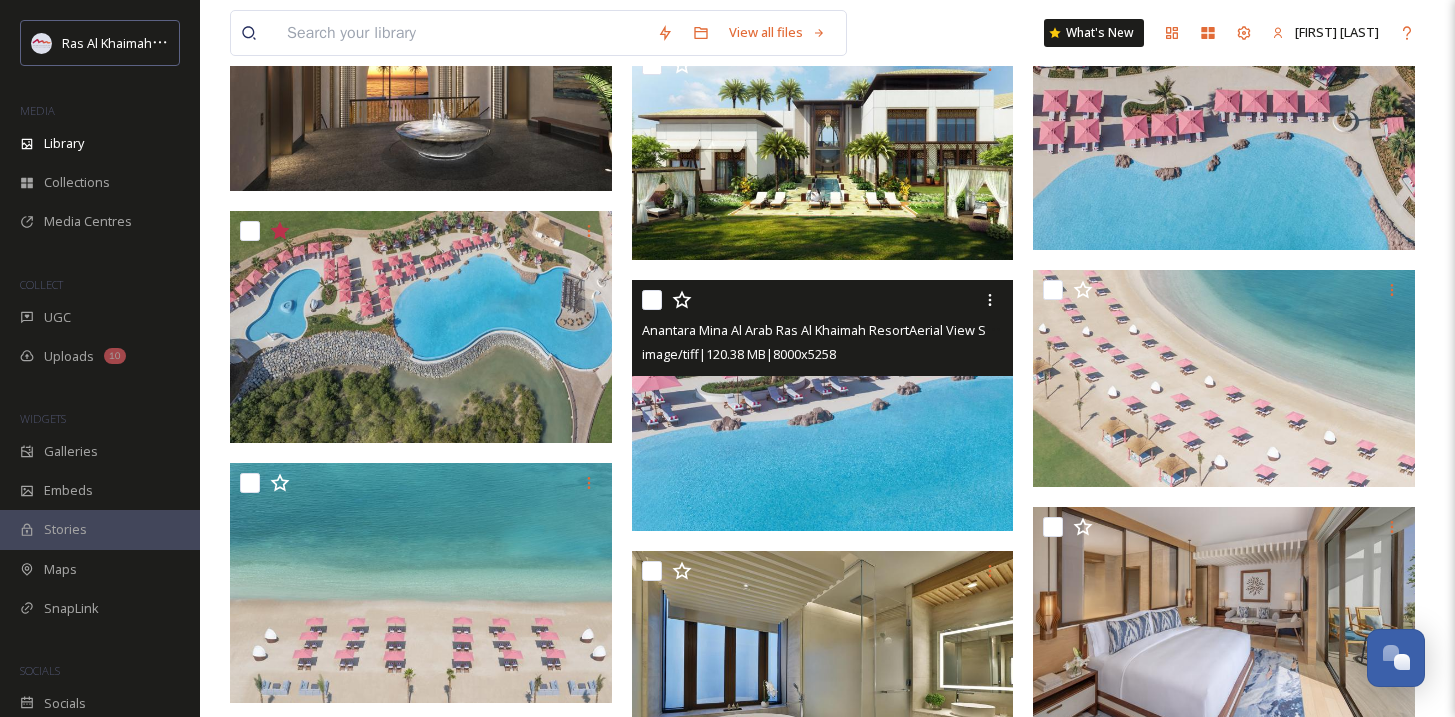 scroll, scrollTop: 1418, scrollLeft: 0, axis: vertical 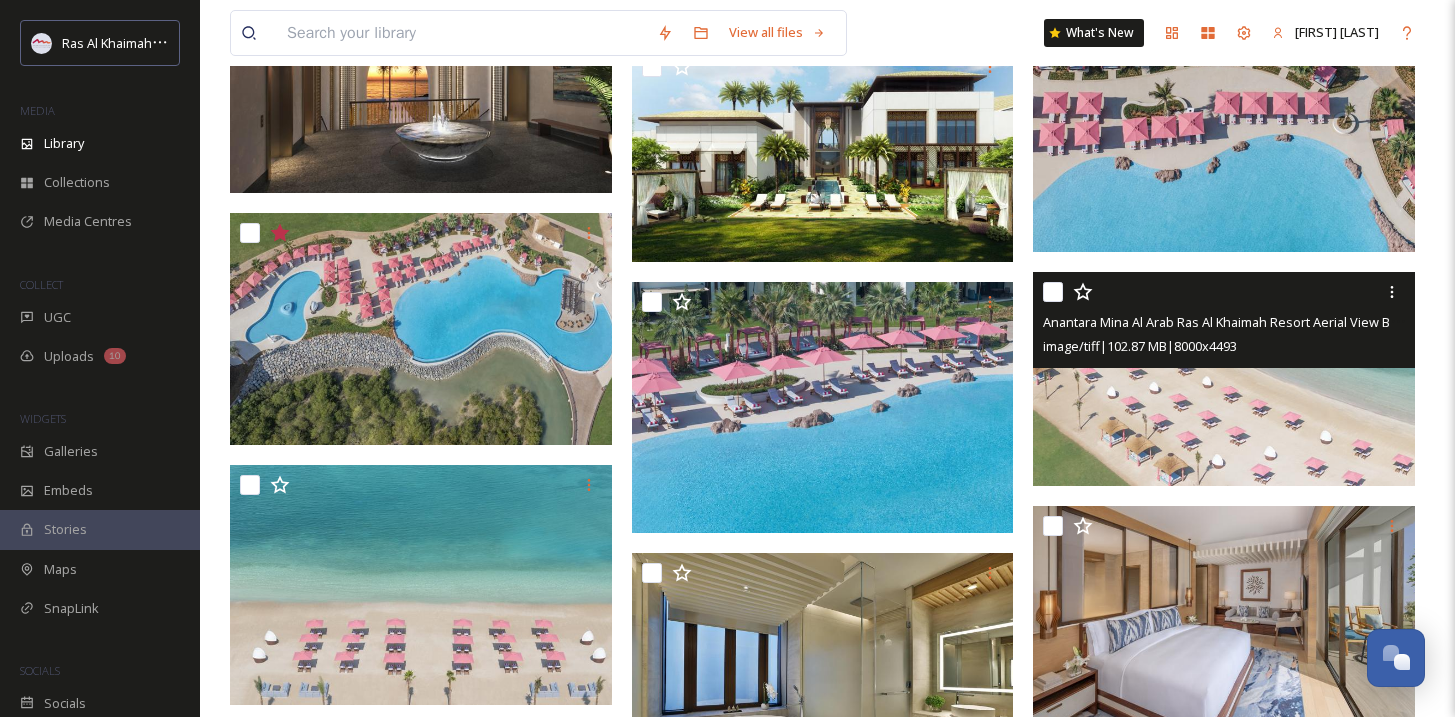 click at bounding box center (1224, 379) 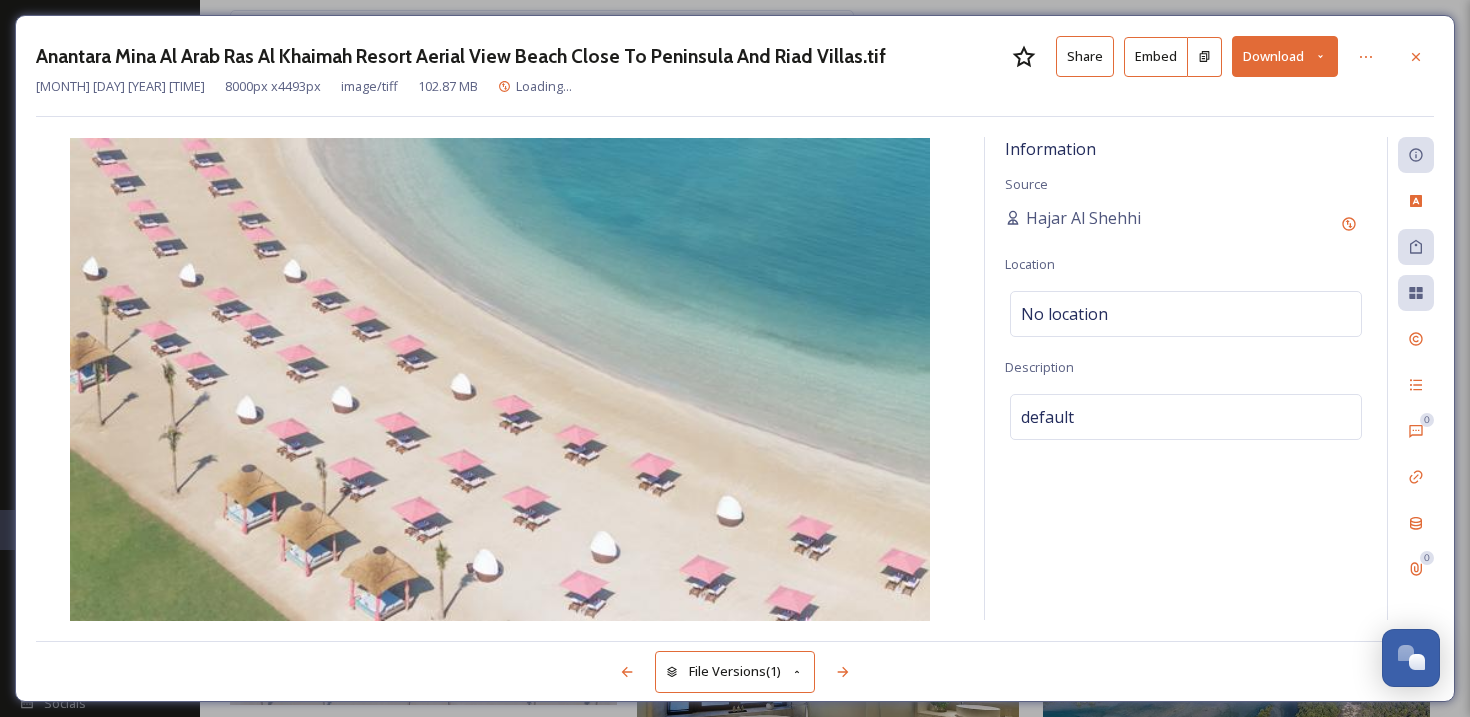 click on "[MONTH] [DAY] [YEAR] [TIME] [NUMBER] px x [NUMBER] px image/tiff [SIZE] MB Loading..." at bounding box center (735, 86) 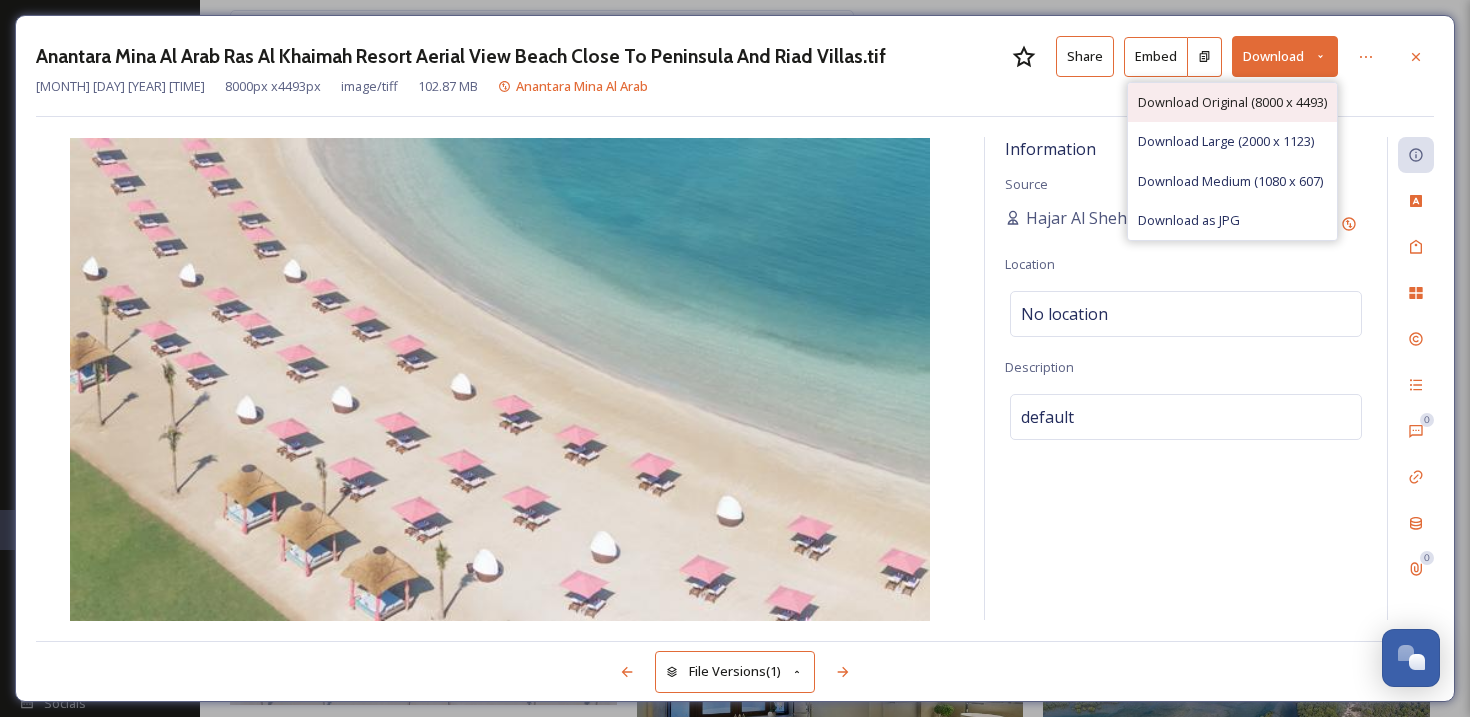 click on "Download Original (8000 x 4493)" at bounding box center (1232, 102) 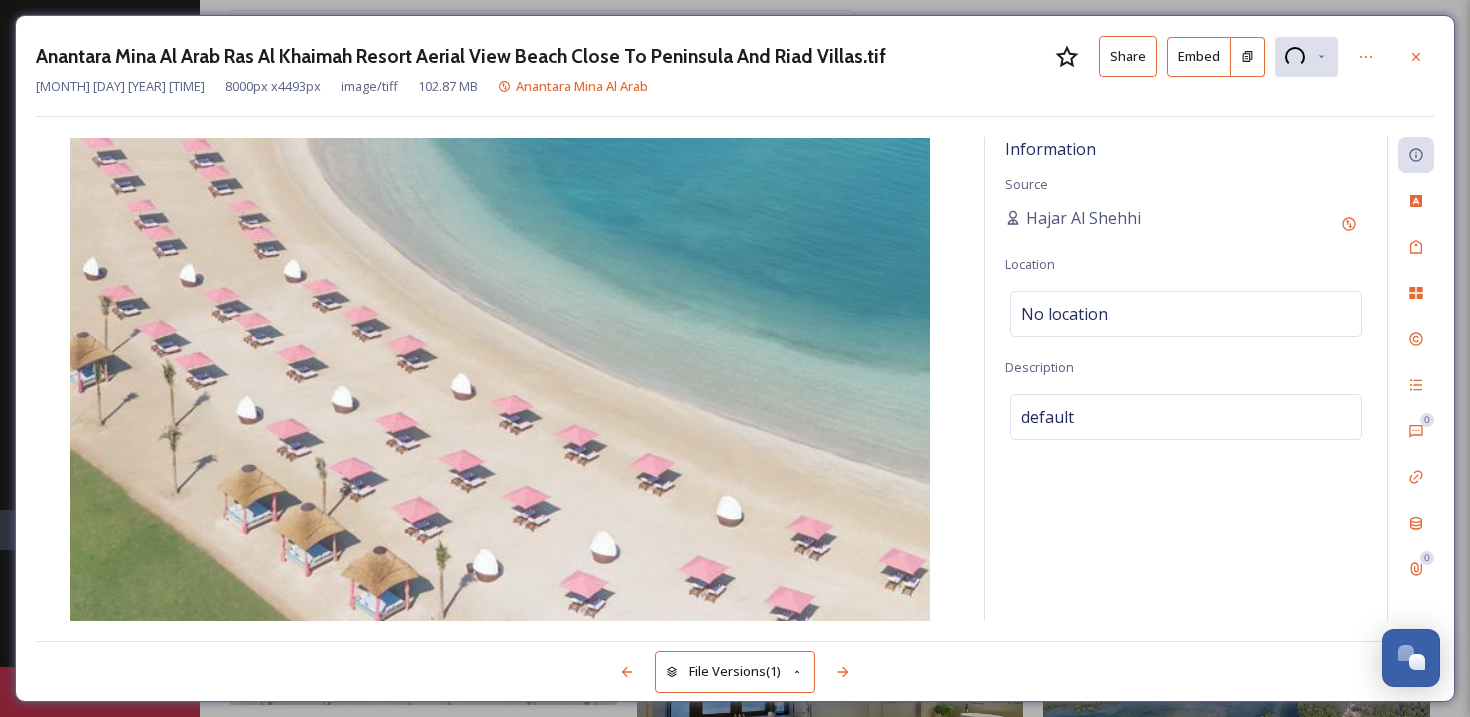 click on "[MONTH] [DAY] [YEAR] [TIME] [NUMBER] px x [NUMBER] px image/tiff [SIZE] MB Anantara Mina Al Arab" at bounding box center (735, 86) 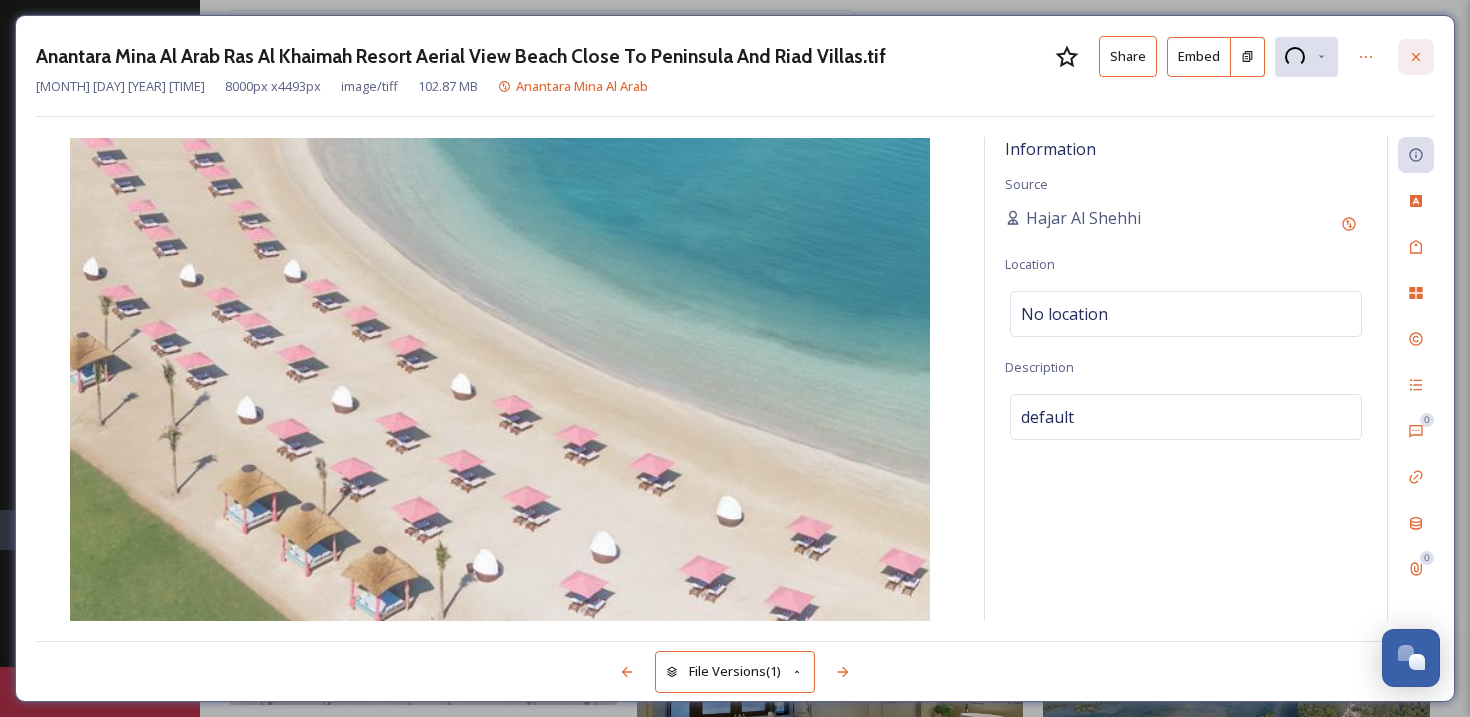 click 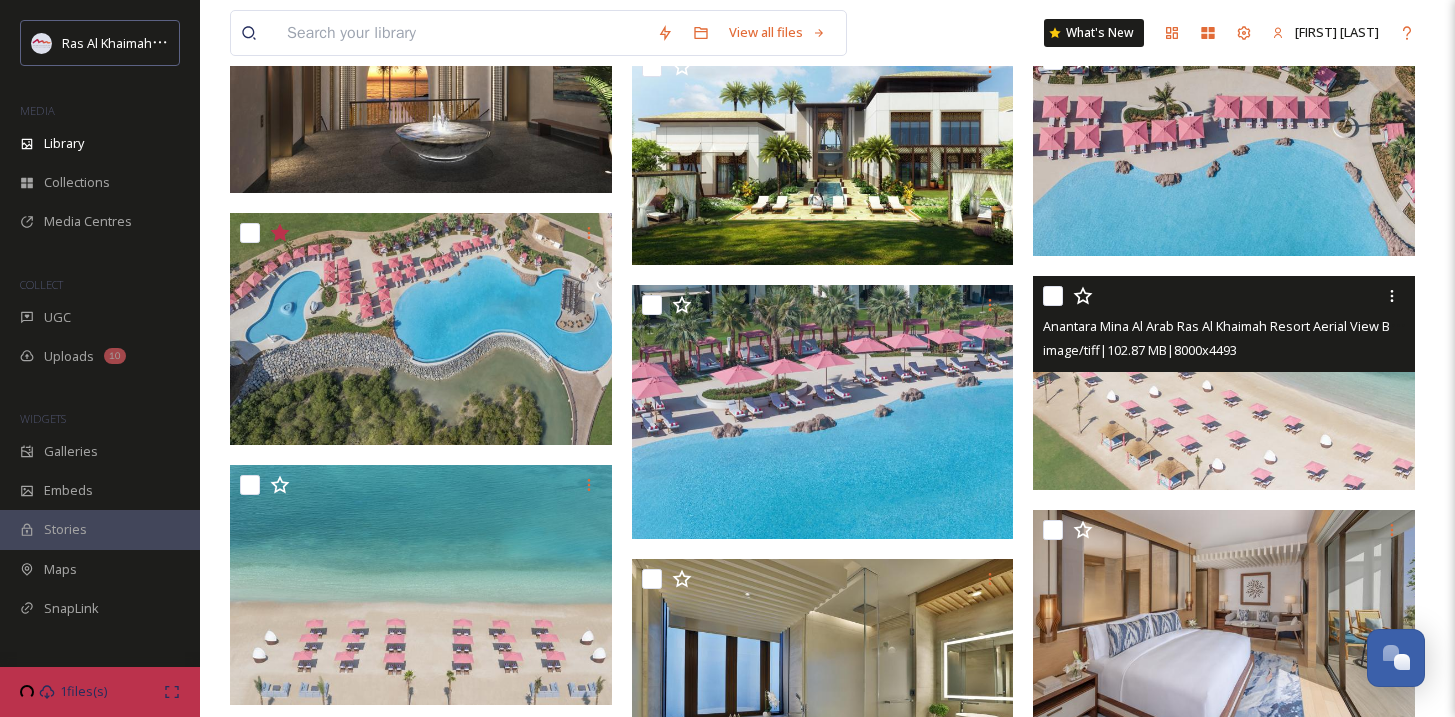 click at bounding box center (1224, 383) 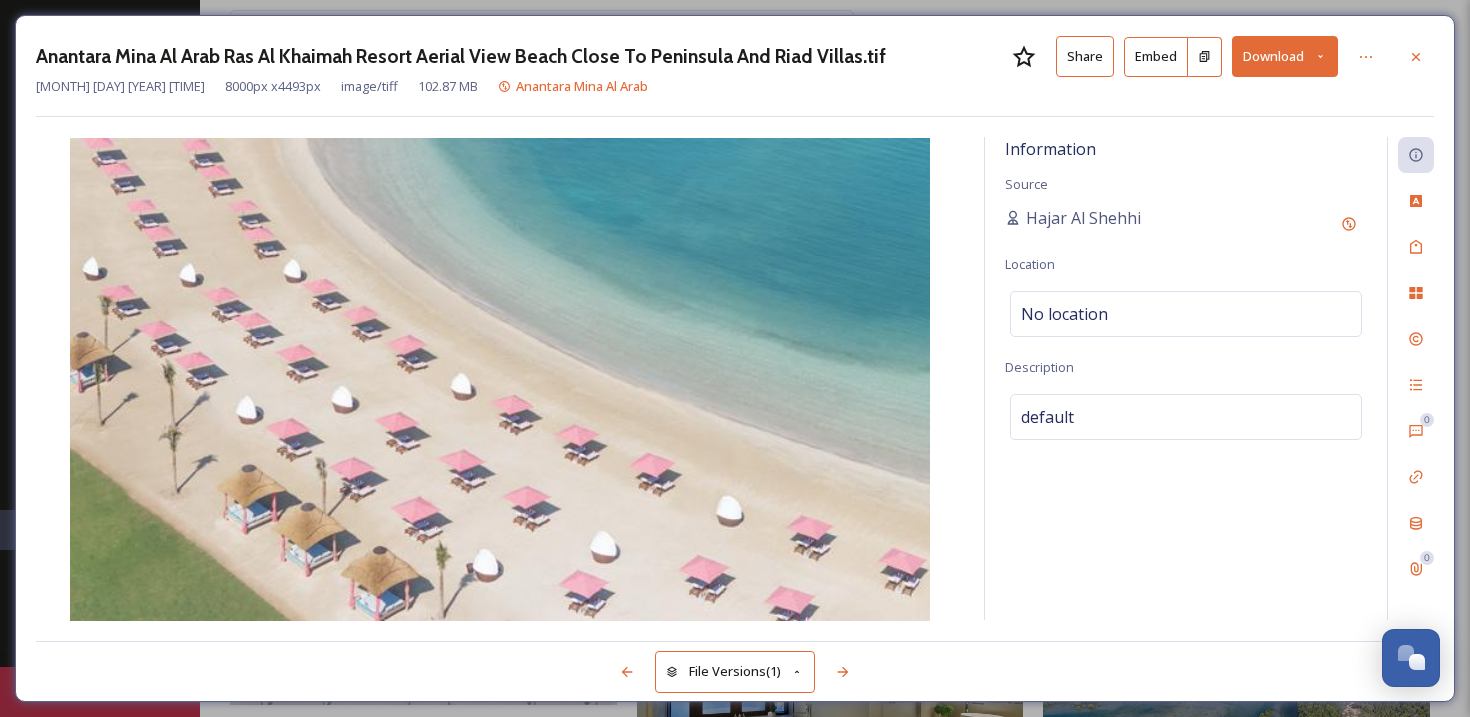click on "Download" at bounding box center [1285, 56] 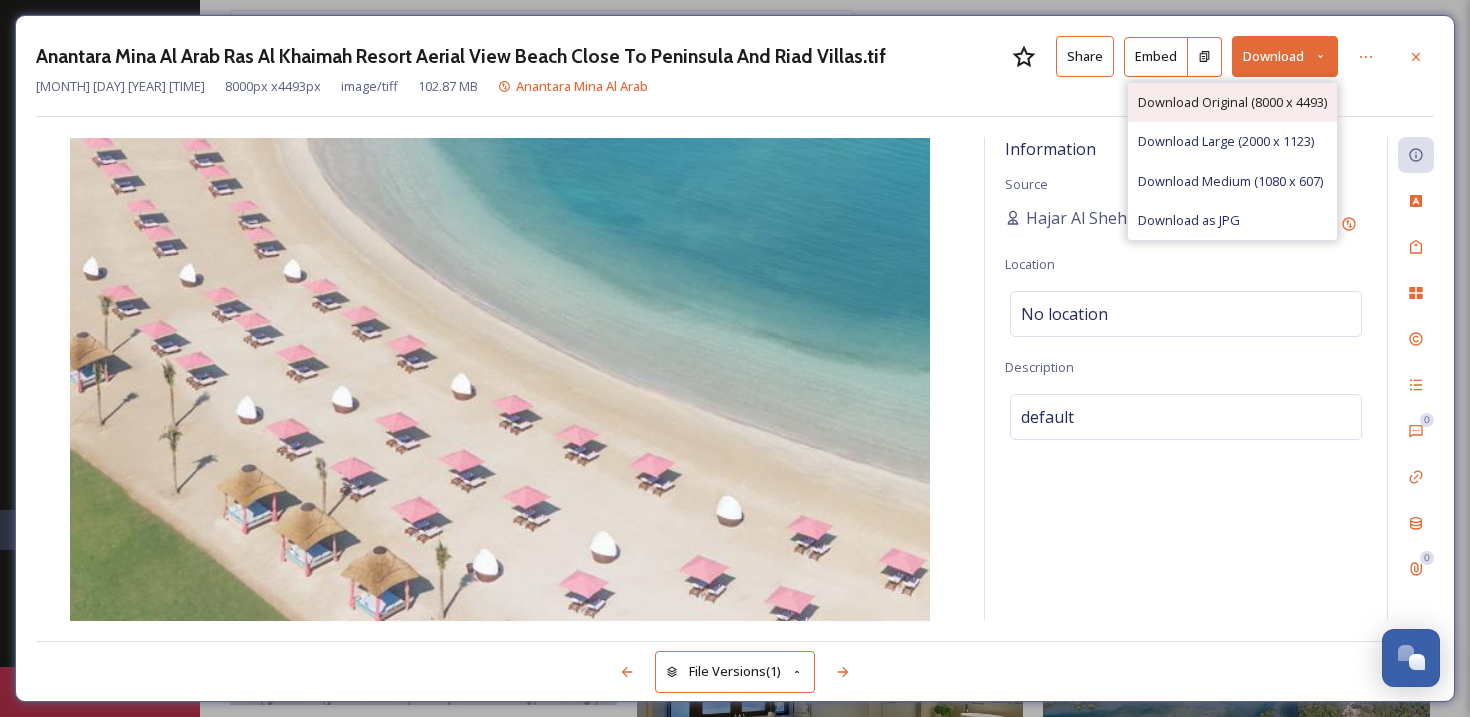 click on "Download Original (8000 x 4493)" at bounding box center [1232, 102] 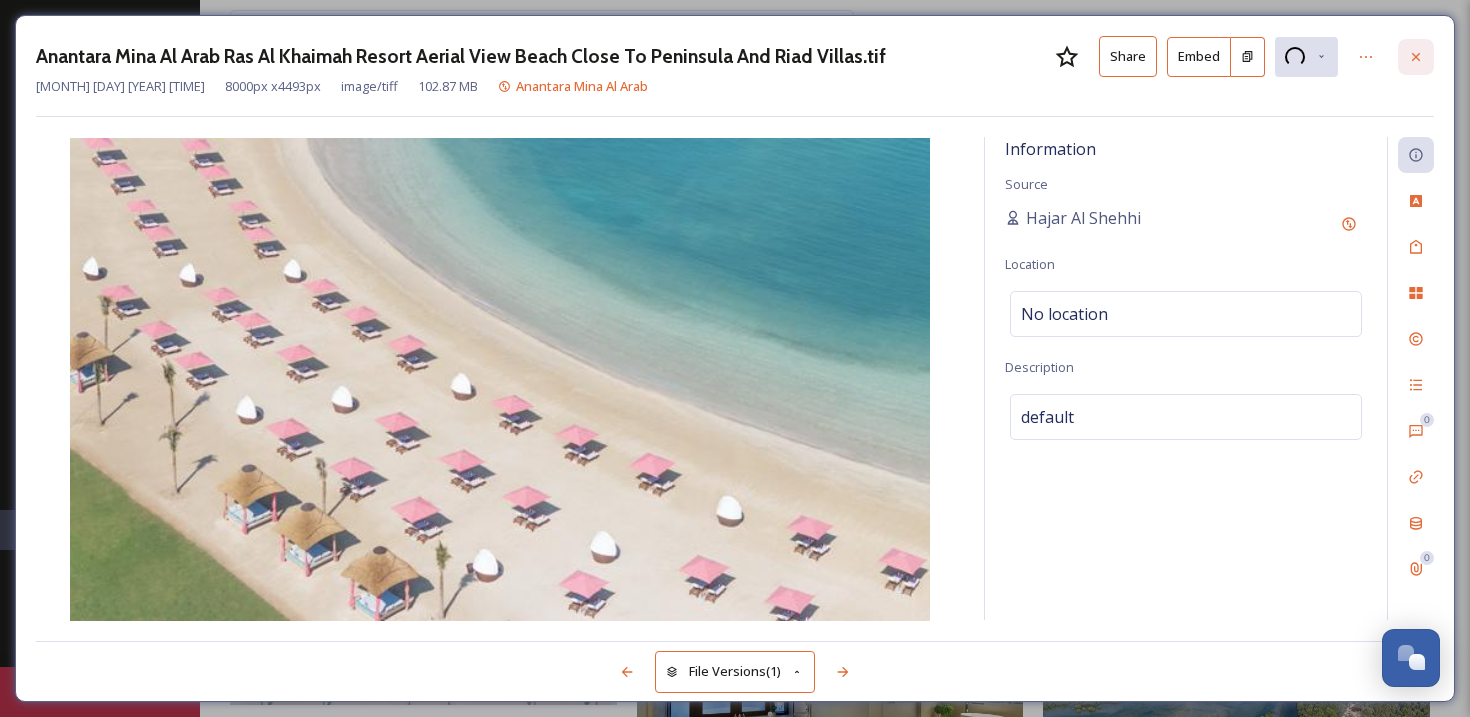 click 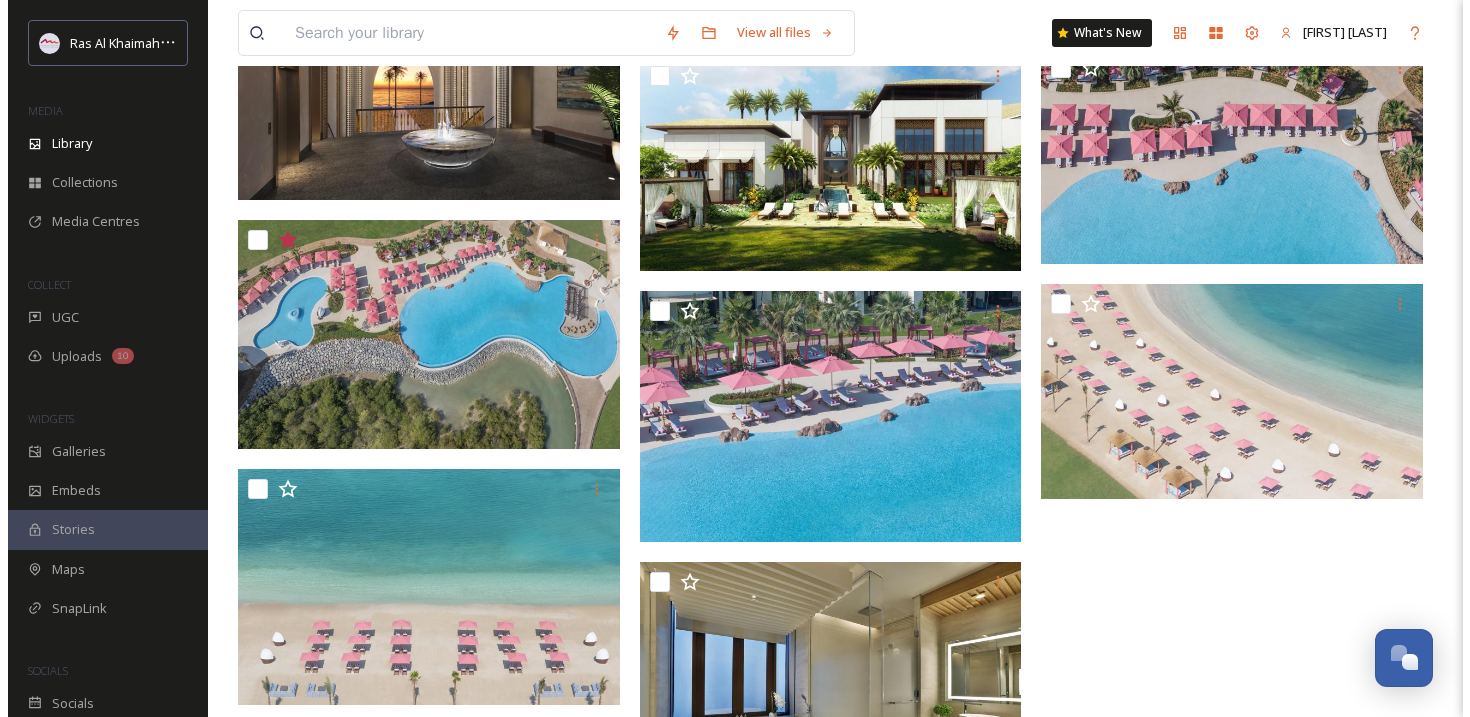 scroll, scrollTop: 1354, scrollLeft: 0, axis: vertical 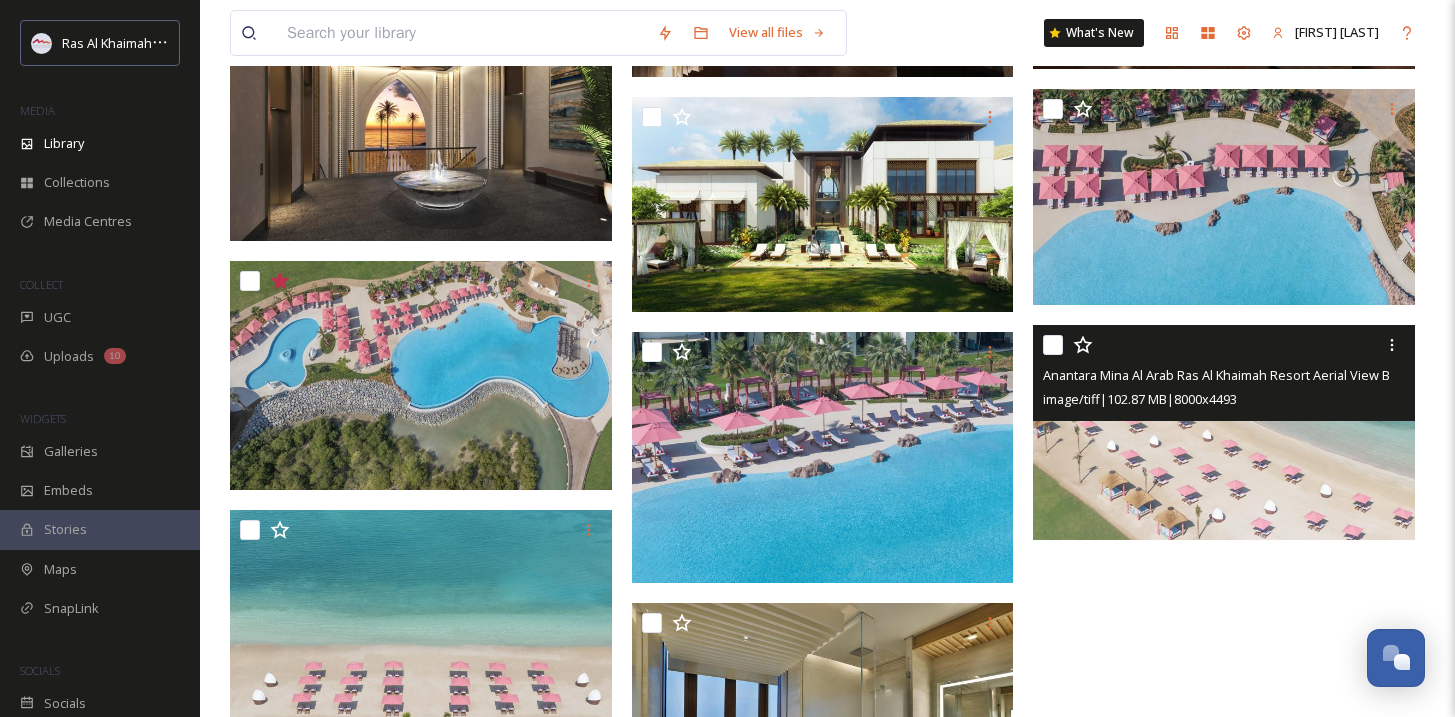 click at bounding box center [1224, 432] 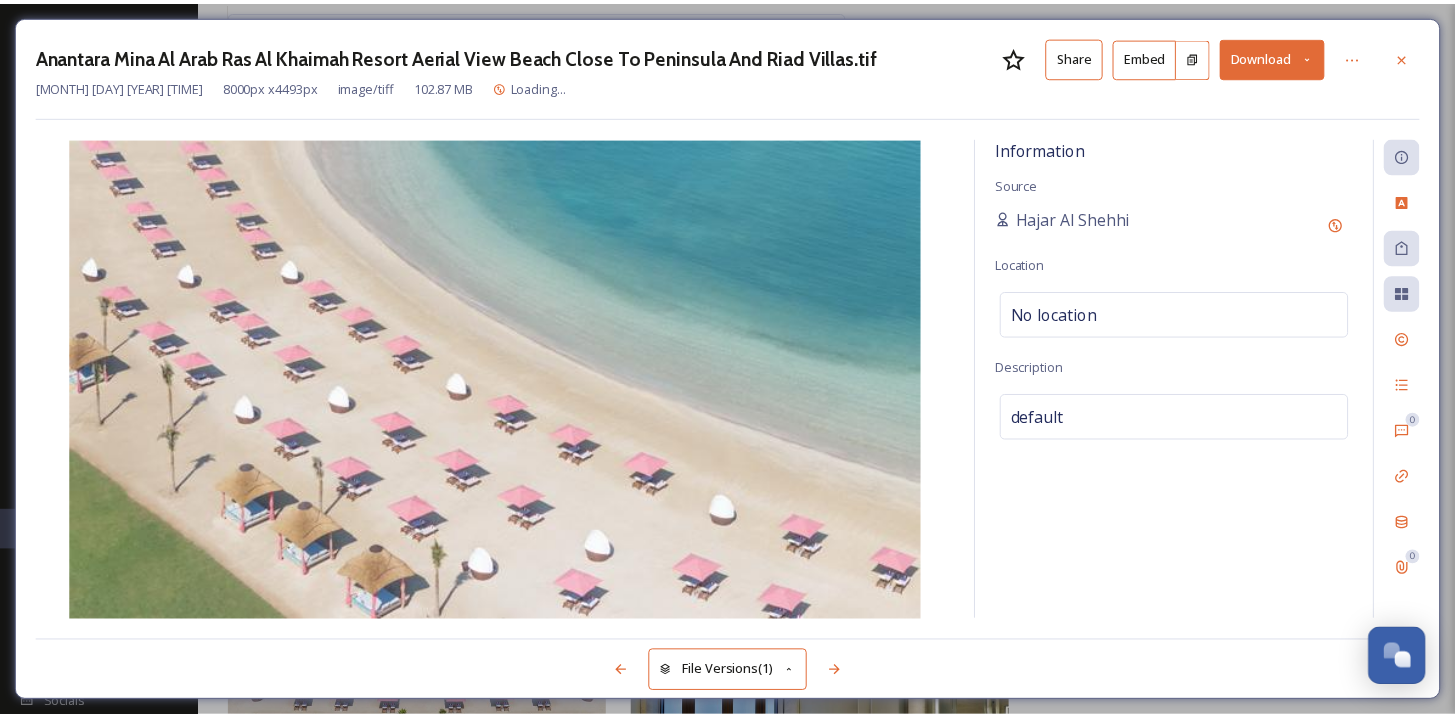 scroll, scrollTop: 1367, scrollLeft: 0, axis: vertical 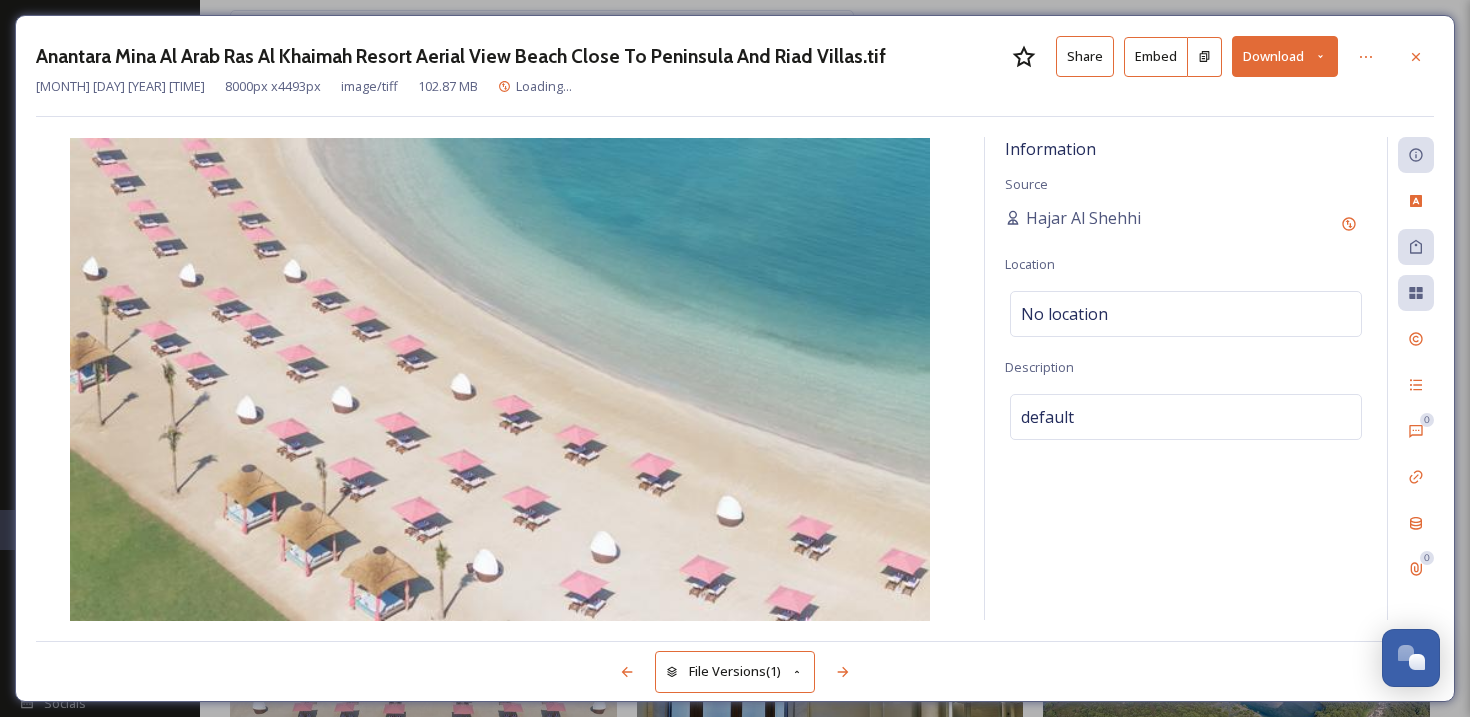 click on "Download" at bounding box center [1285, 56] 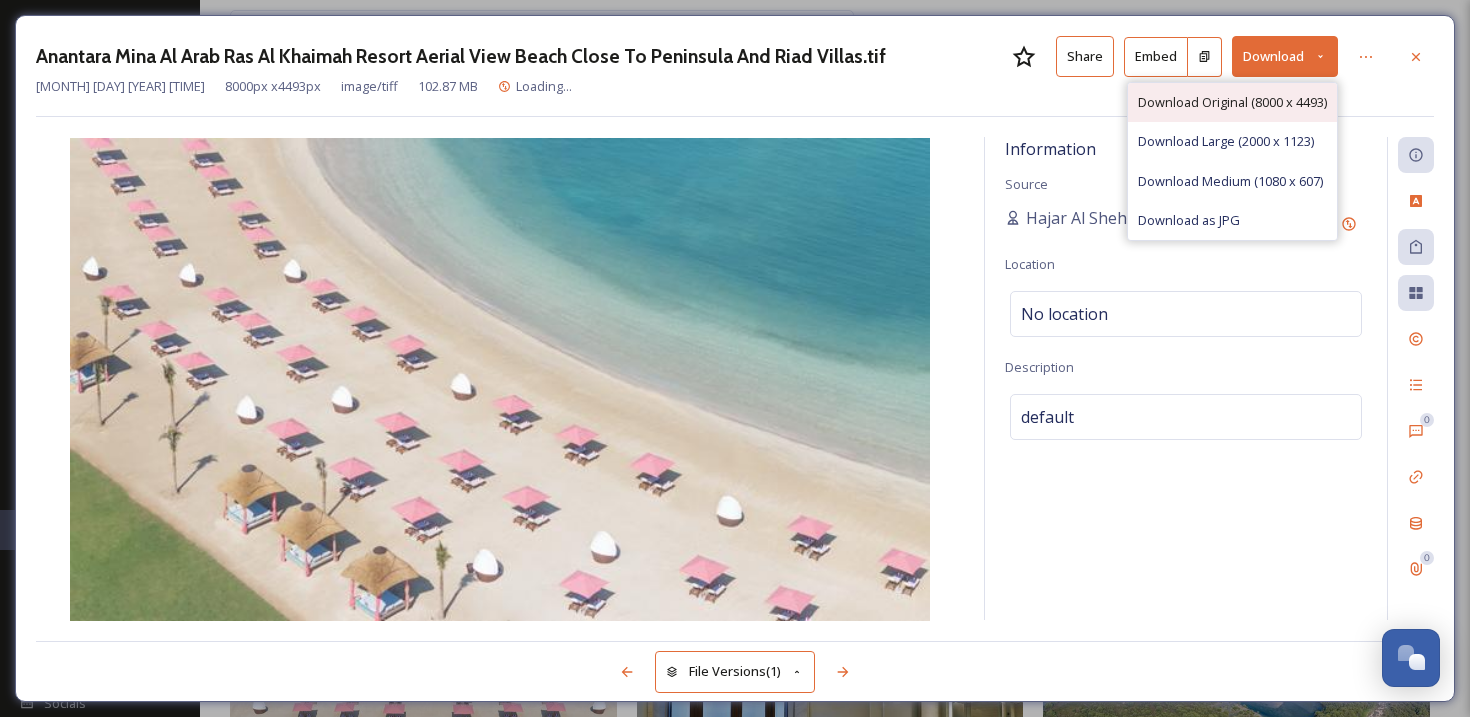 click on "Download Original (8000 x 4493)" at bounding box center (1232, 102) 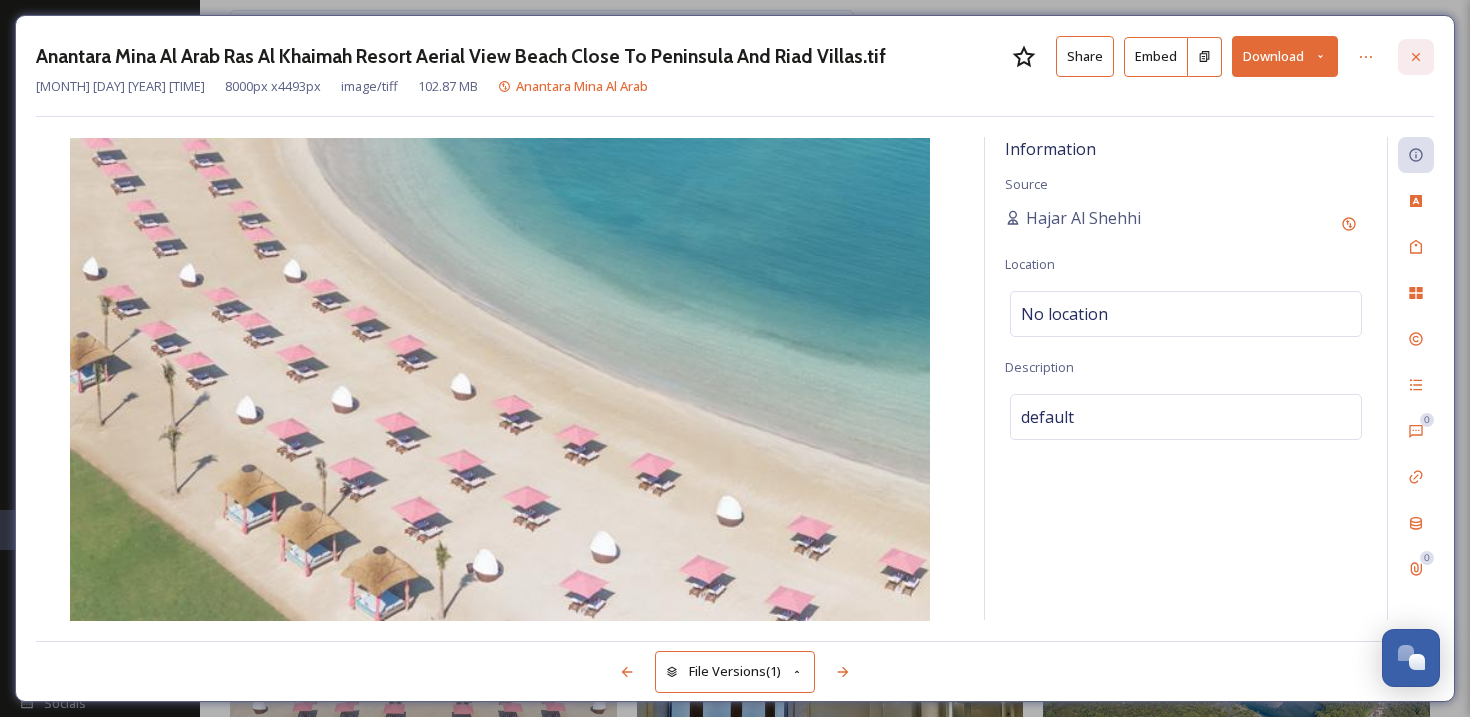 click 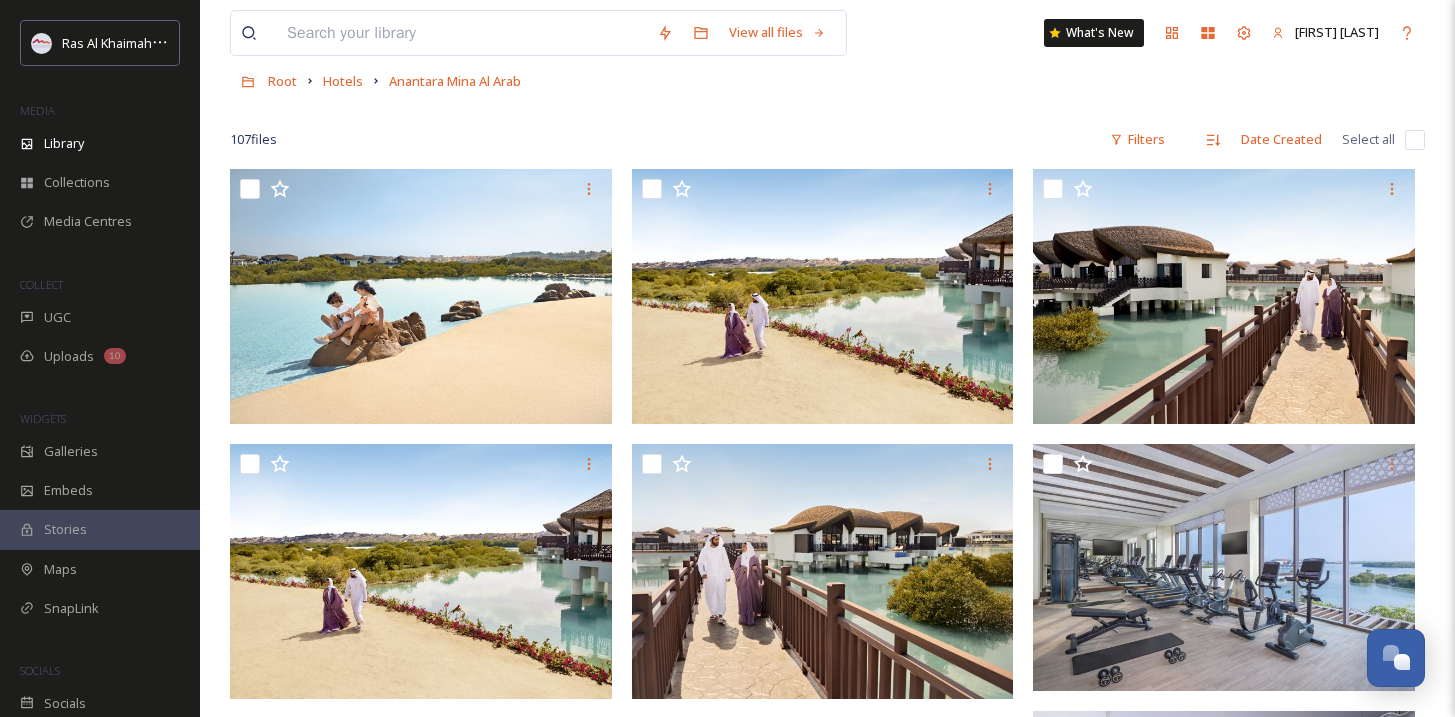 scroll, scrollTop: 0, scrollLeft: 0, axis: both 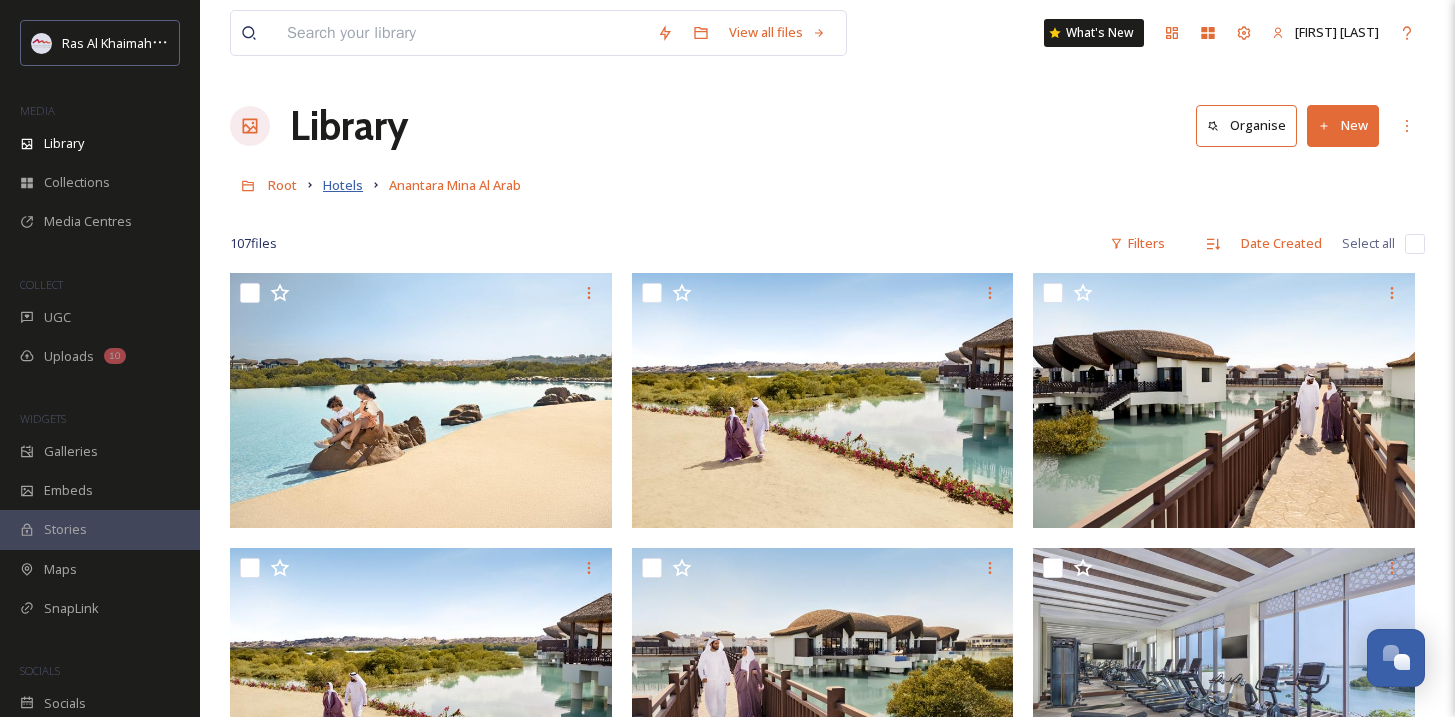 click on "Hotels" at bounding box center [343, 185] 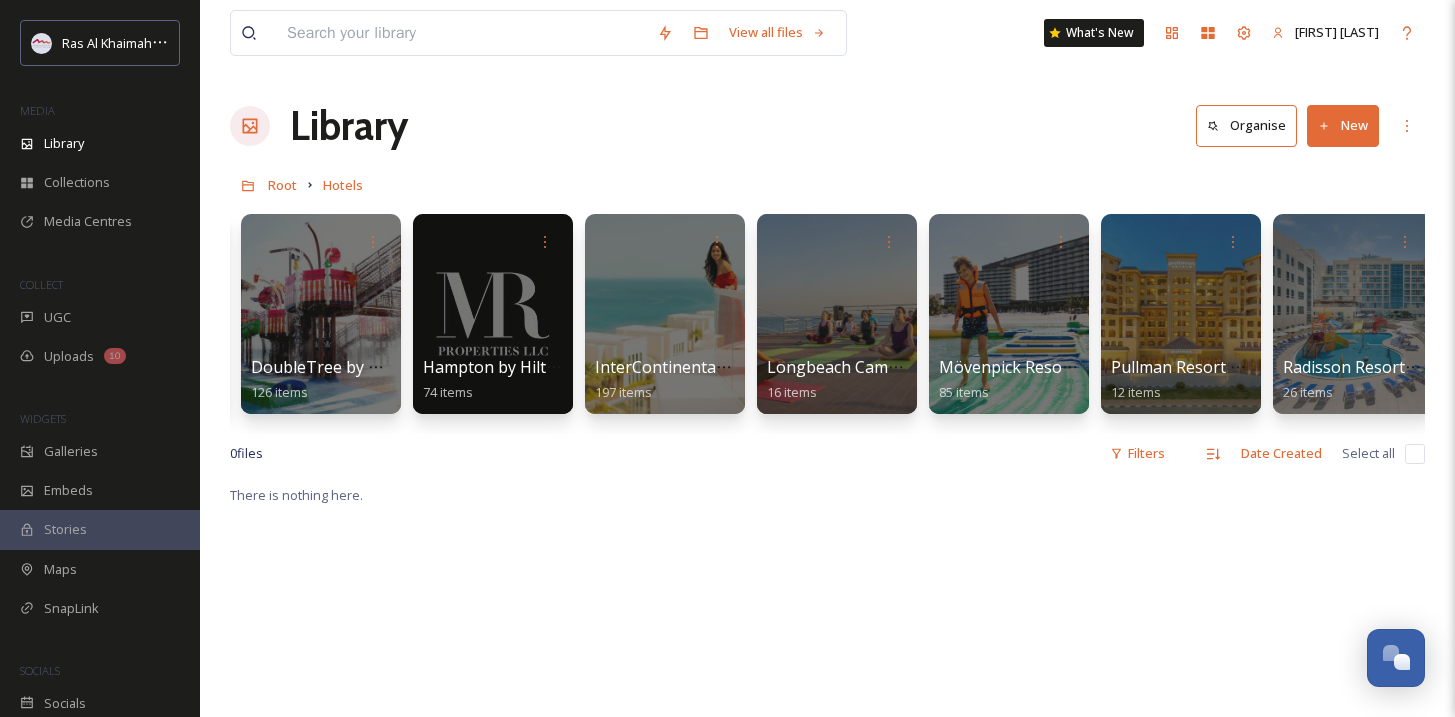 scroll, scrollTop: 0, scrollLeft: 1092, axis: horizontal 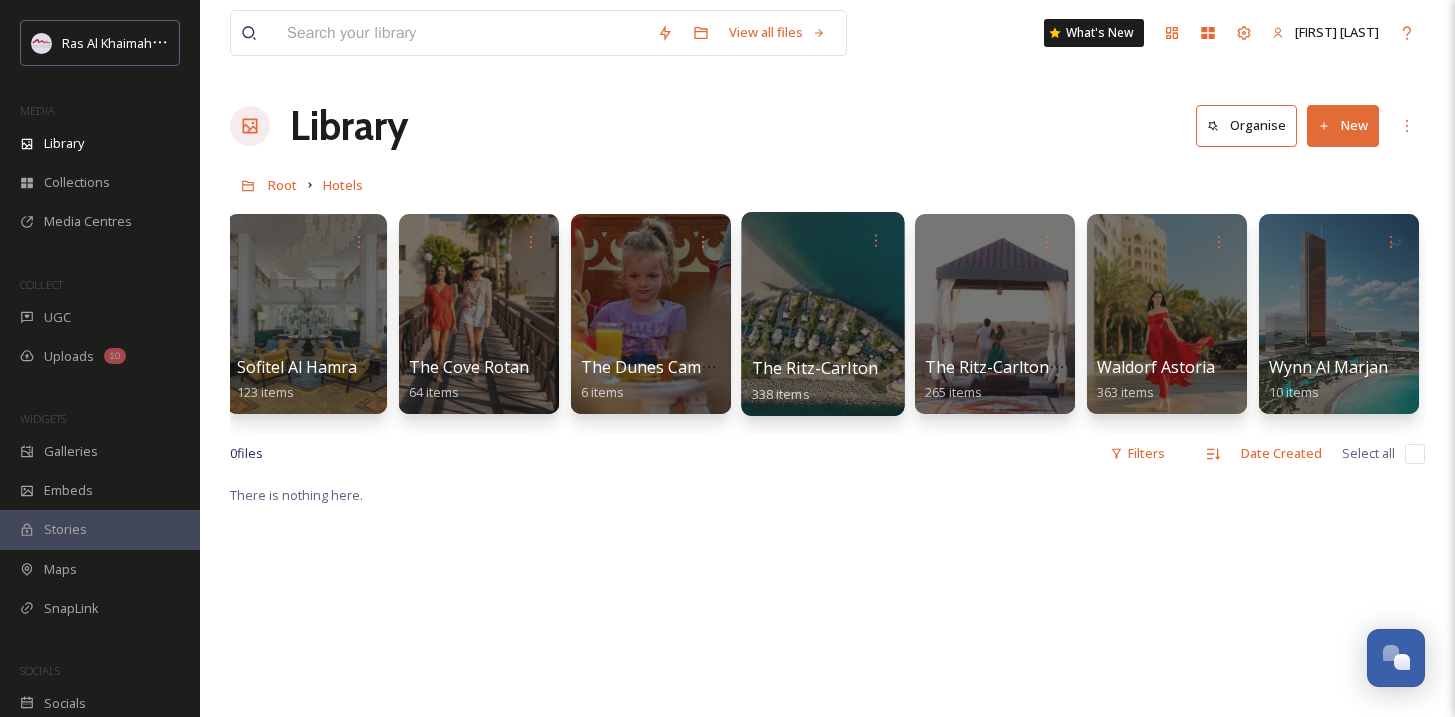 click at bounding box center (822, 314) 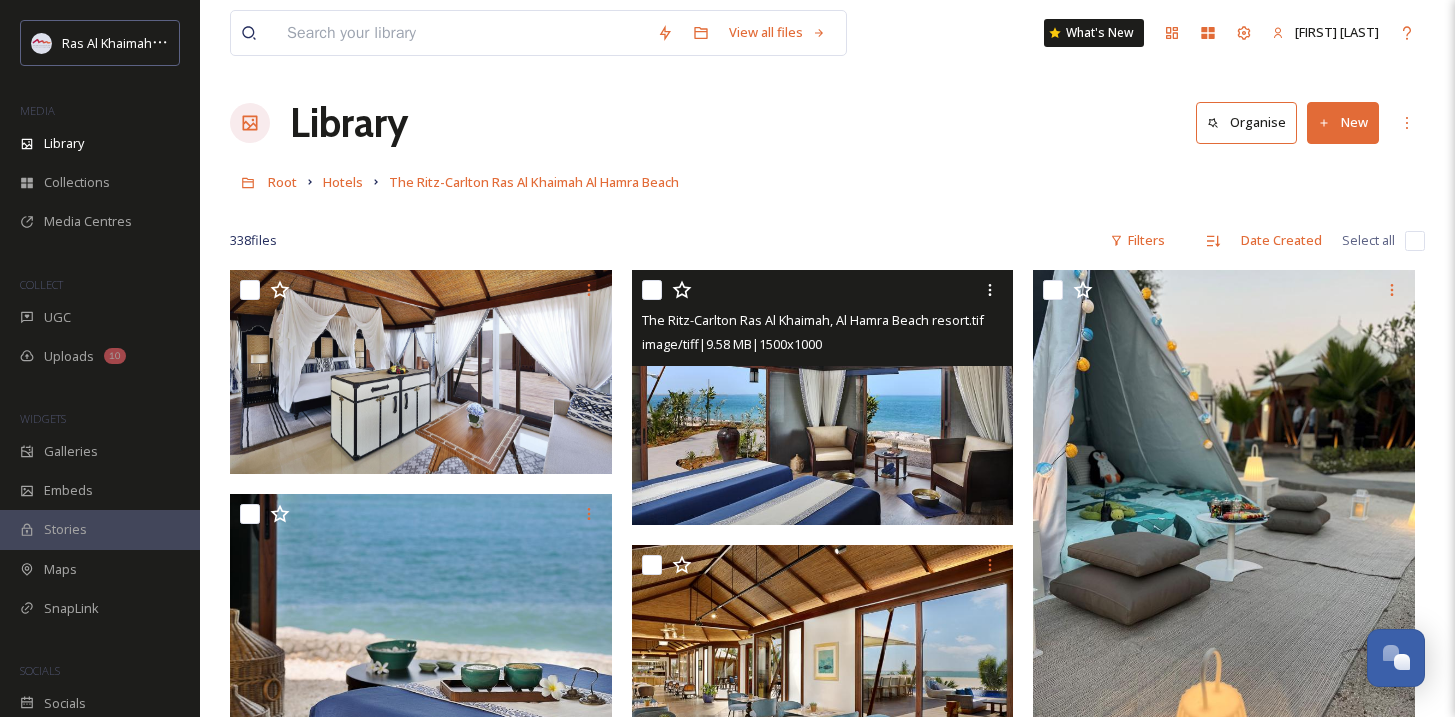 scroll, scrollTop: 4, scrollLeft: 0, axis: vertical 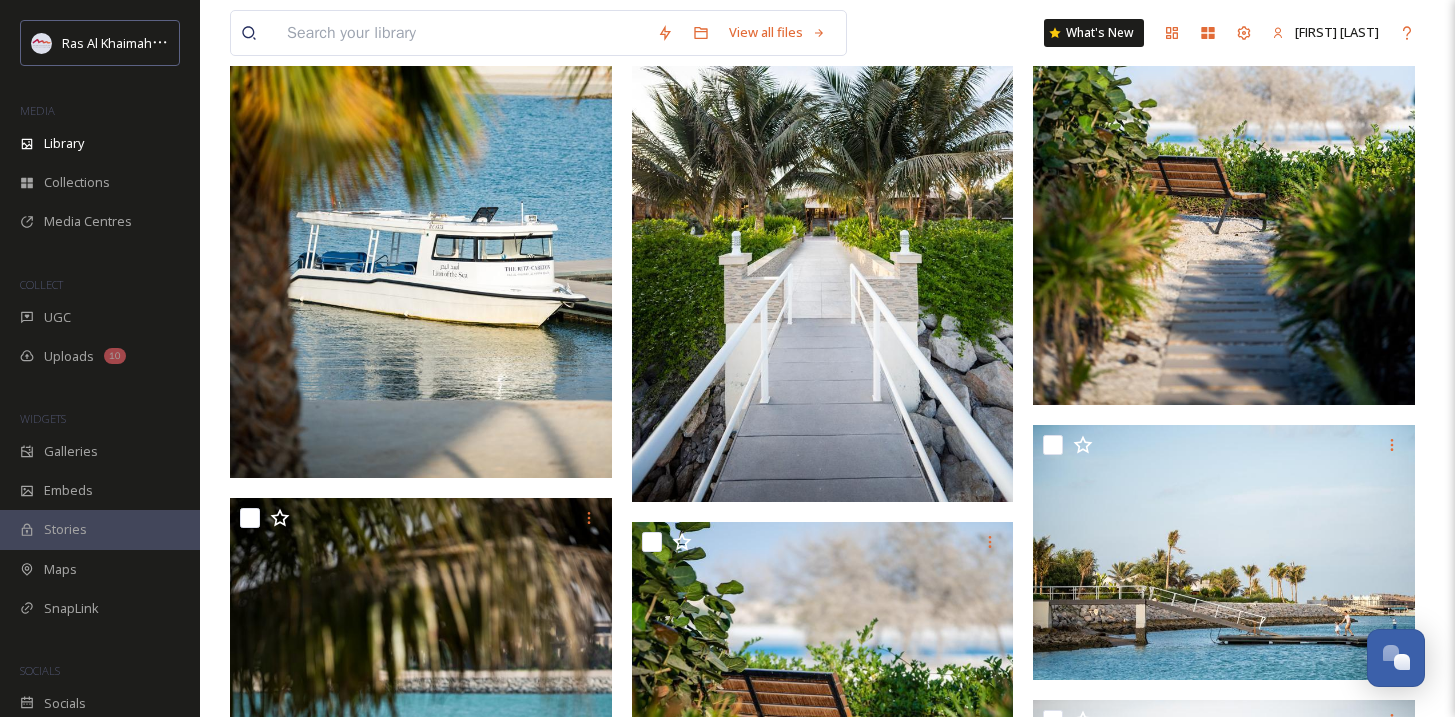 click at bounding box center [421, 191] 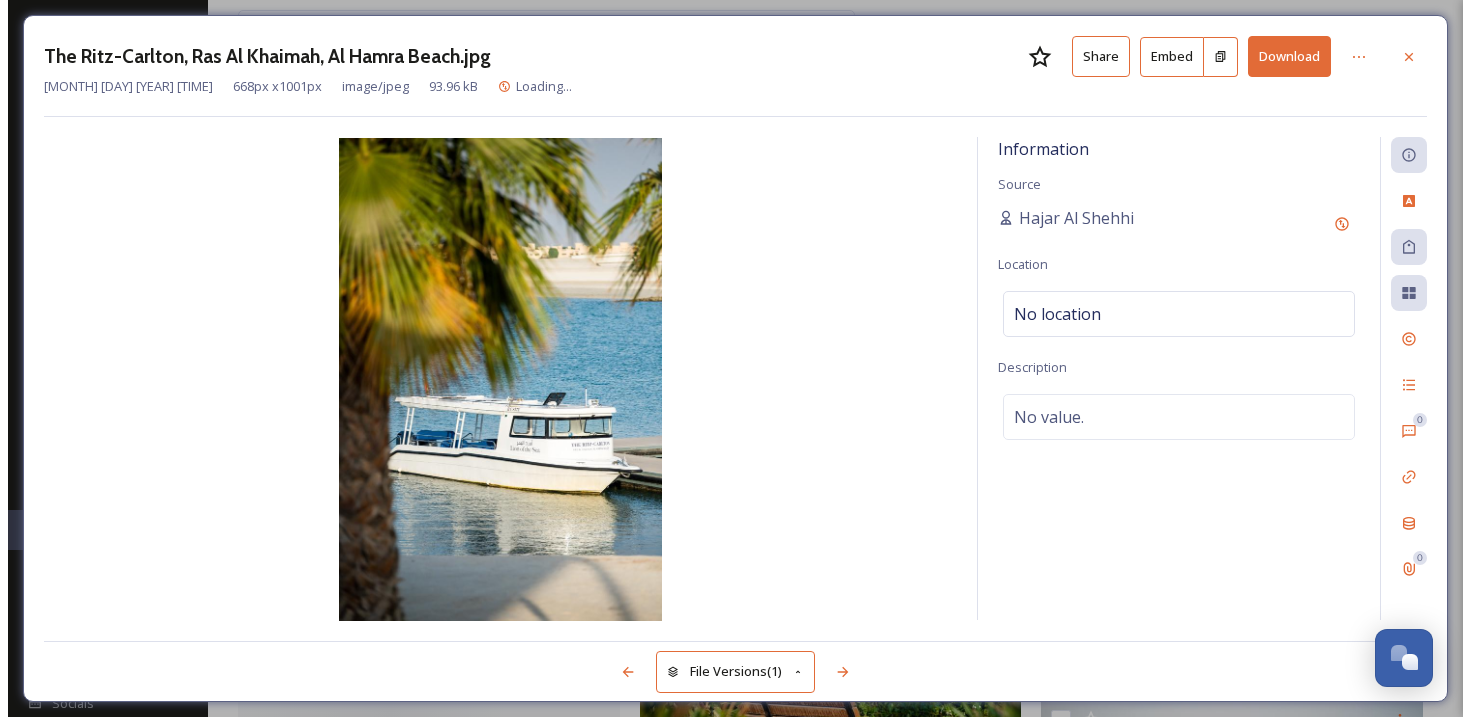 scroll, scrollTop: 16117, scrollLeft: 0, axis: vertical 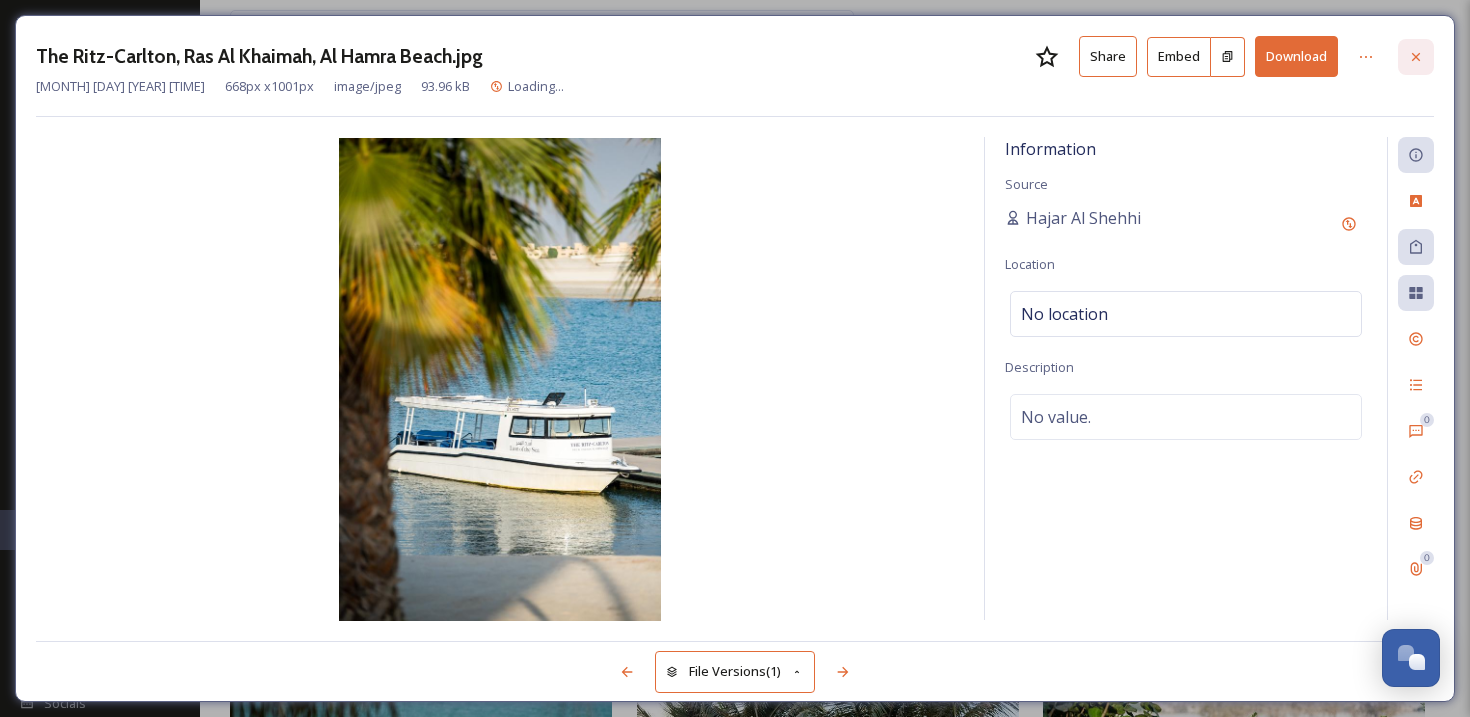 click at bounding box center [1416, 57] 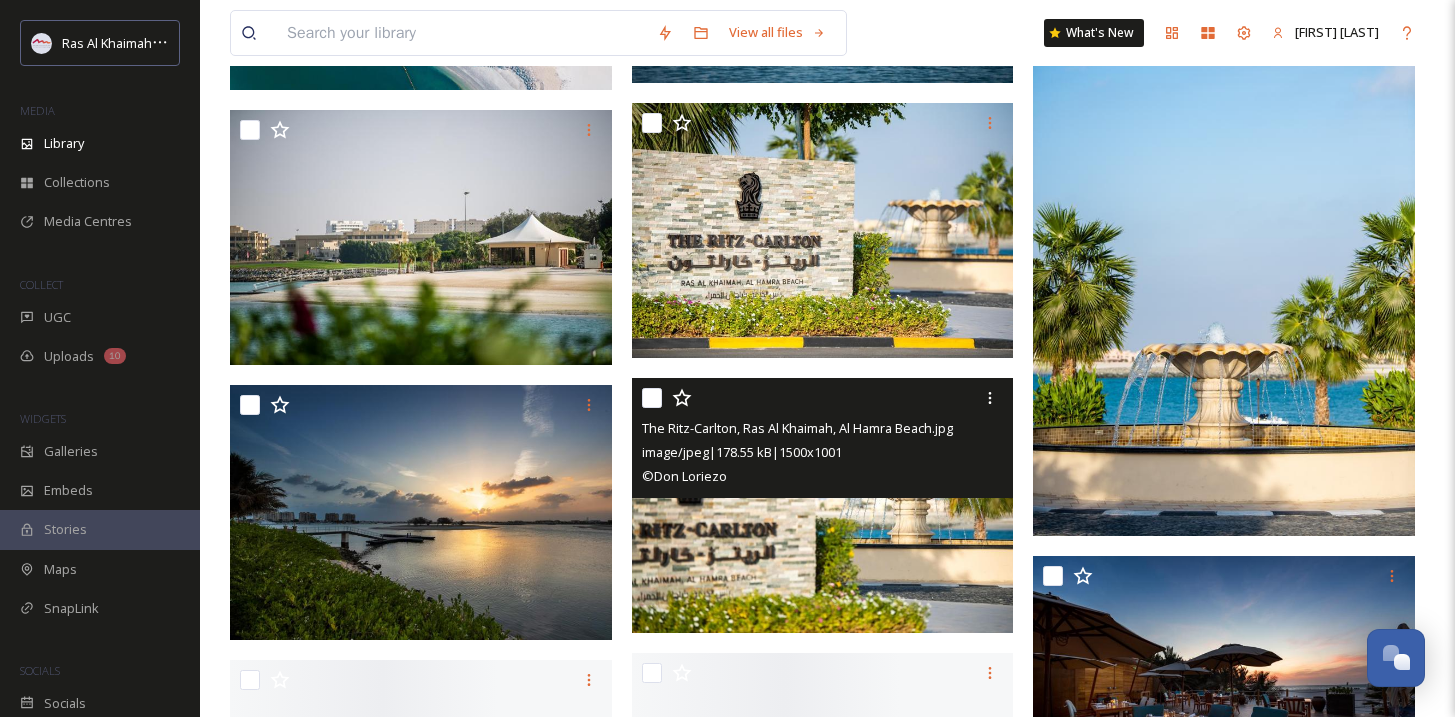 scroll, scrollTop: 17592, scrollLeft: 0, axis: vertical 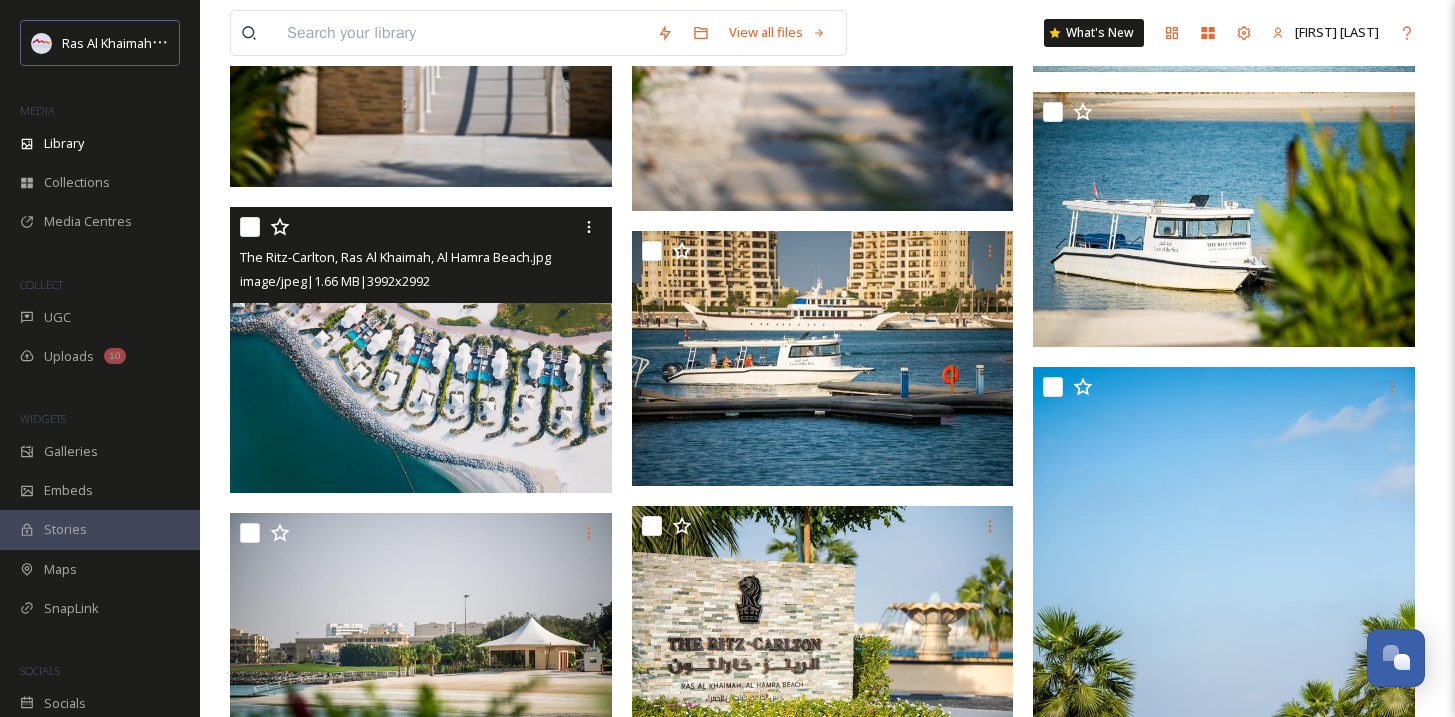 click at bounding box center [421, 350] 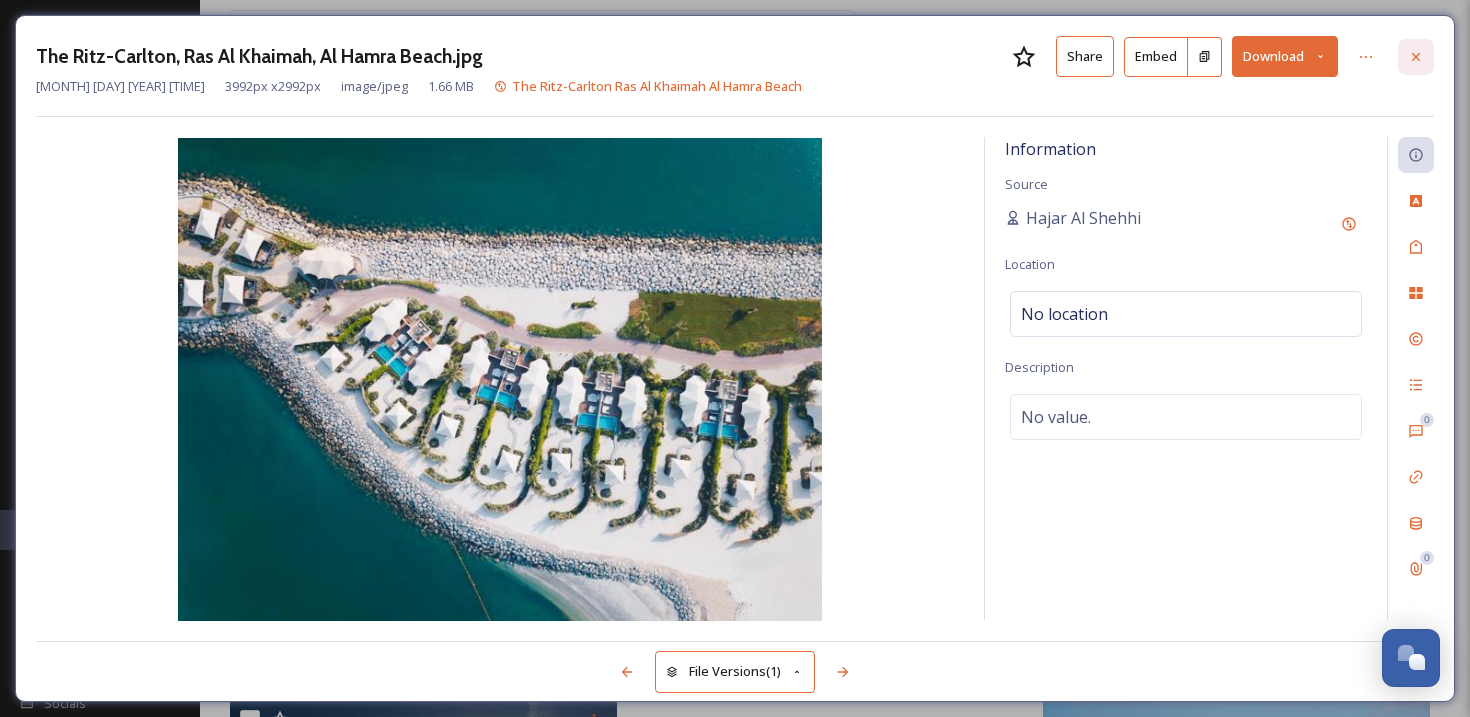 click at bounding box center (1416, 57) 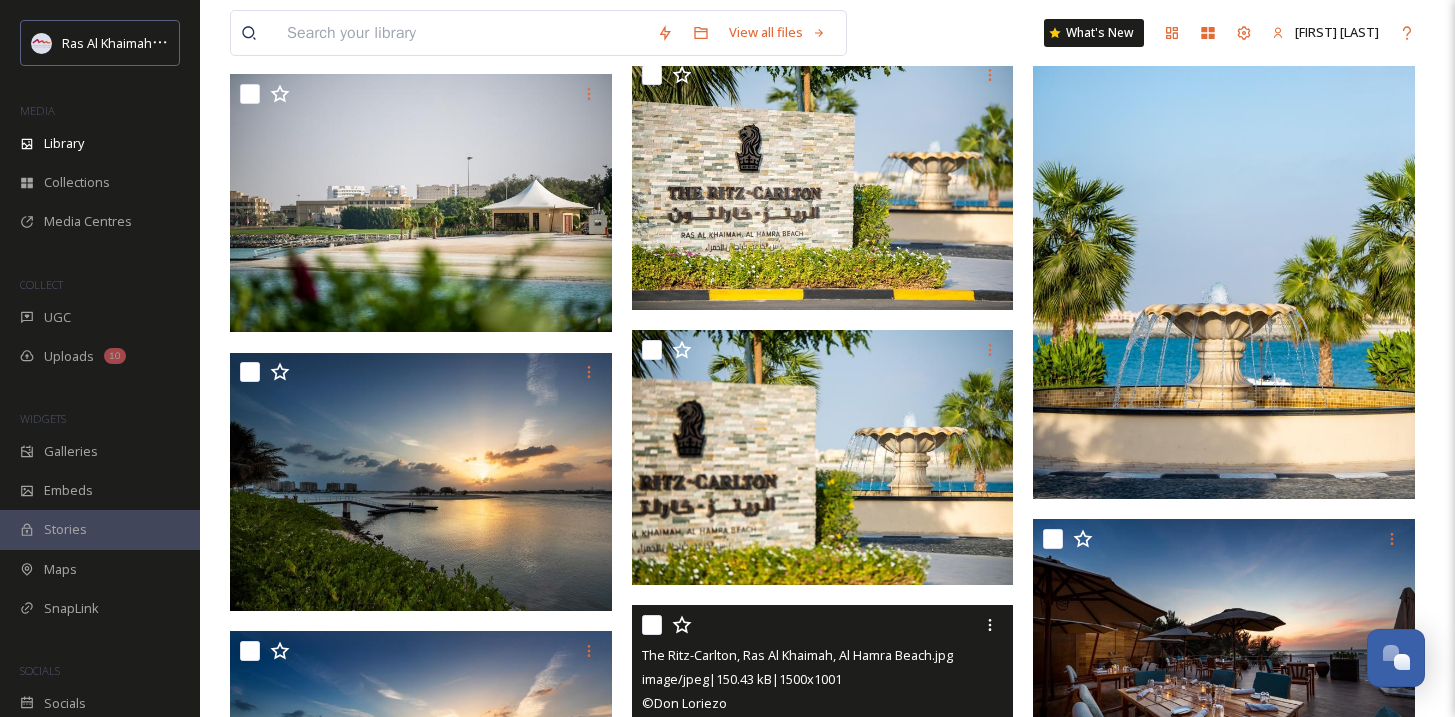 scroll, scrollTop: 18419, scrollLeft: 0, axis: vertical 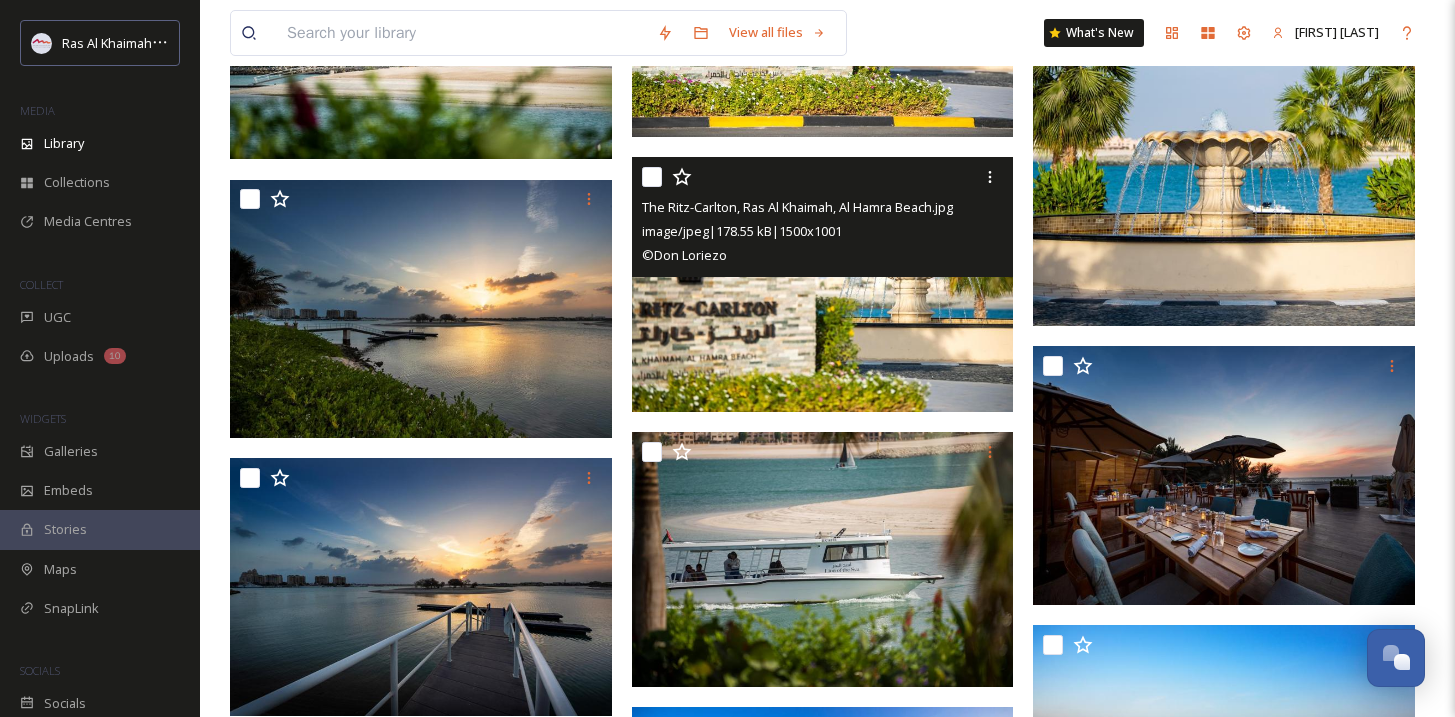 click at bounding box center (823, 284) 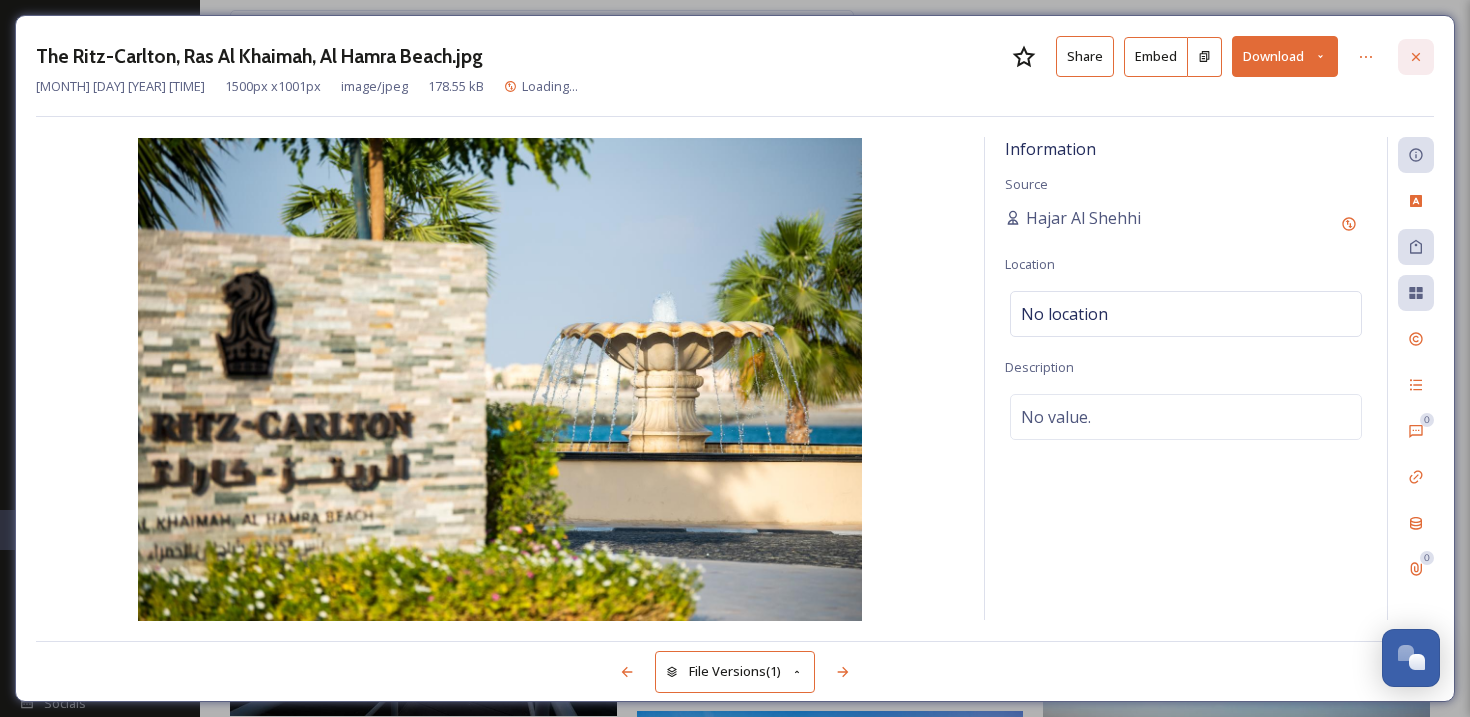 click 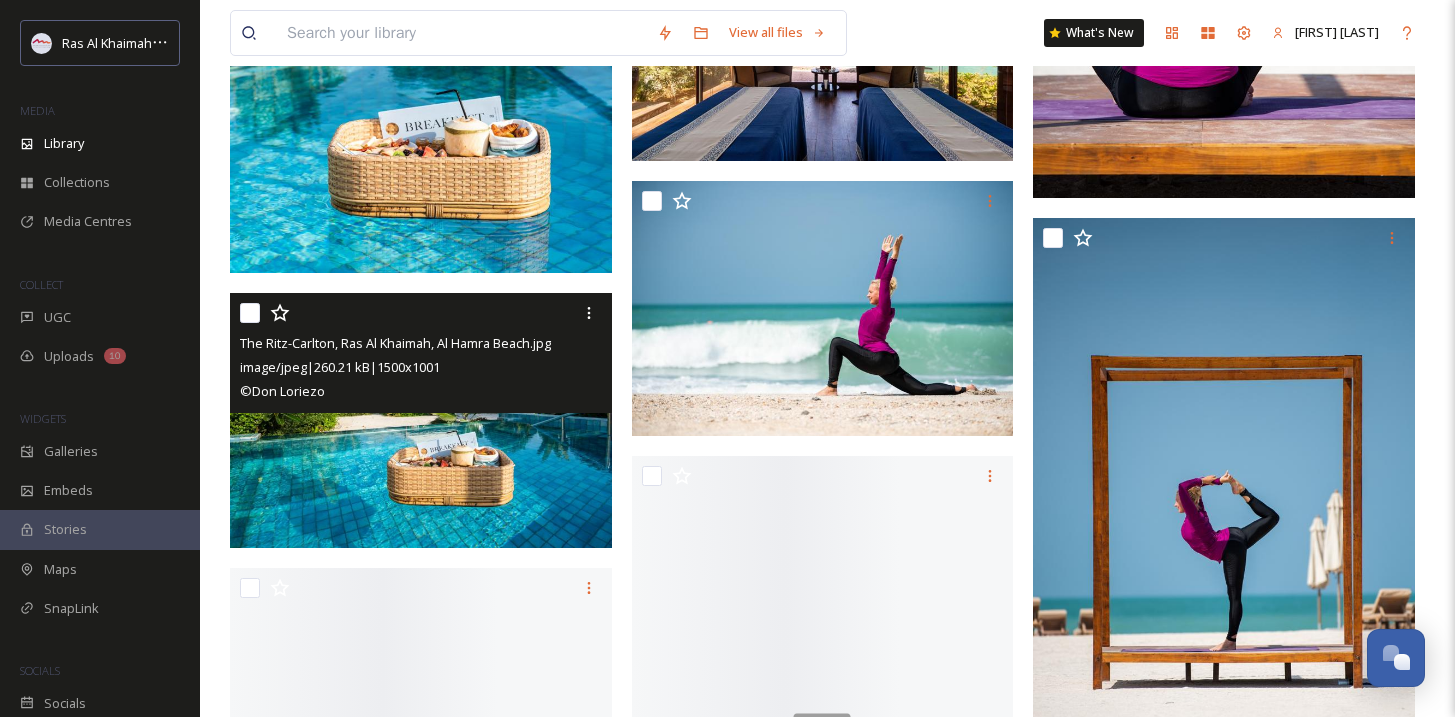 scroll, scrollTop: 28767, scrollLeft: 0, axis: vertical 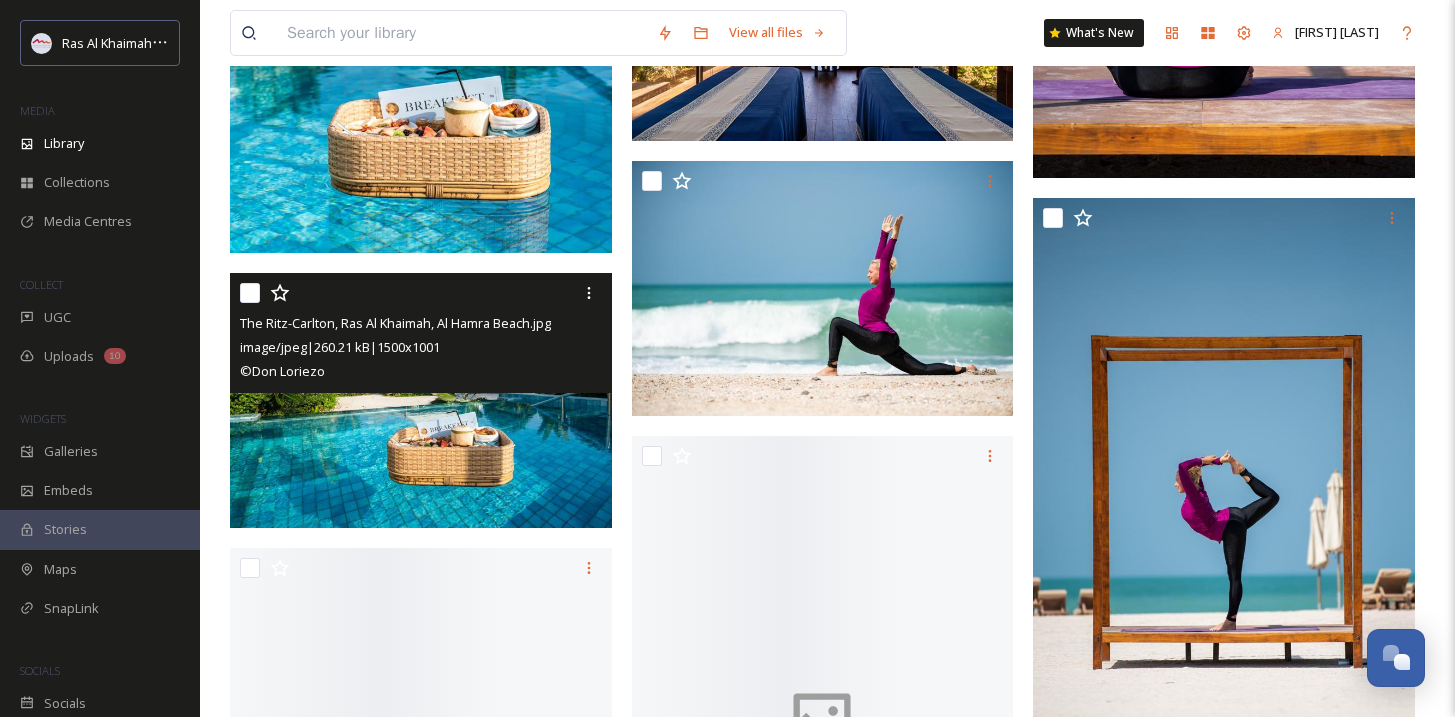 click at bounding box center [421, 400] 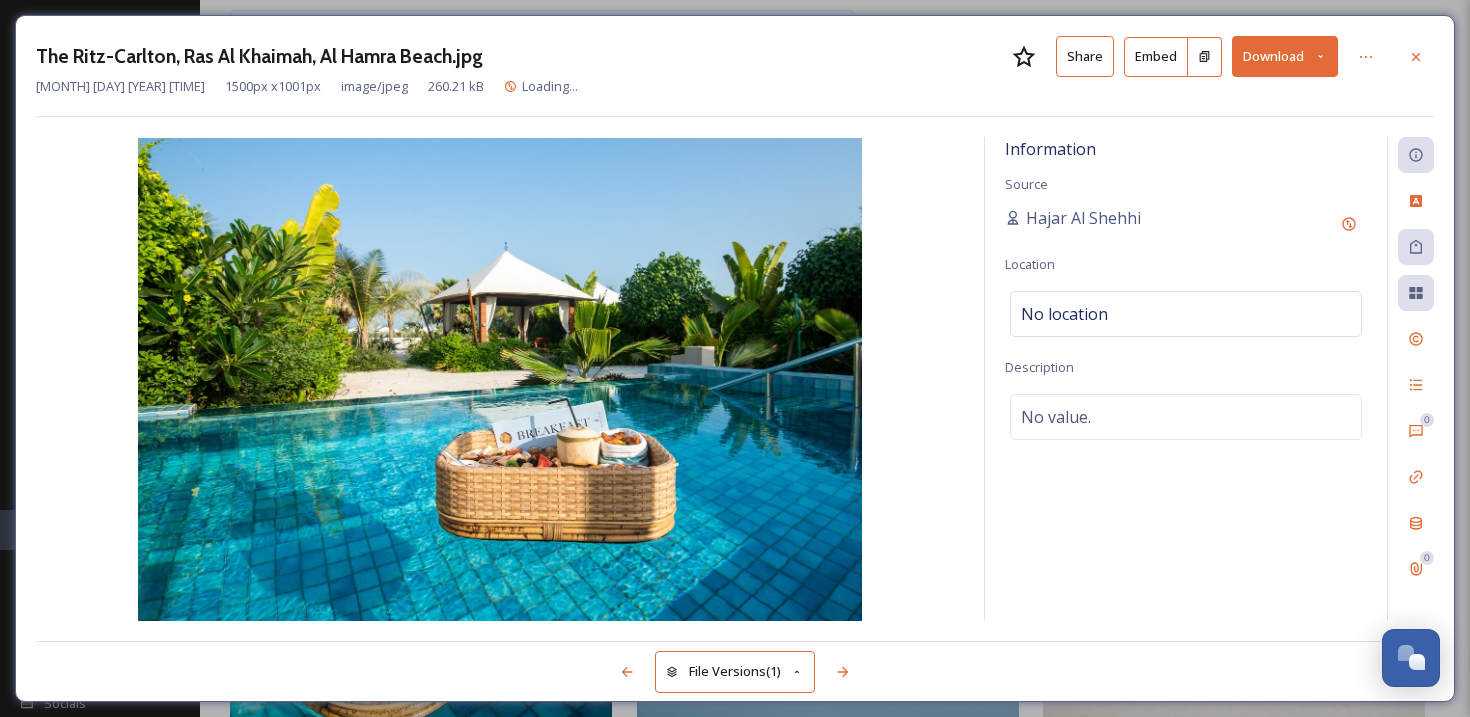 click on "Download" at bounding box center [1285, 56] 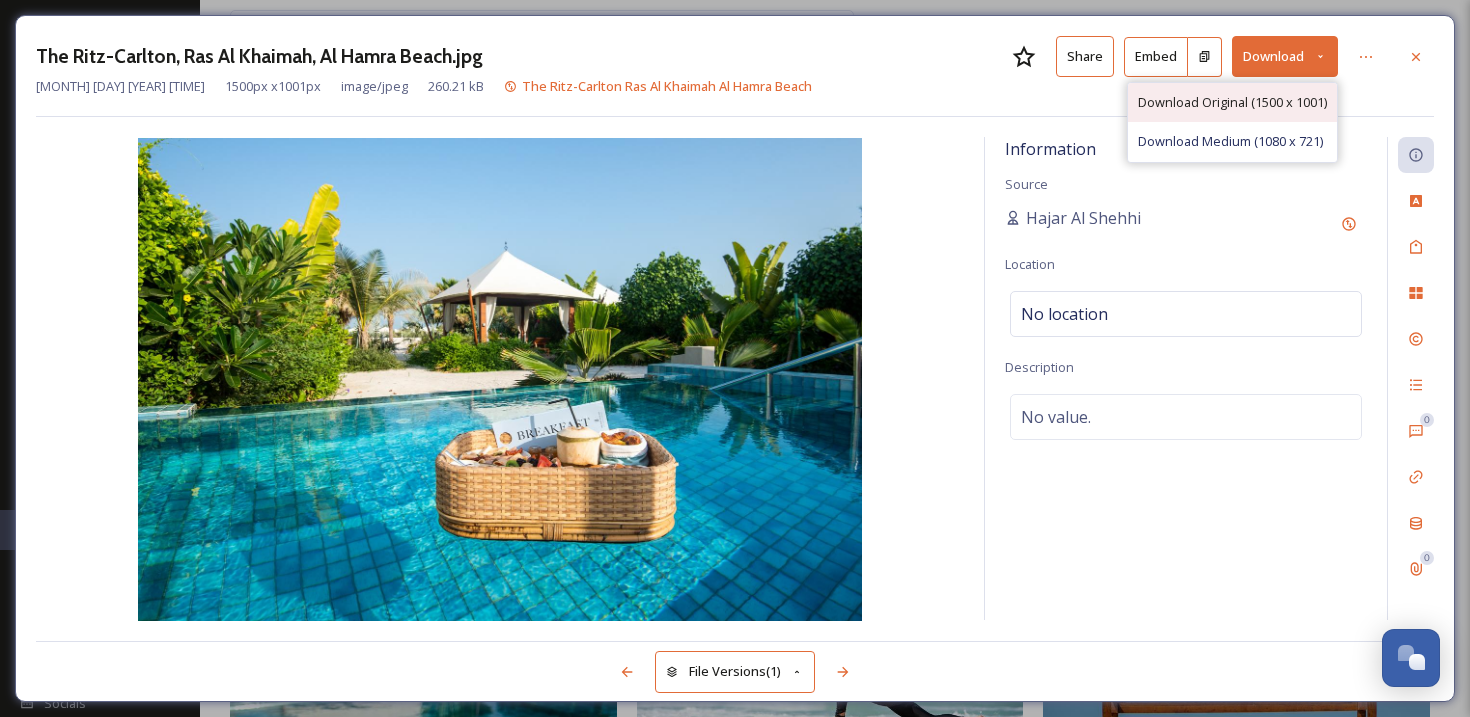 click on "Download Original (1500 x 1001)" at bounding box center (1232, 102) 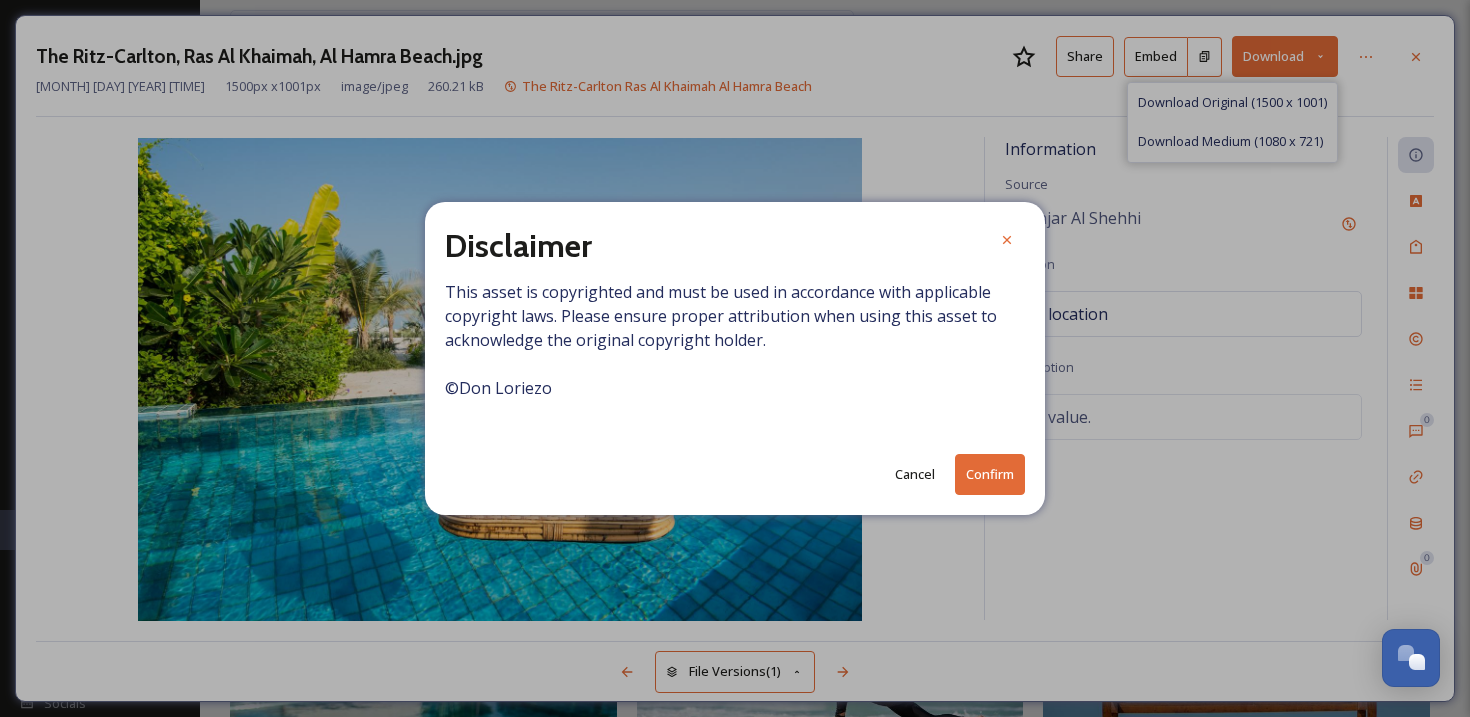 click on "Confirm" at bounding box center [990, 474] 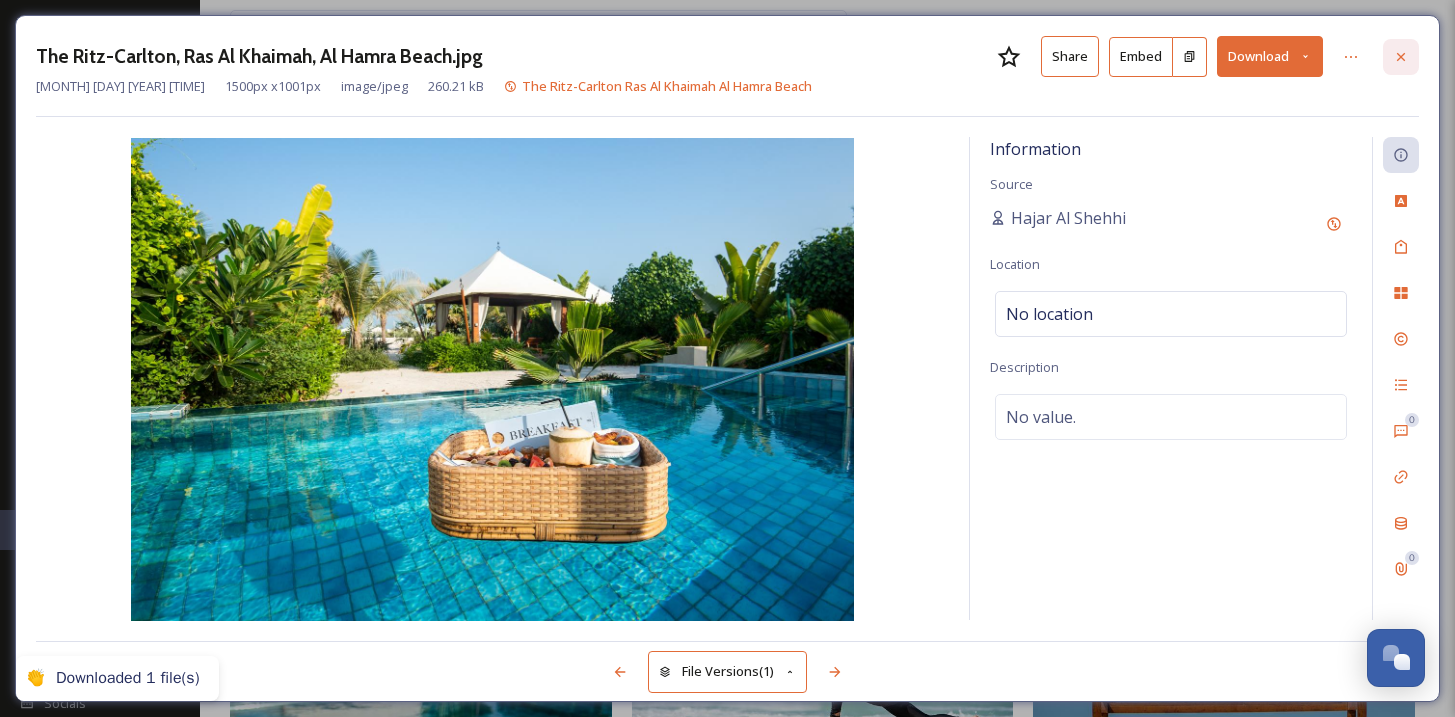 click at bounding box center (1401, 57) 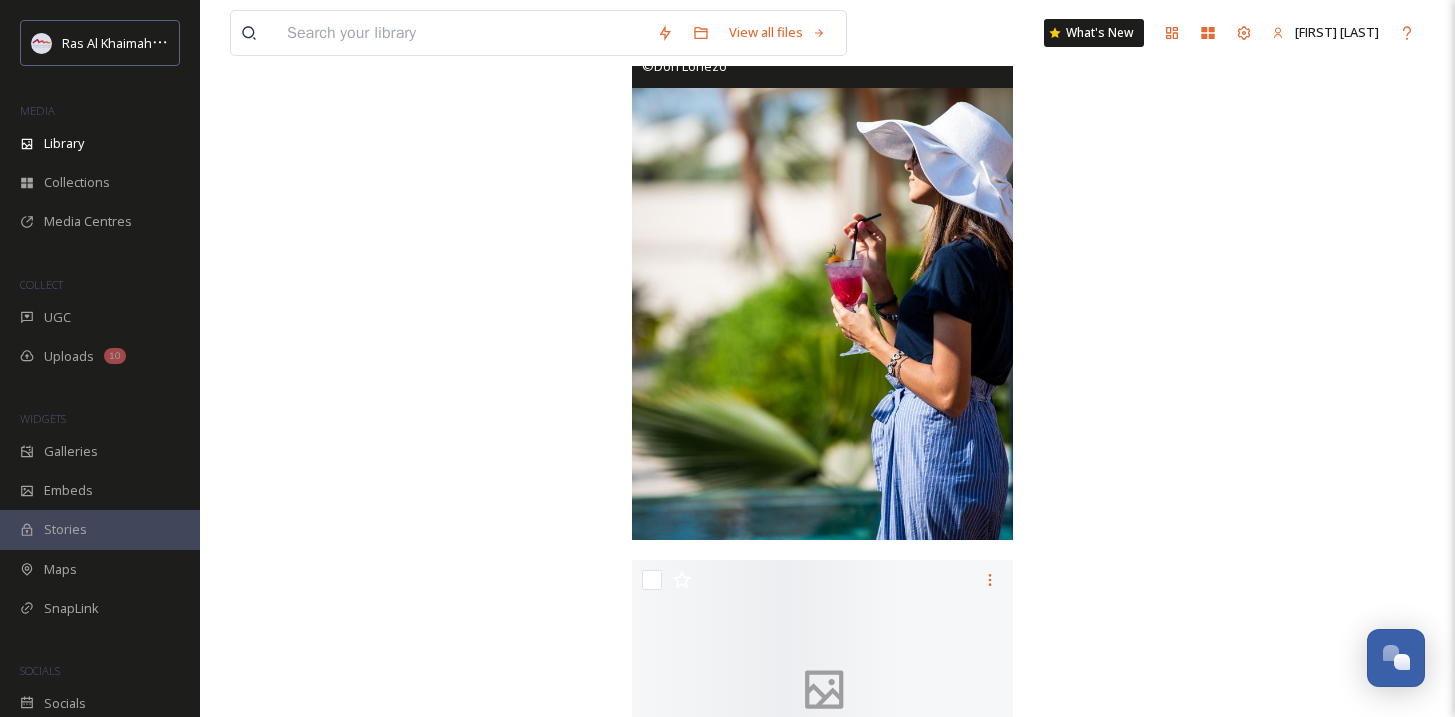 scroll, scrollTop: 38777, scrollLeft: 0, axis: vertical 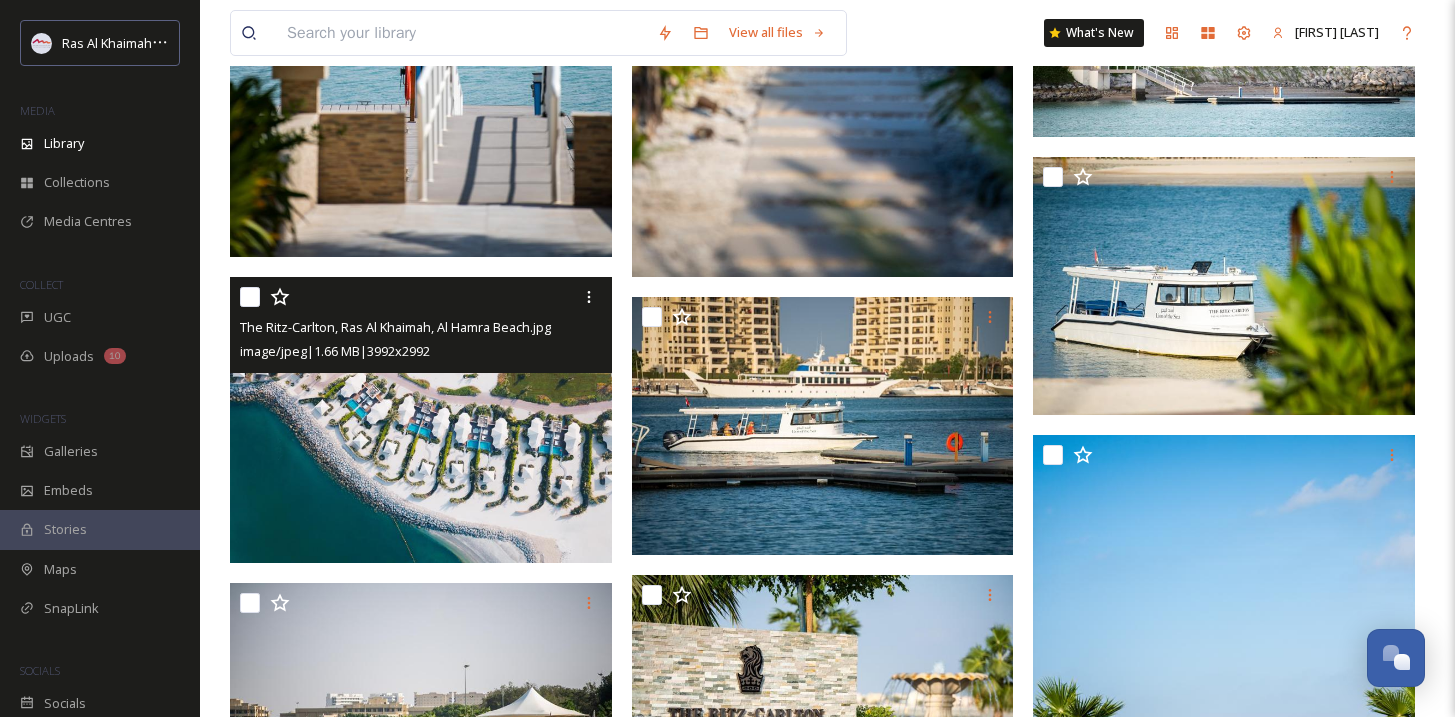 click at bounding box center (421, 420) 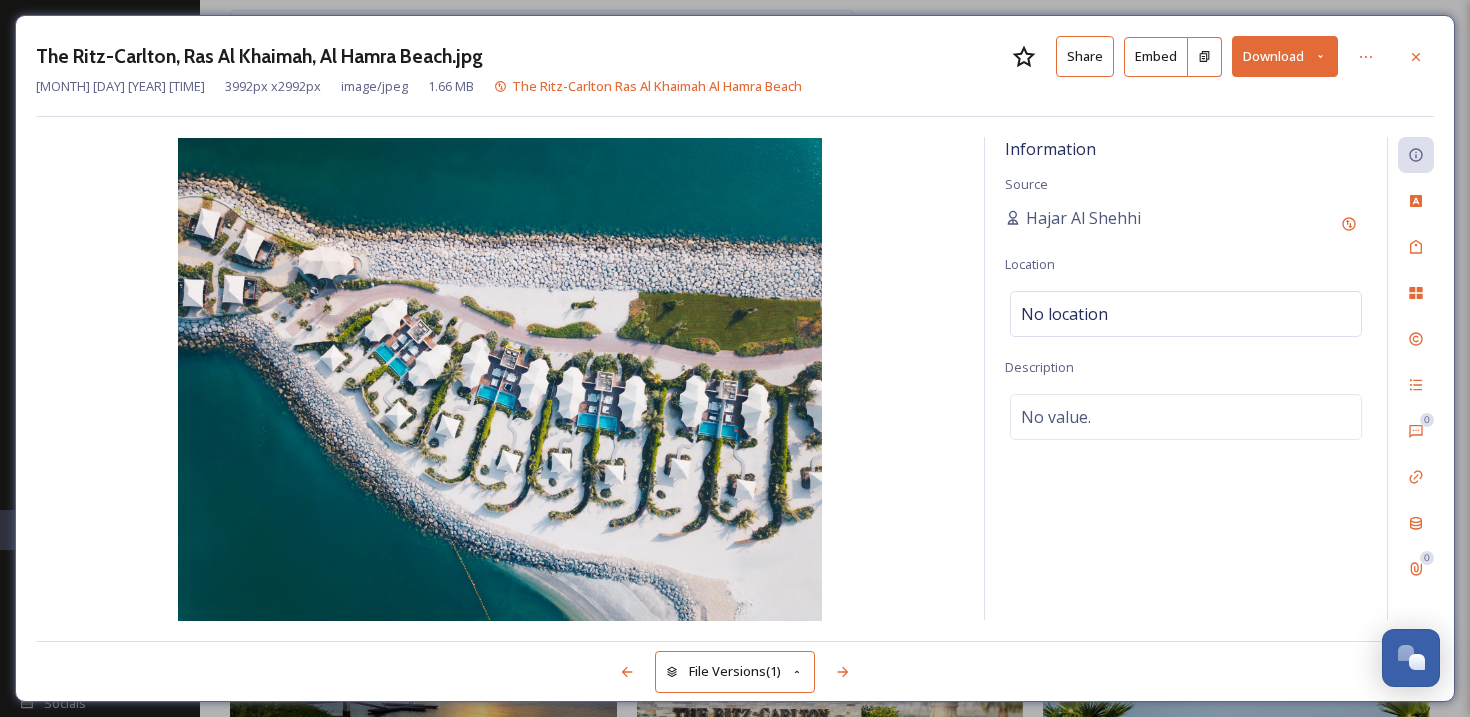 click on "Download" at bounding box center [1285, 56] 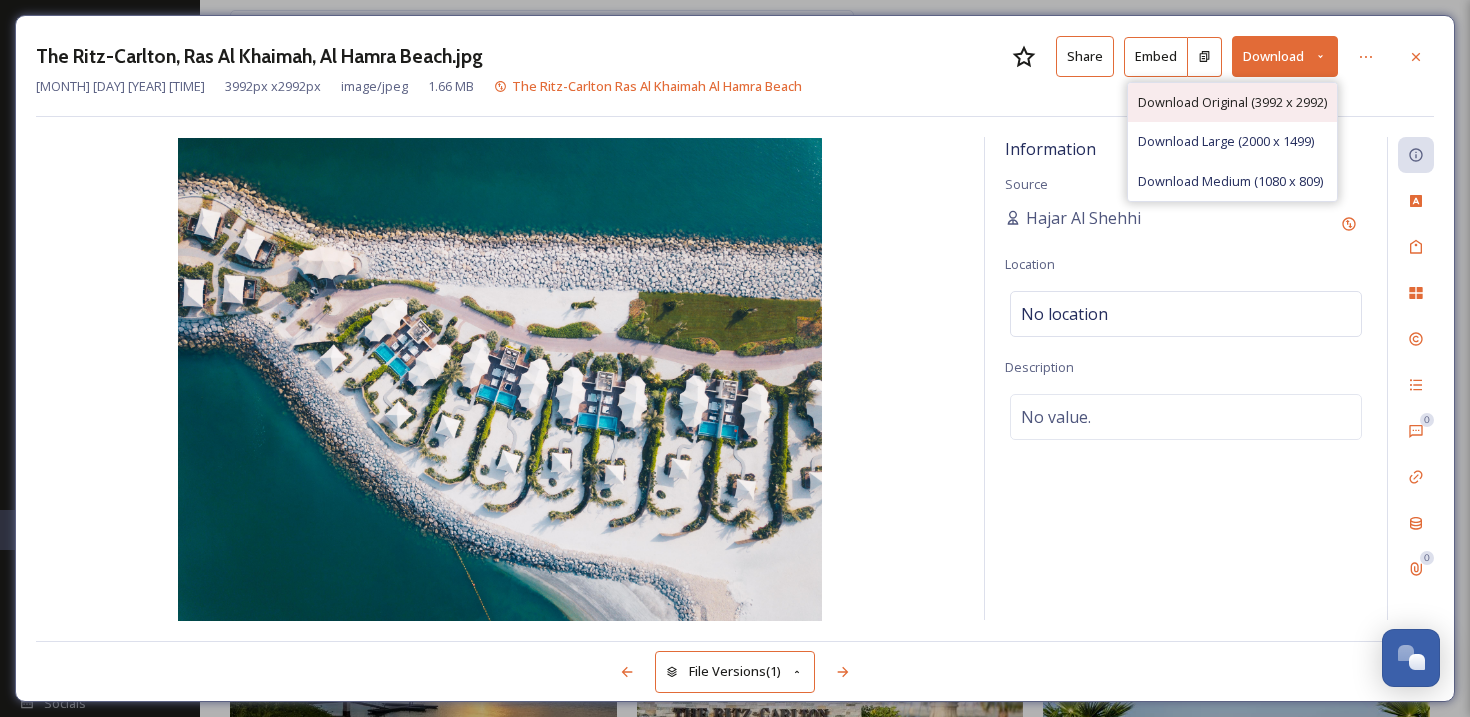 click on "Download Original (3992 x 2992)" at bounding box center [1232, 102] 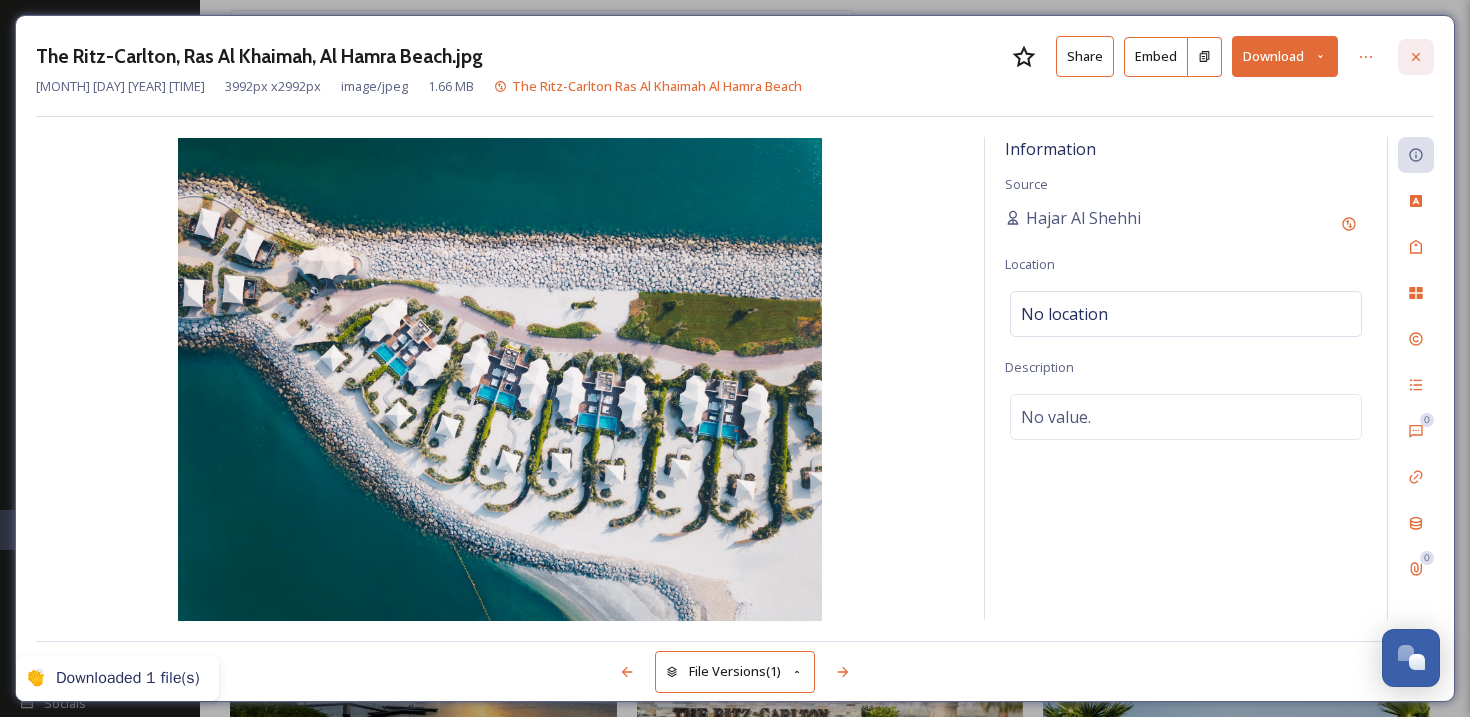 click 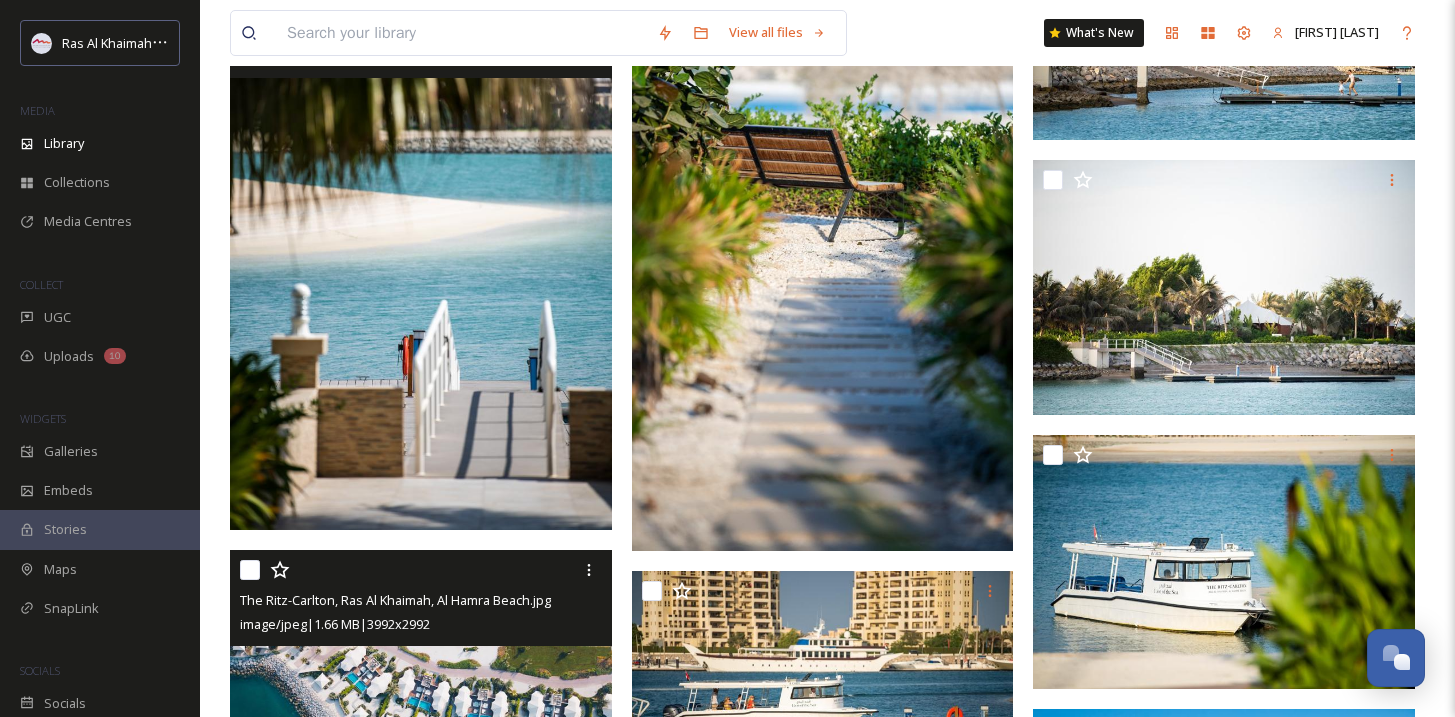 scroll, scrollTop: 17313, scrollLeft: 0, axis: vertical 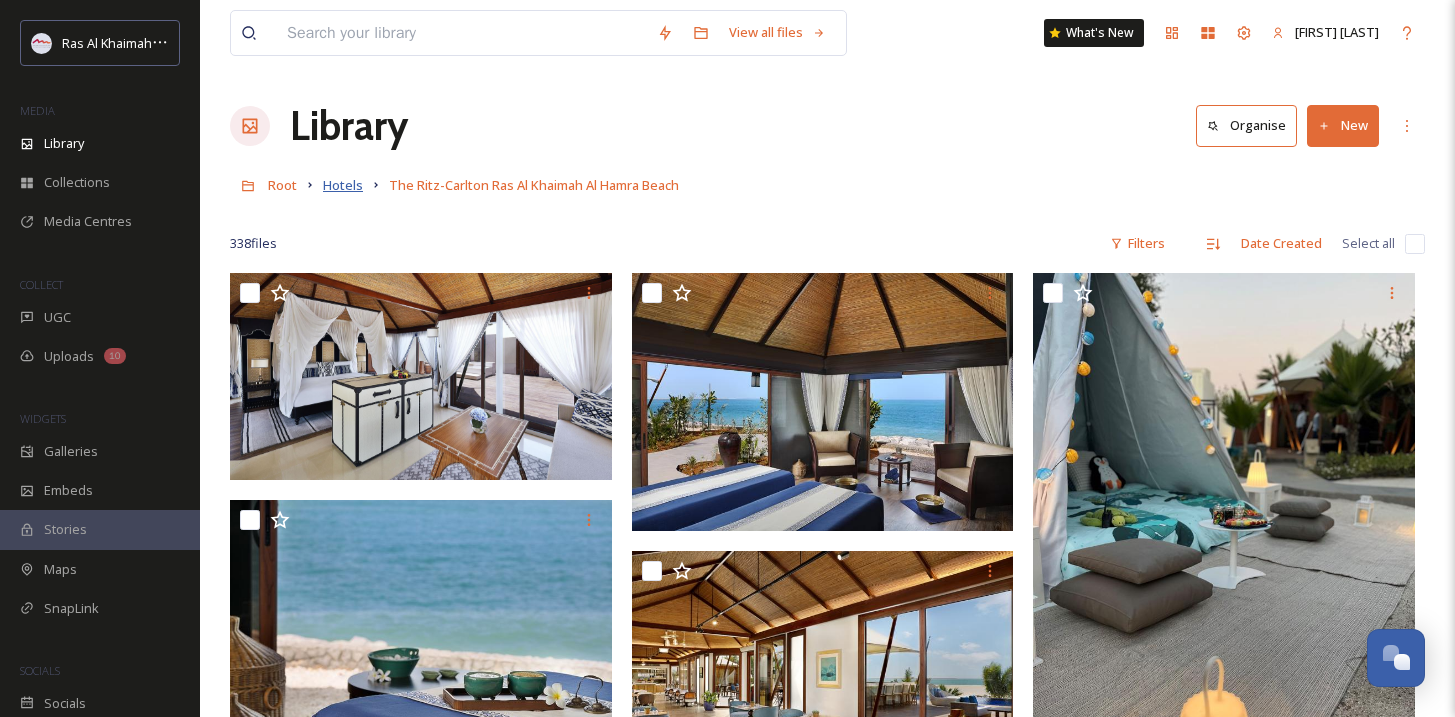 click on "Hotels" at bounding box center [343, 185] 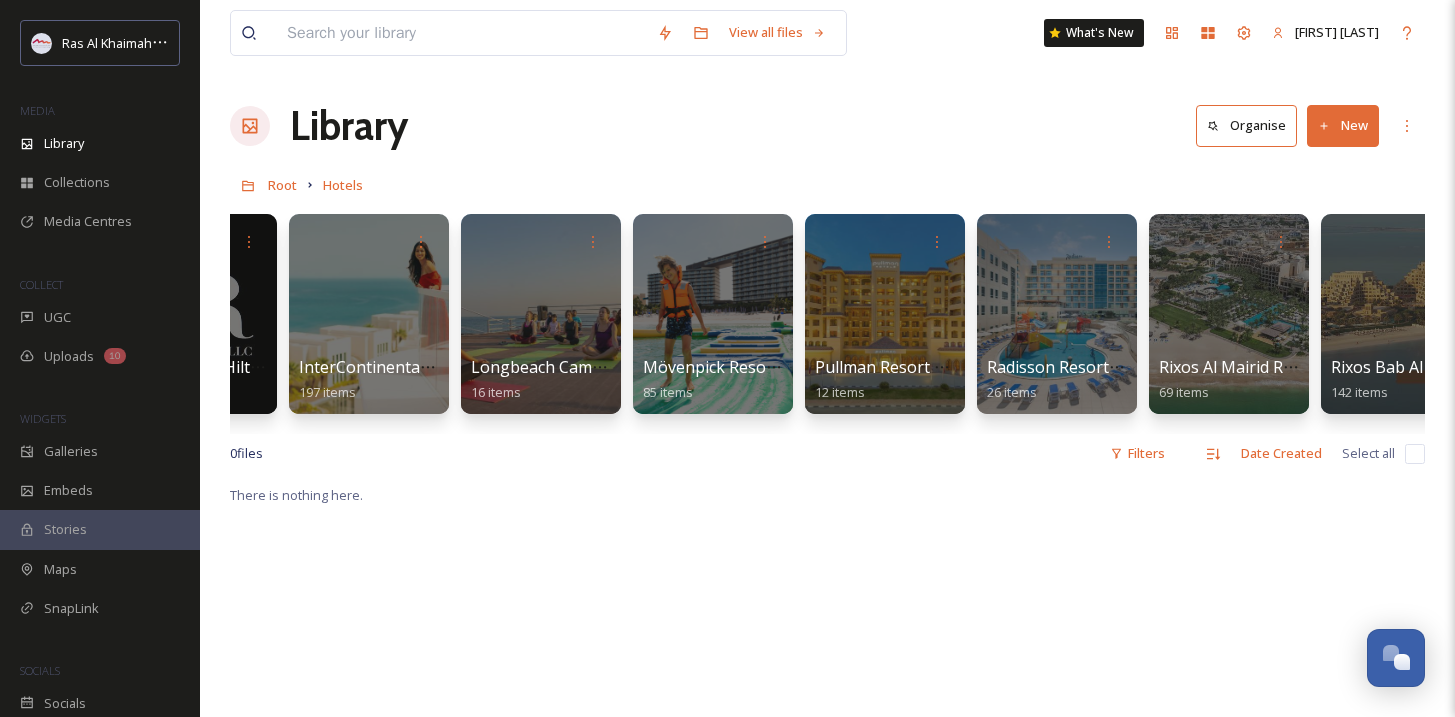 scroll, scrollTop: 0, scrollLeft: 1472, axis: horizontal 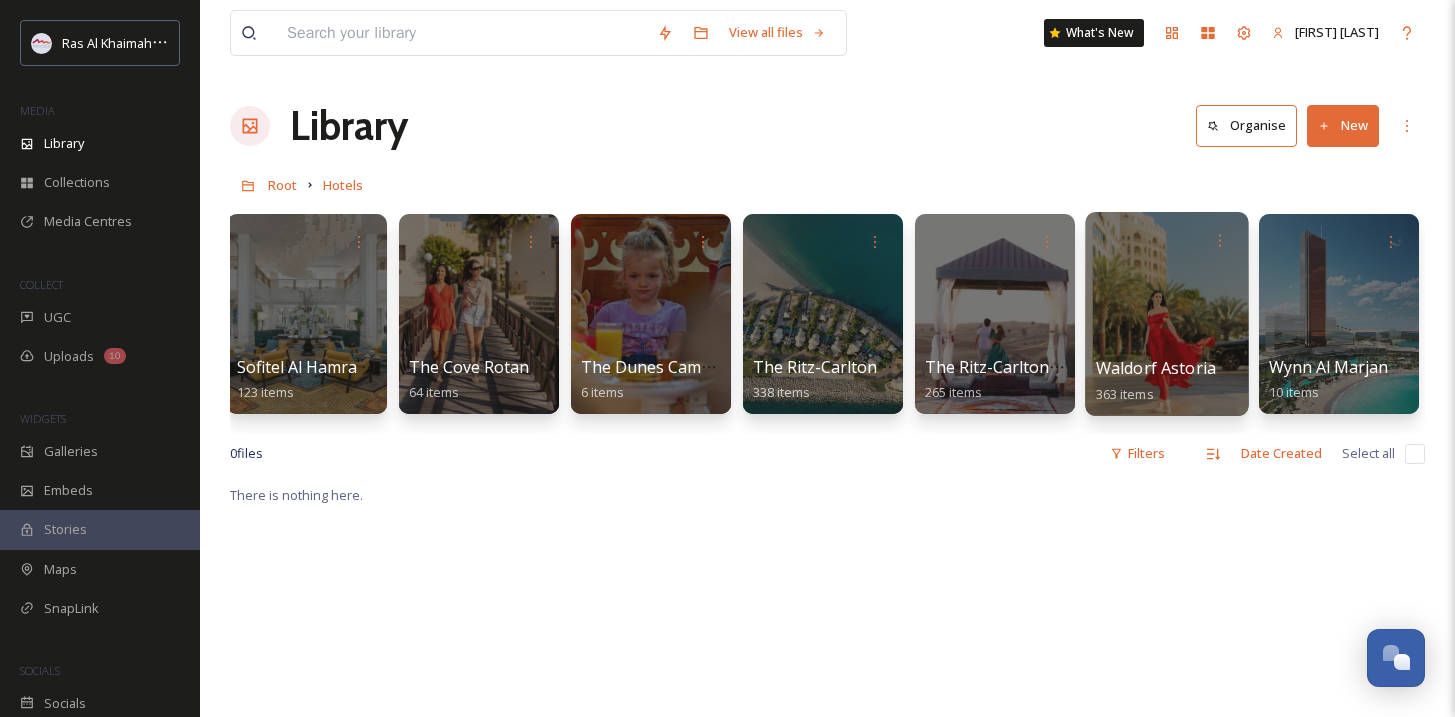 click at bounding box center [1166, 314] 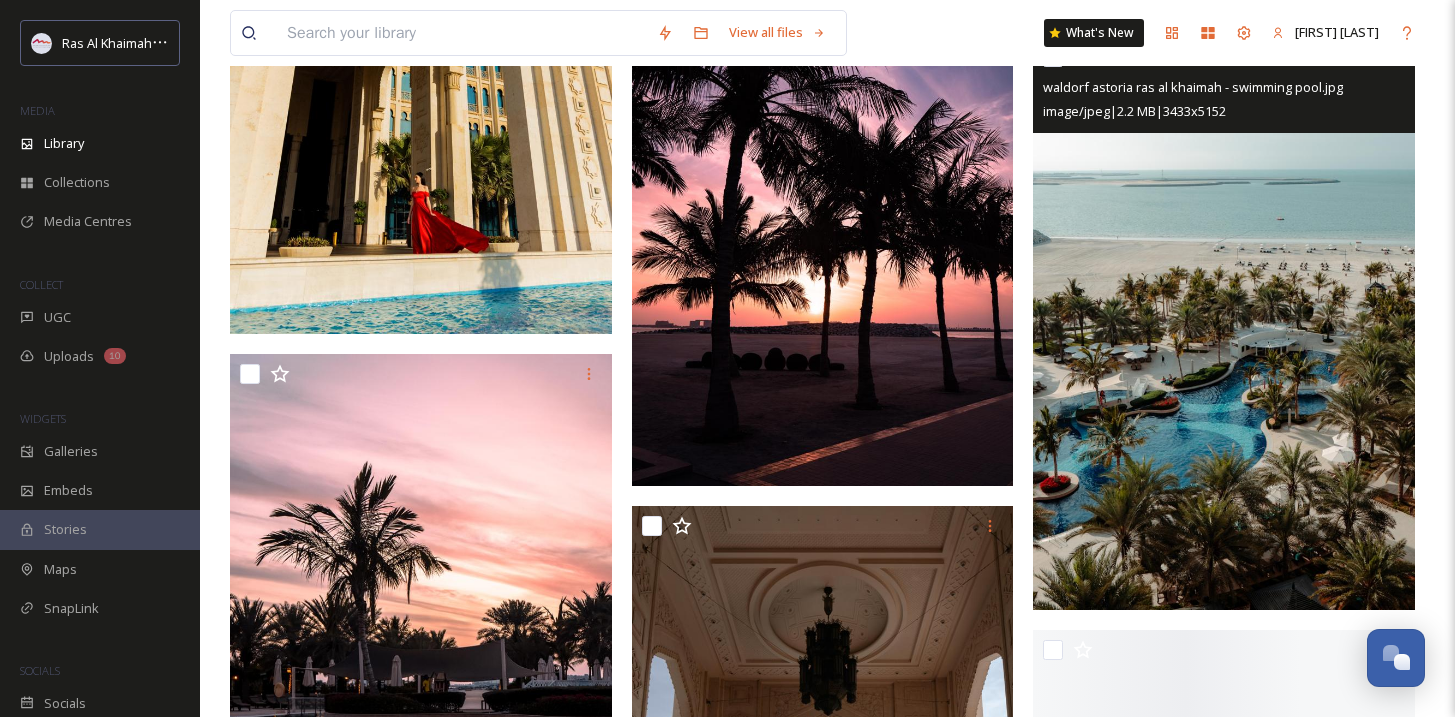 scroll, scrollTop: 4617, scrollLeft: 0, axis: vertical 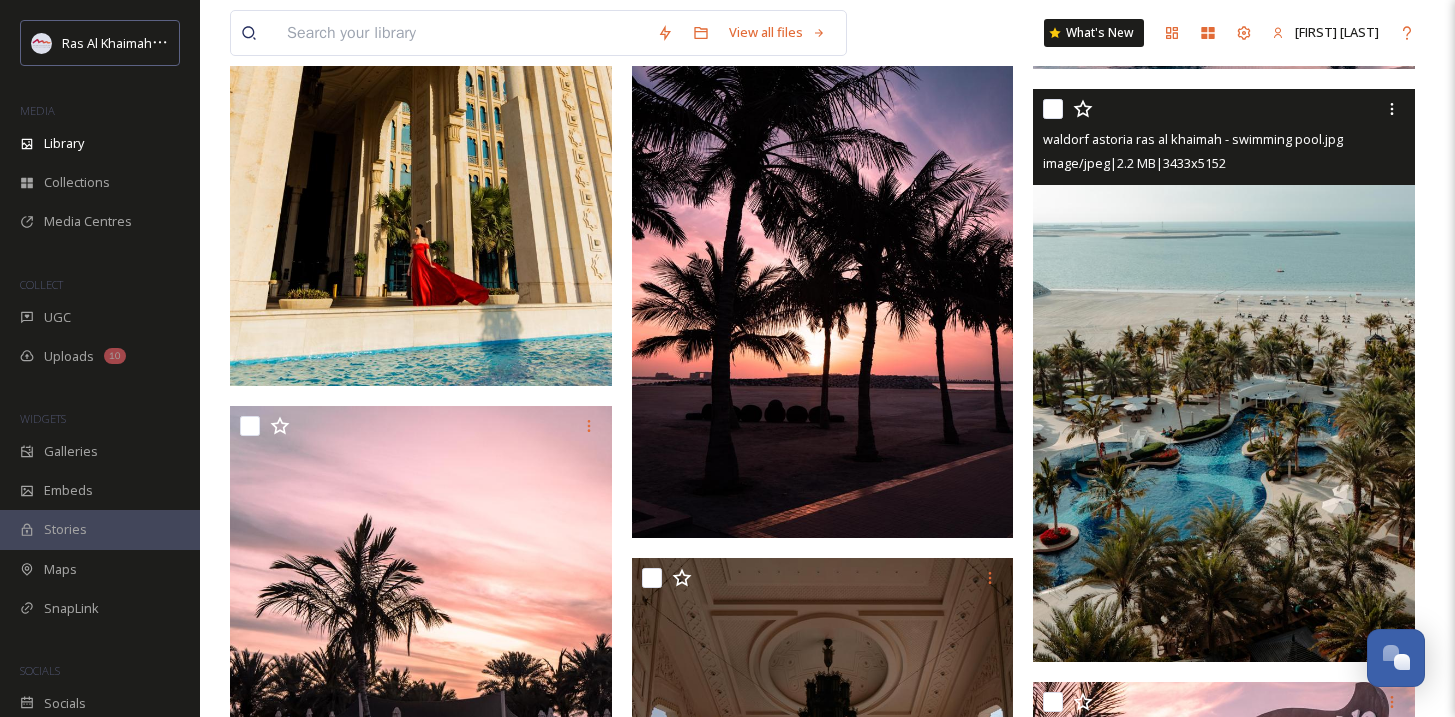 click at bounding box center [1224, 375] 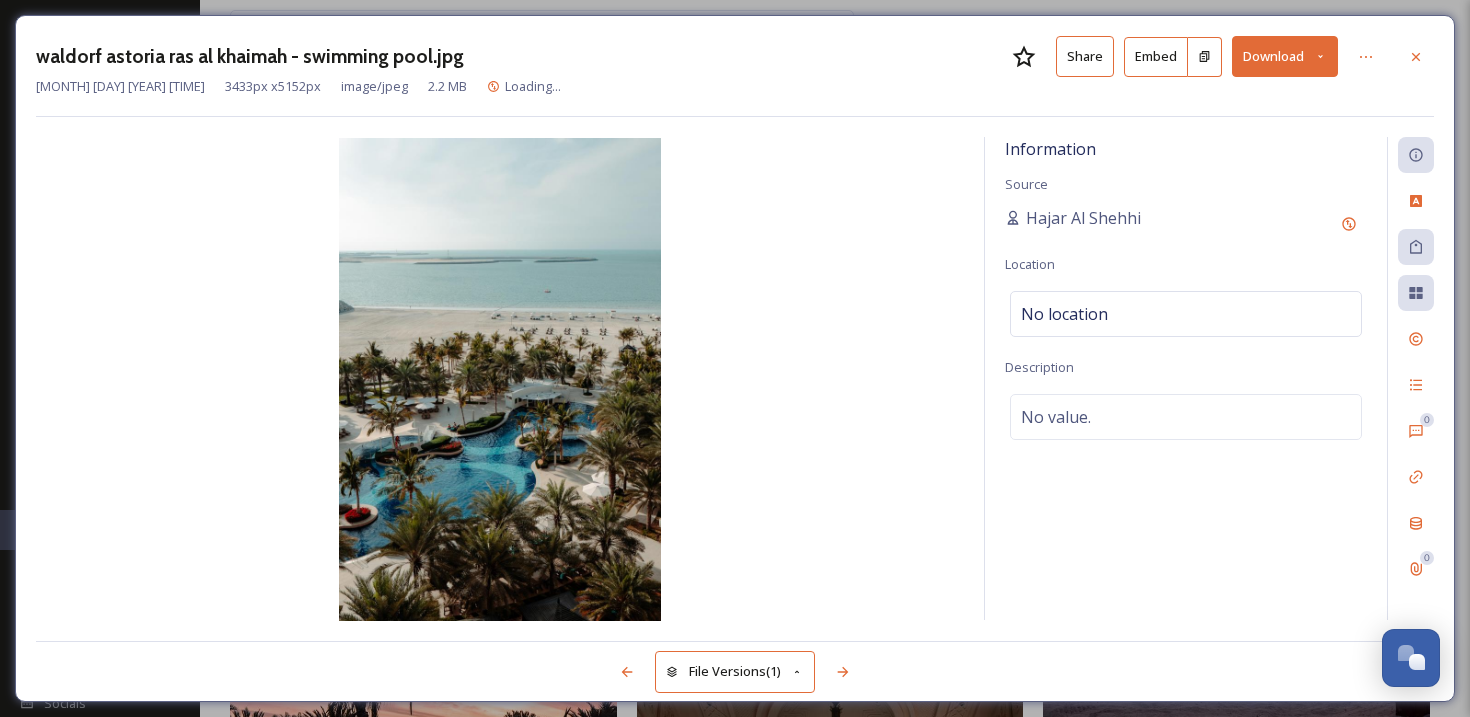 click 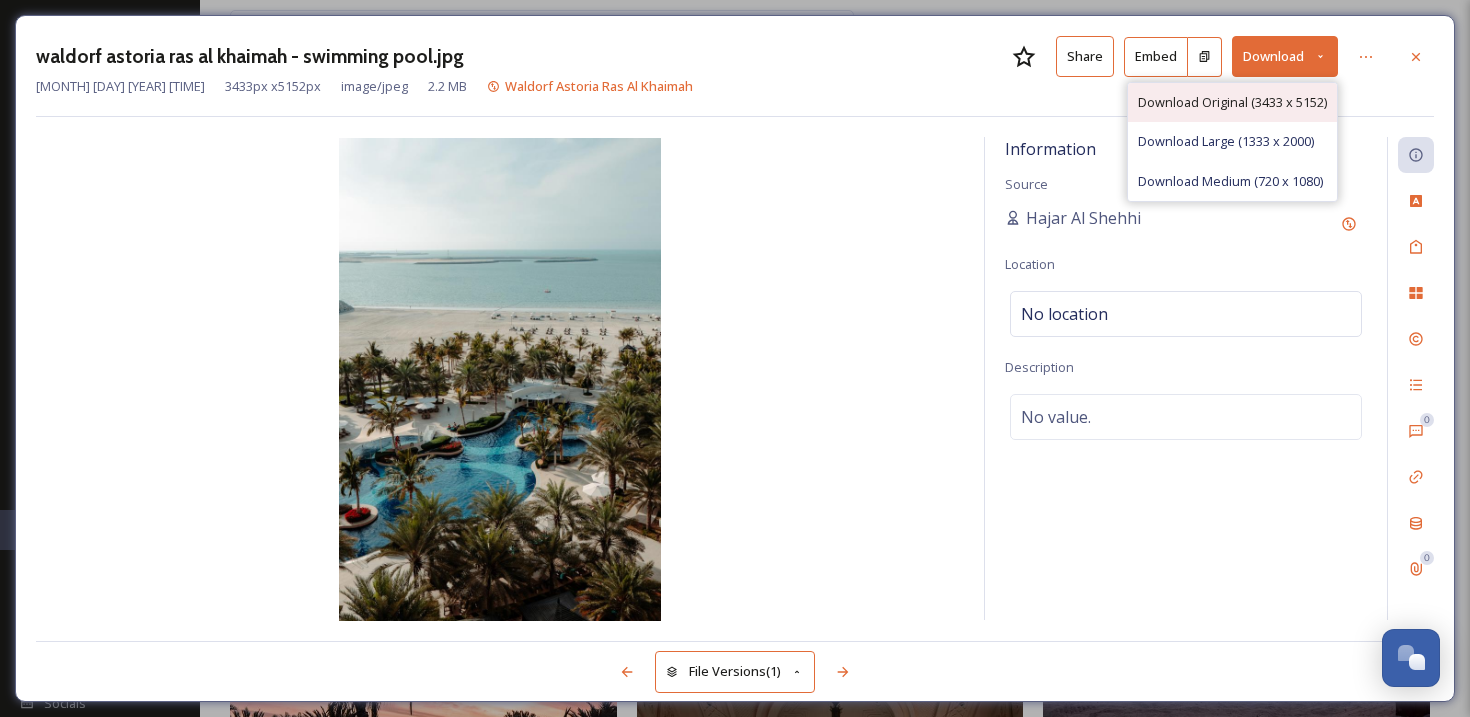 click on "Download Original (3433 x 5152)" at bounding box center [1232, 102] 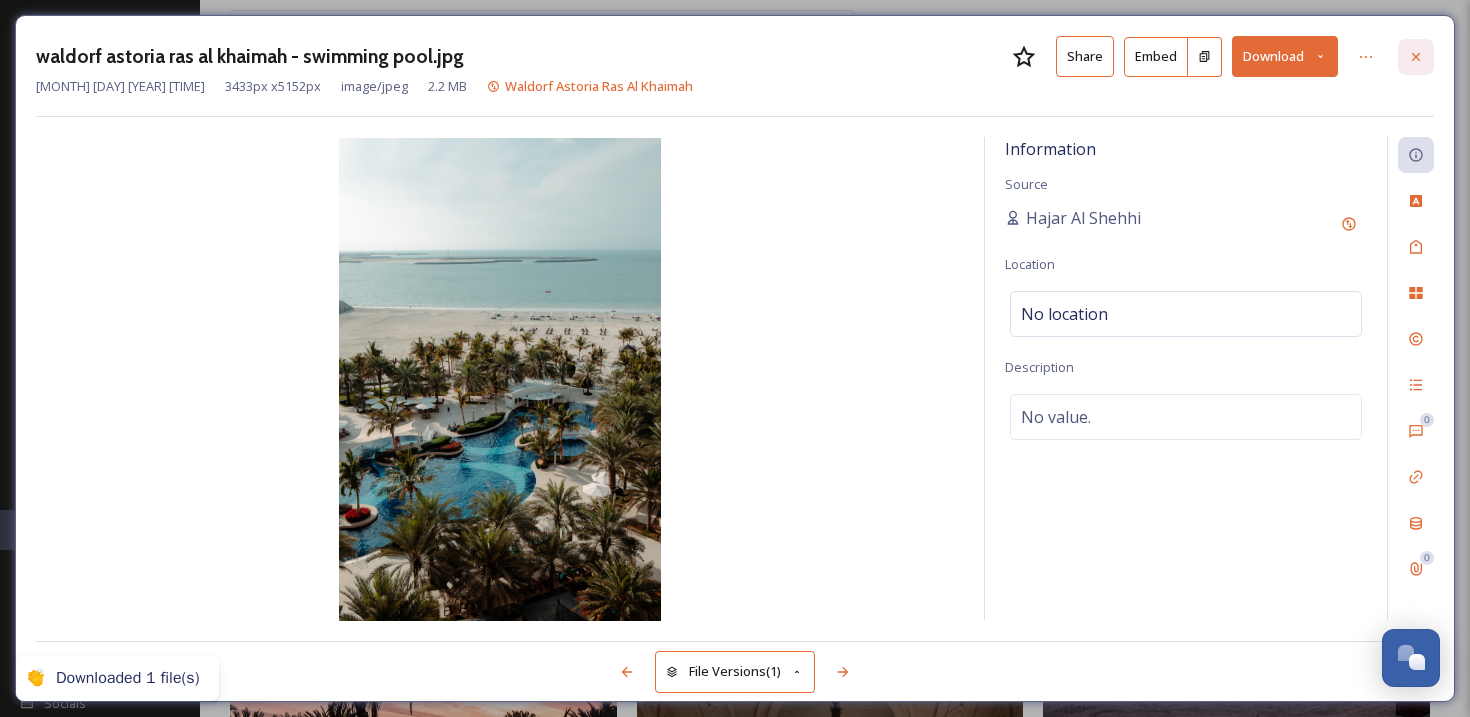 click 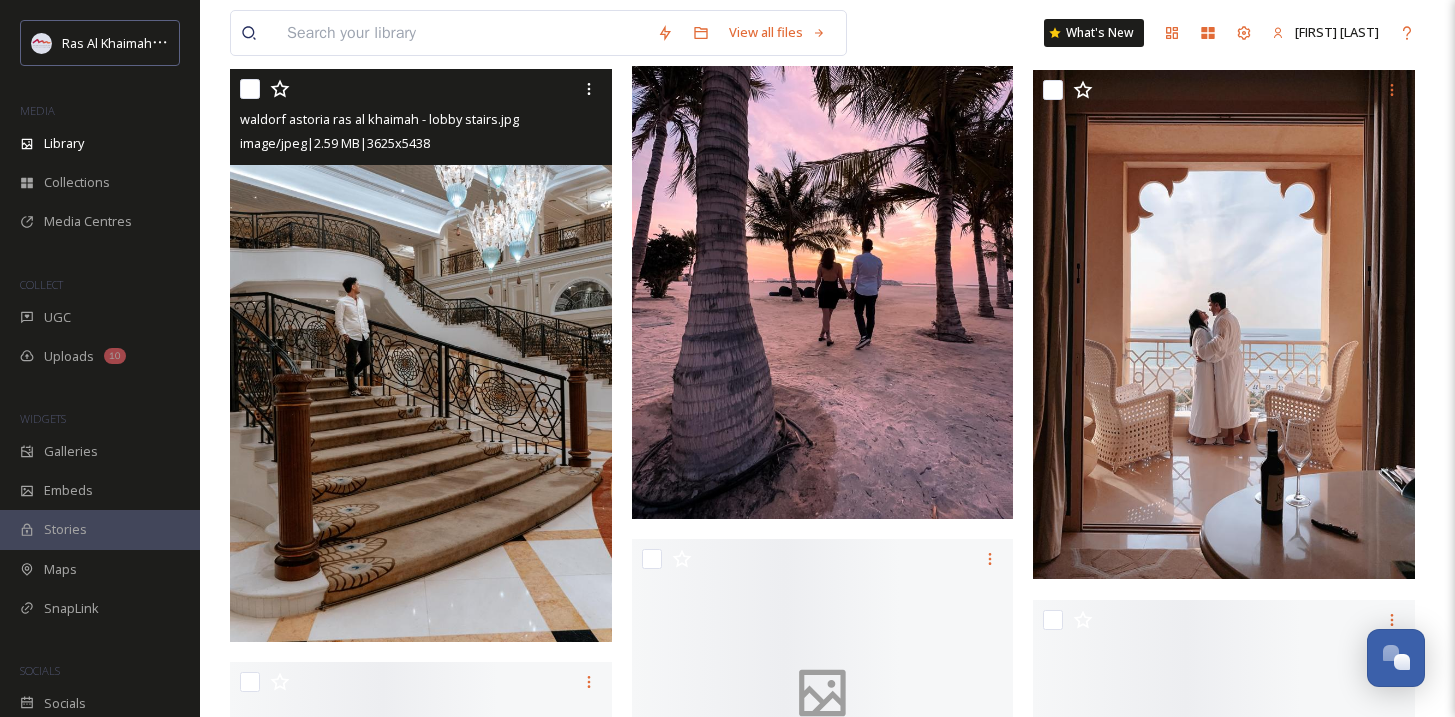 scroll, scrollTop: 9044, scrollLeft: 0, axis: vertical 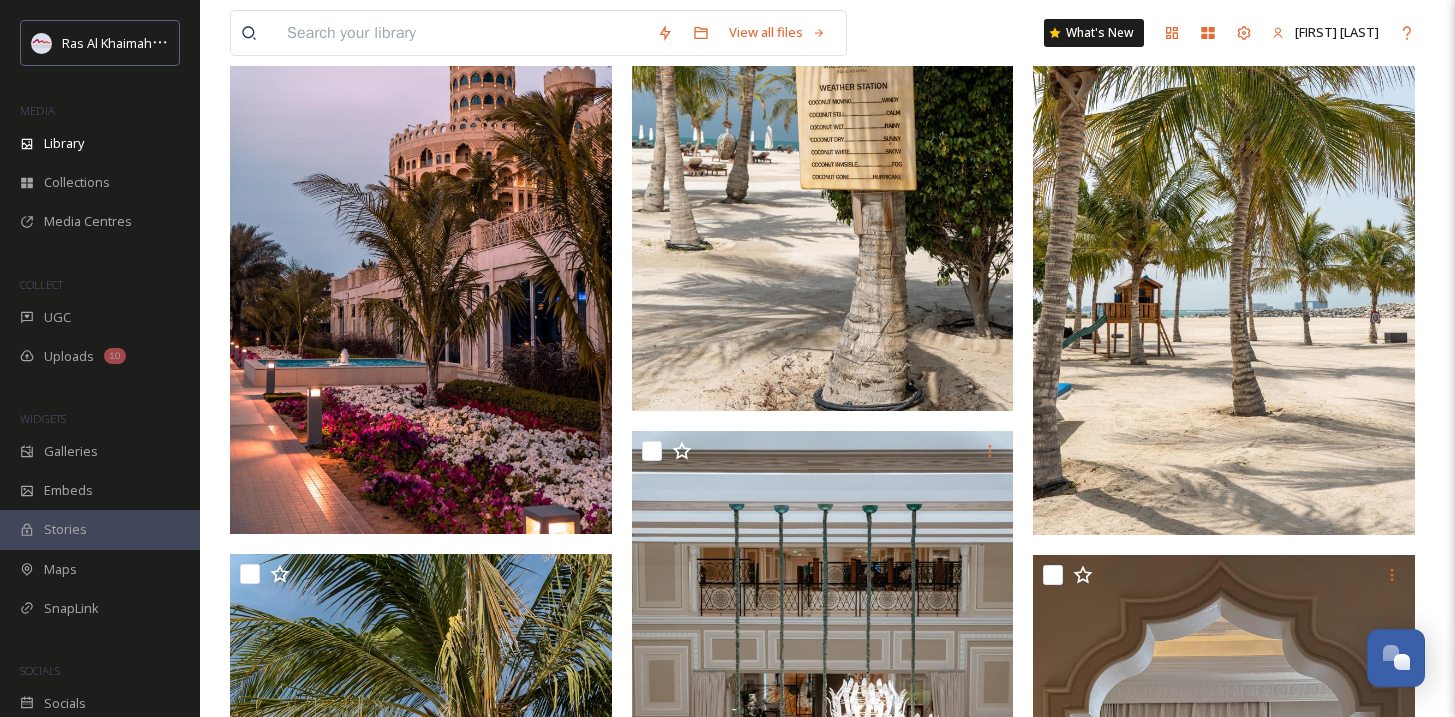click at bounding box center [421, 247] 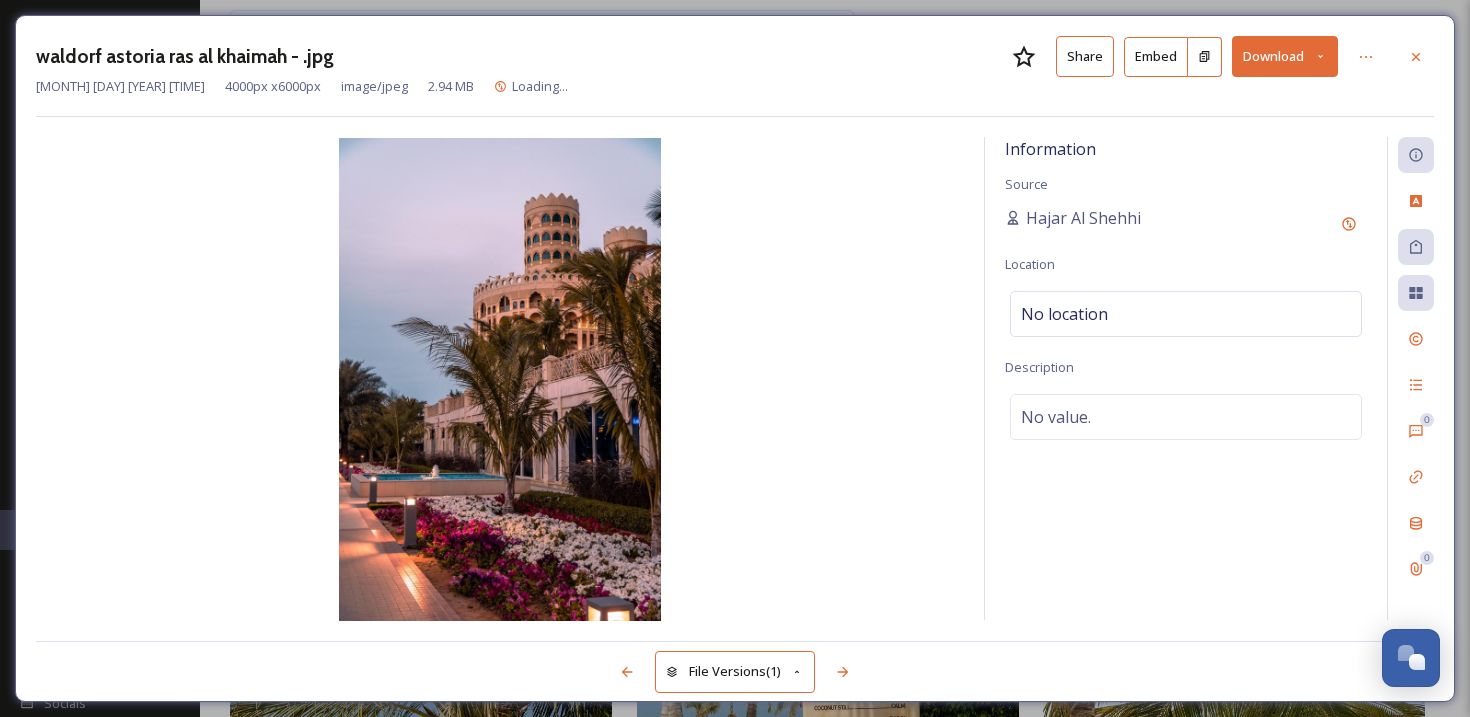 click on "Download" at bounding box center [1285, 56] 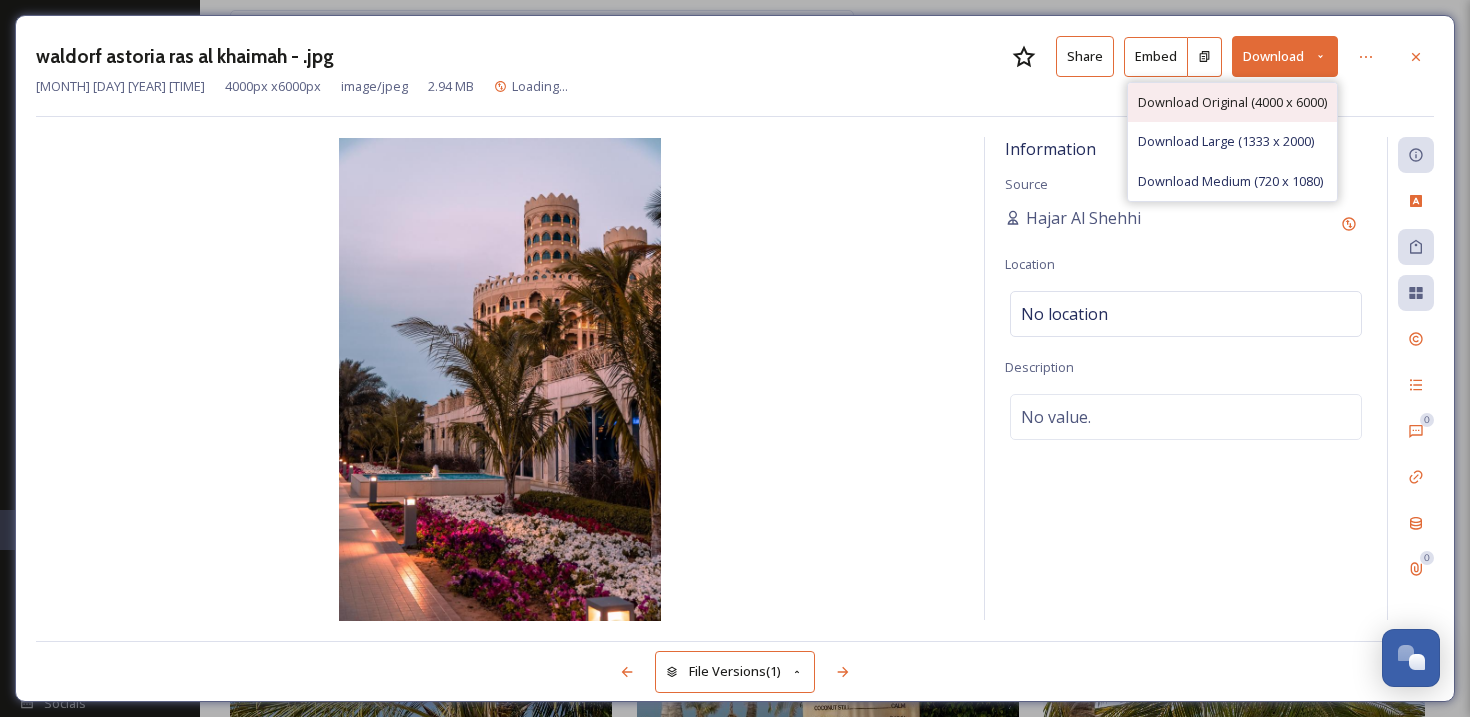 click on "Download Original (4000 x 6000)" at bounding box center (1232, 102) 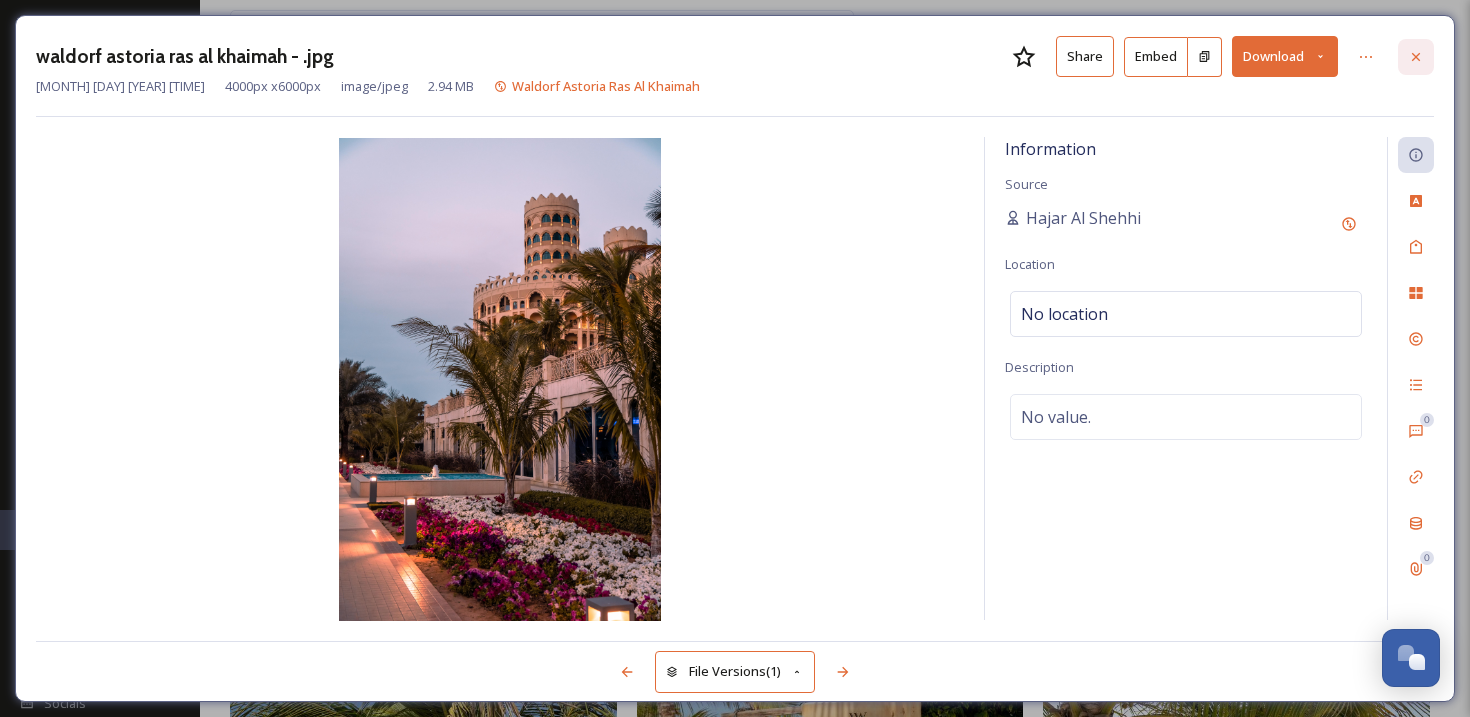 click 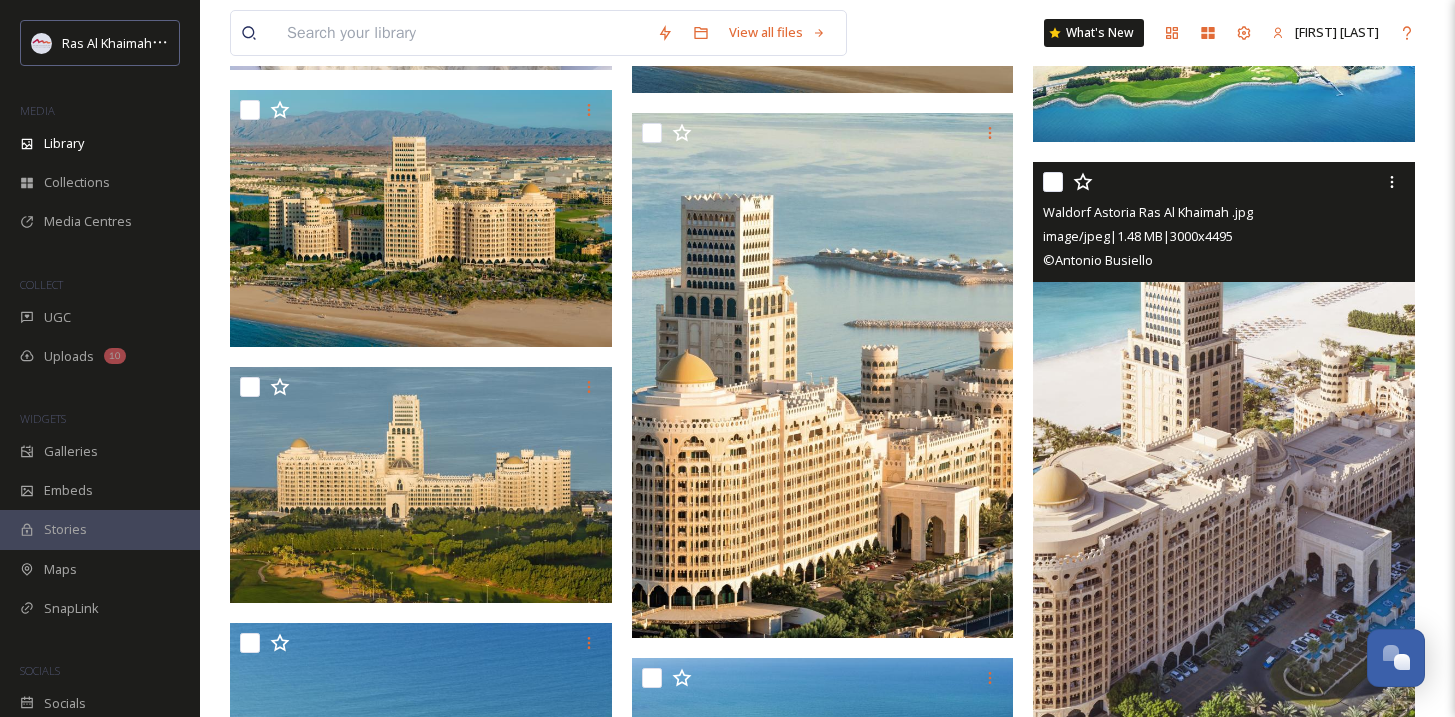 scroll, scrollTop: 18690, scrollLeft: 0, axis: vertical 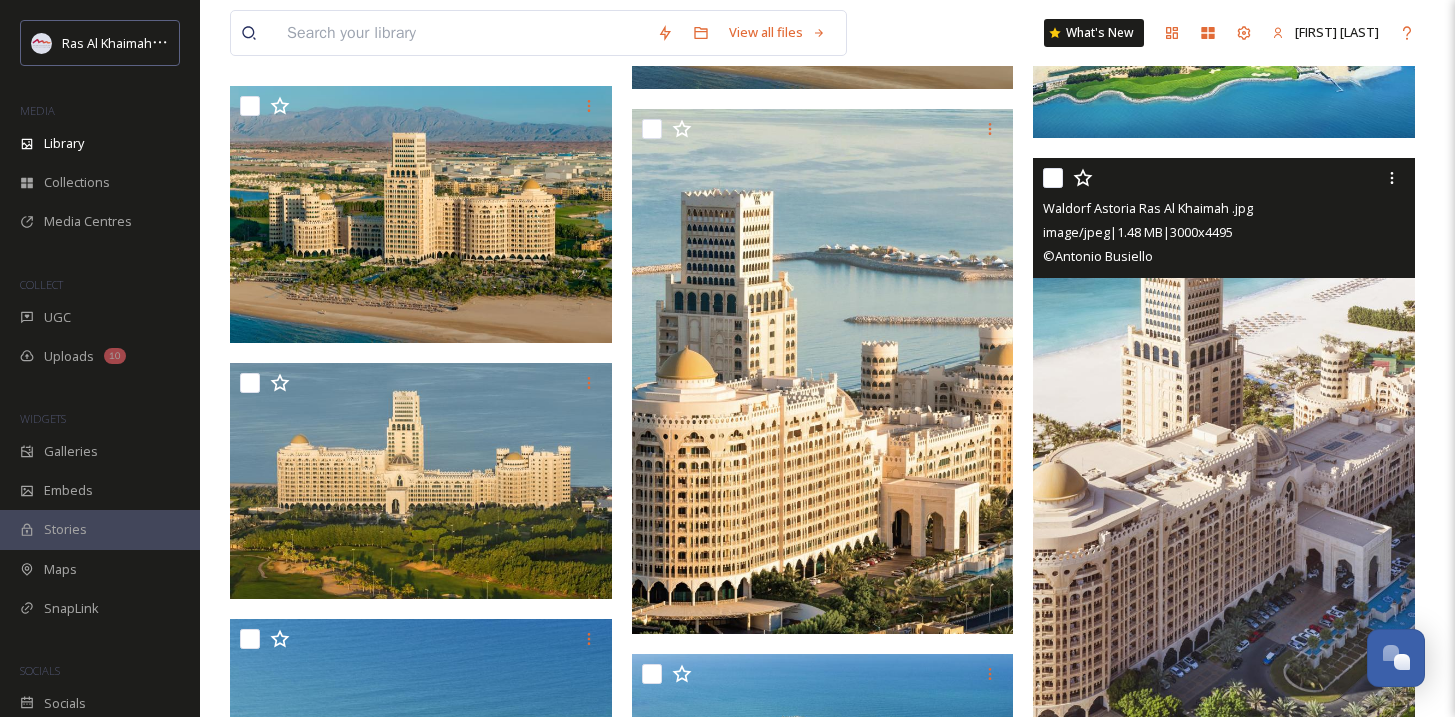 click at bounding box center (1224, 444) 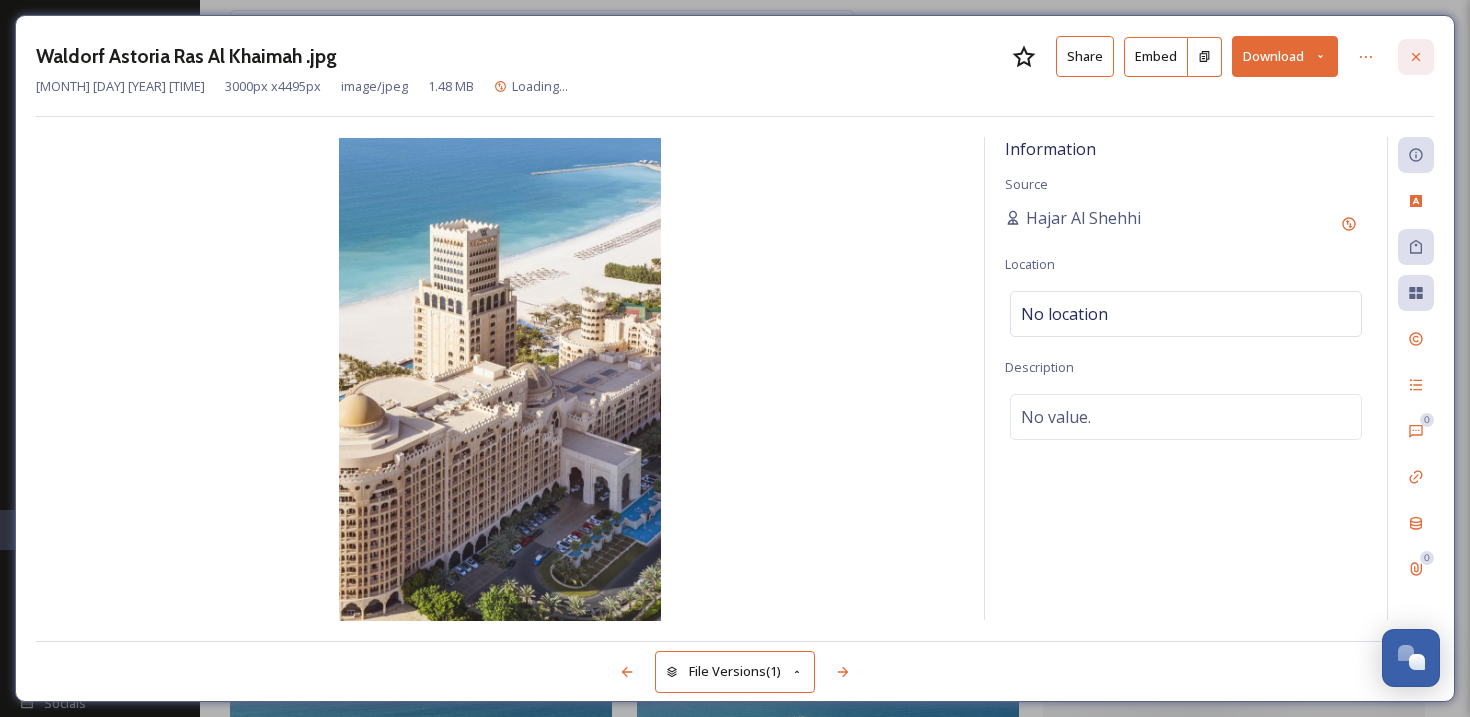 click 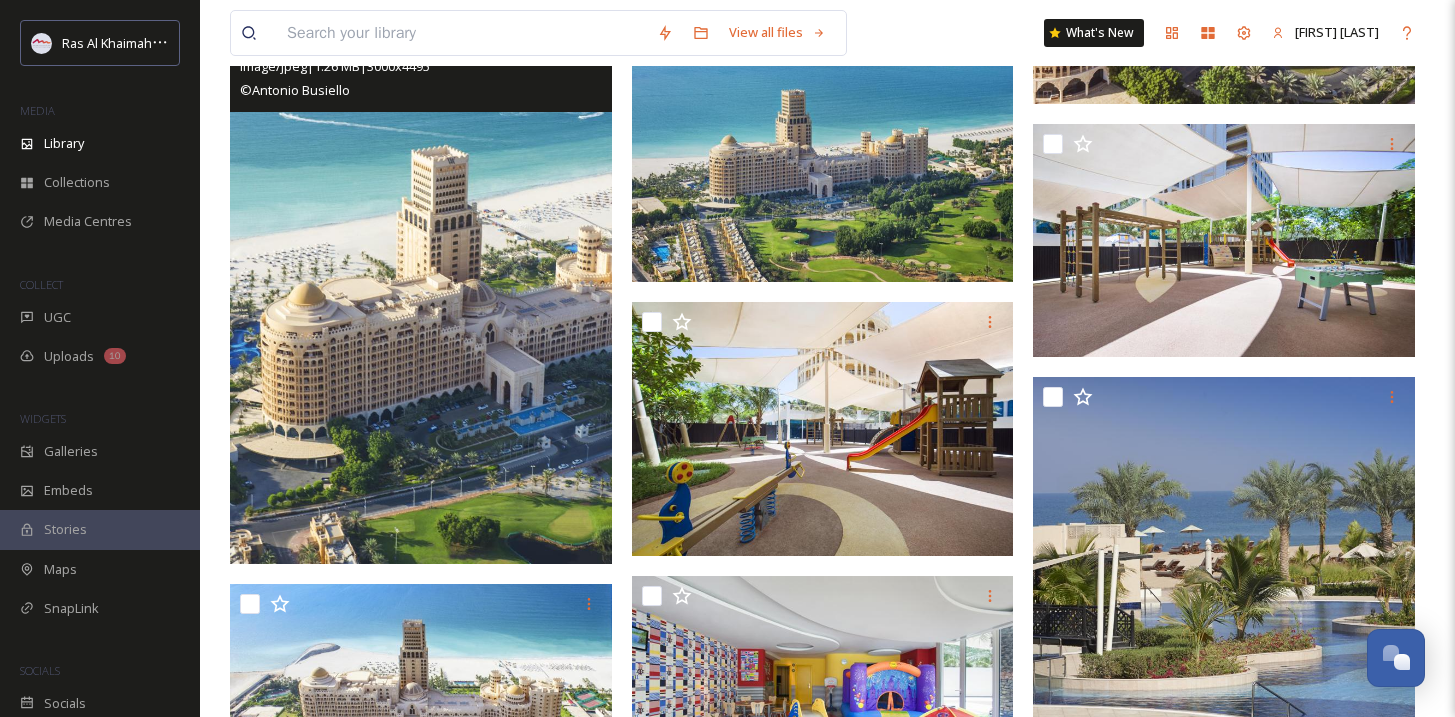 click at bounding box center [421, 277] 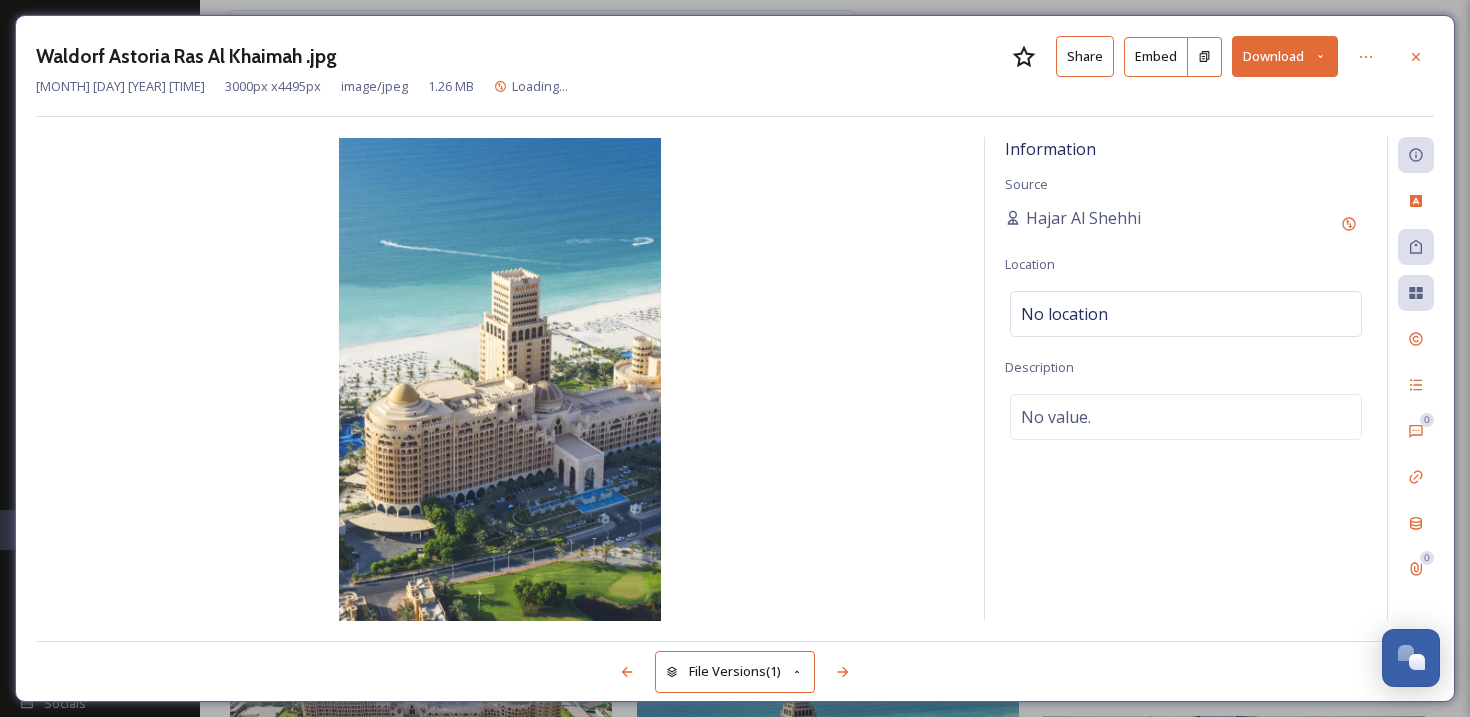 click on "Download" at bounding box center [1285, 56] 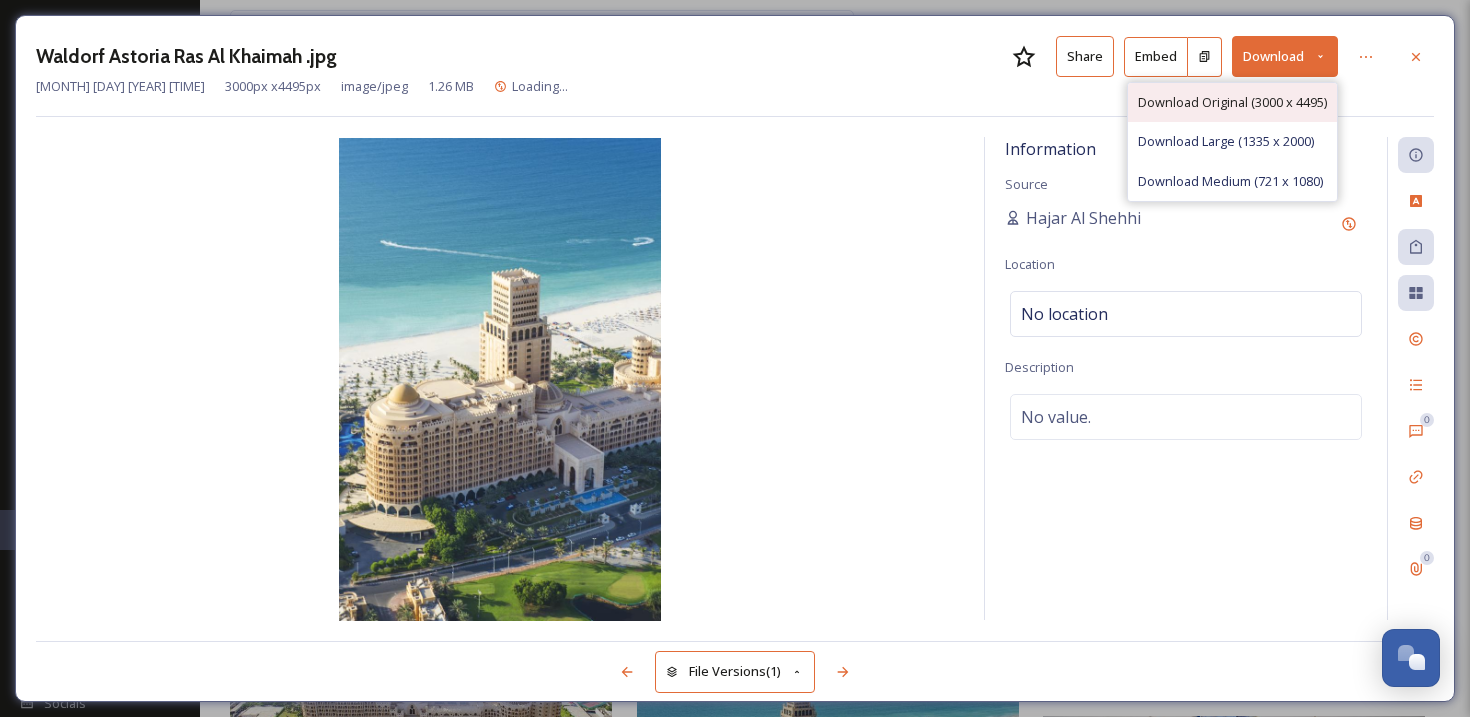 click on "Download Original (3000 x 4495)" at bounding box center (1232, 102) 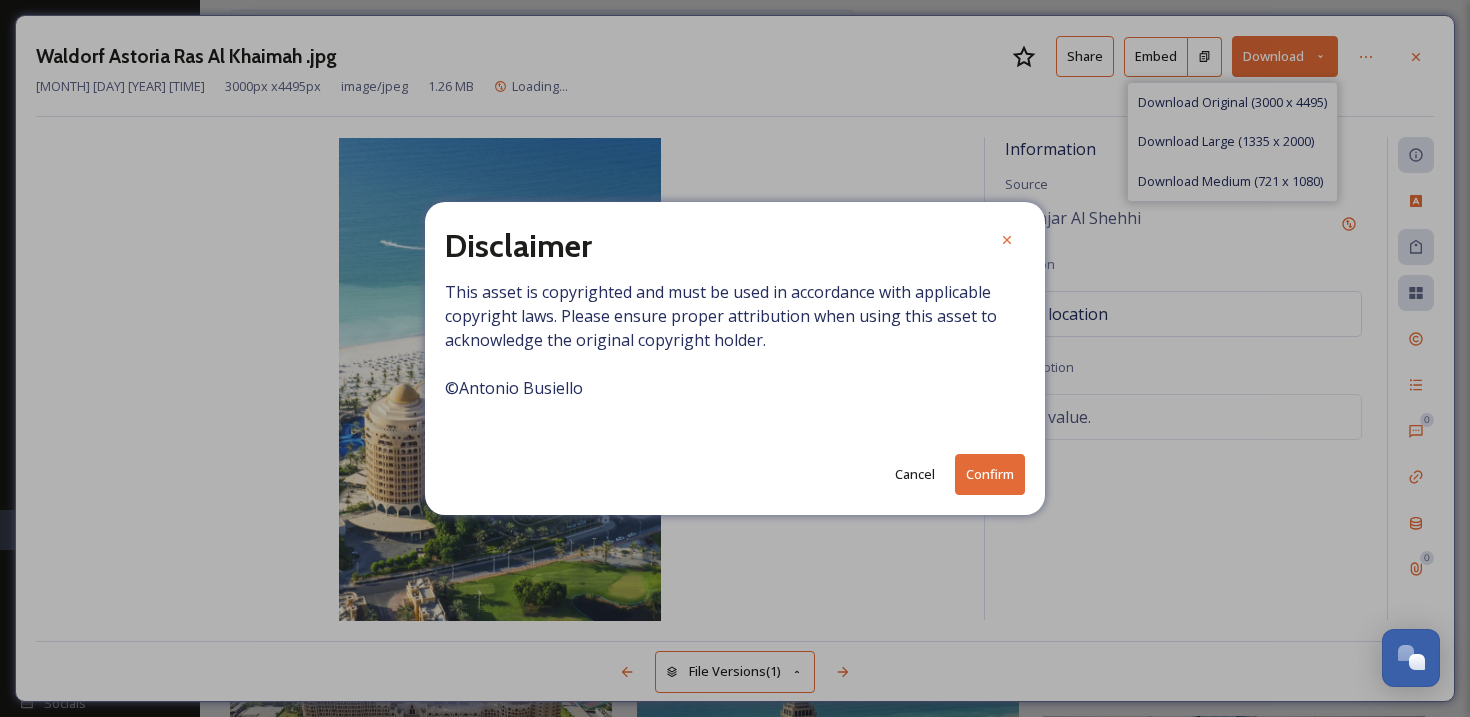 click on "Confirm" at bounding box center [990, 474] 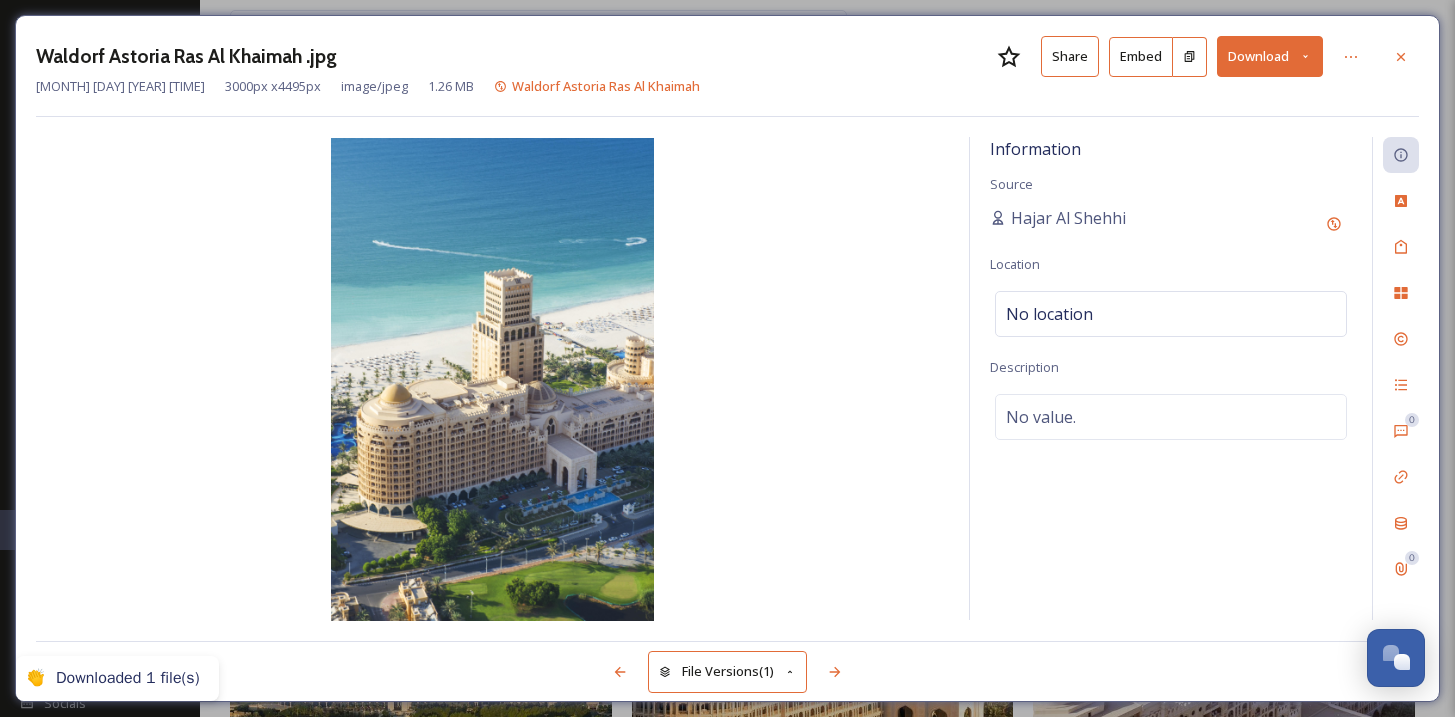 click on "Waldorf Astoria Ras Al Khaimah .jpg Share Embed Download" at bounding box center (727, 56) 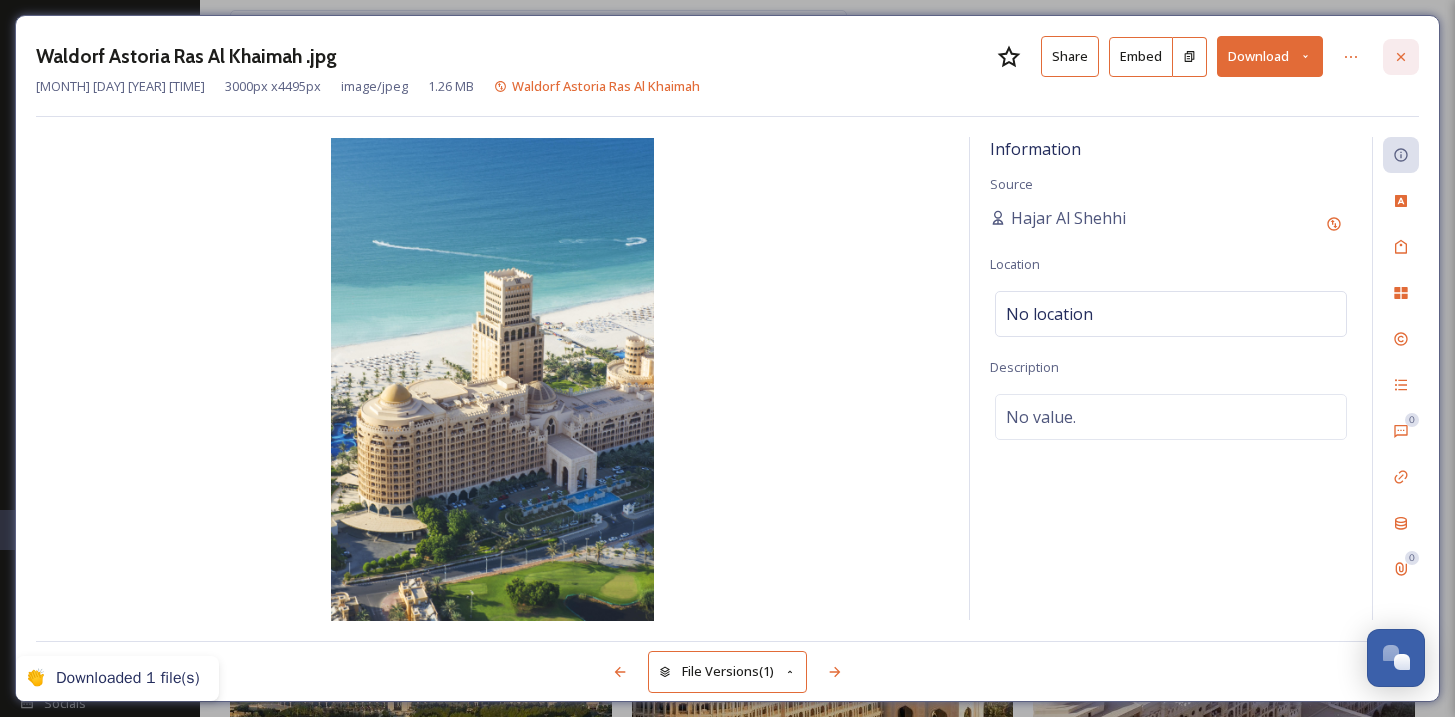 click 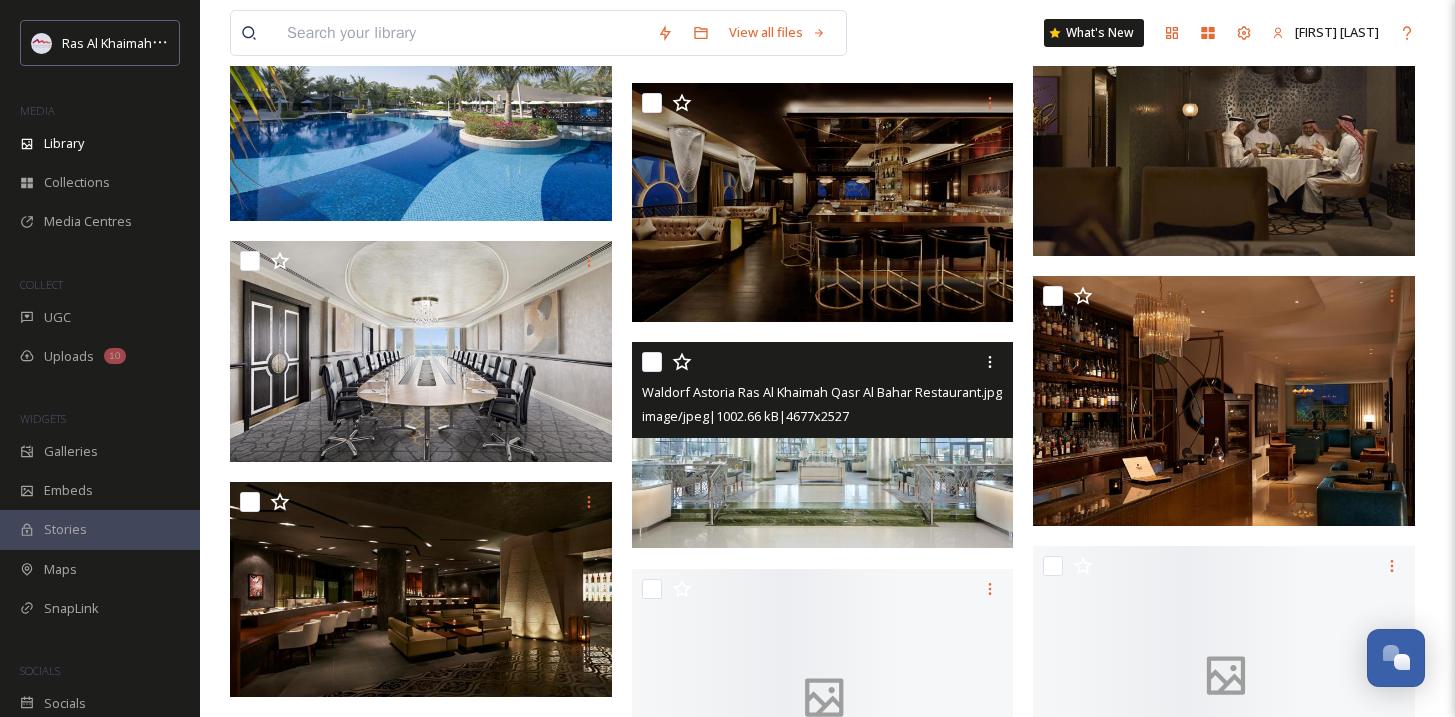 scroll, scrollTop: 22988, scrollLeft: 0, axis: vertical 